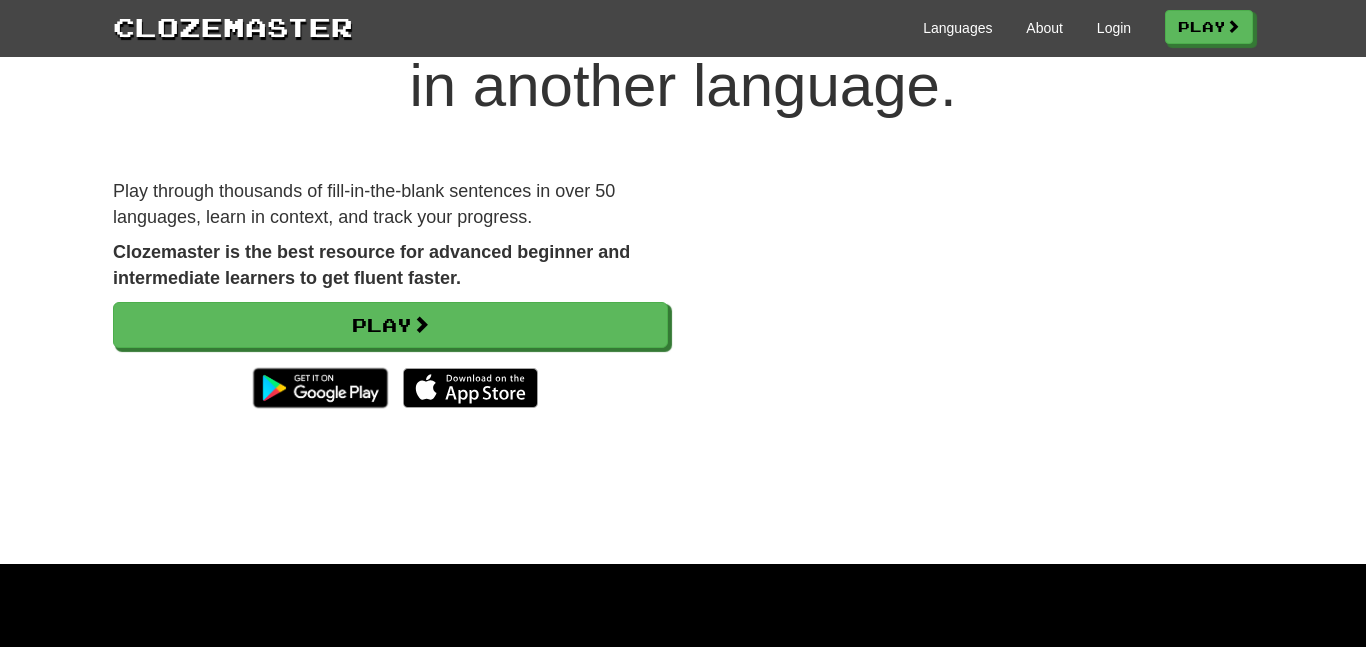 scroll, scrollTop: 145, scrollLeft: 0, axis: vertical 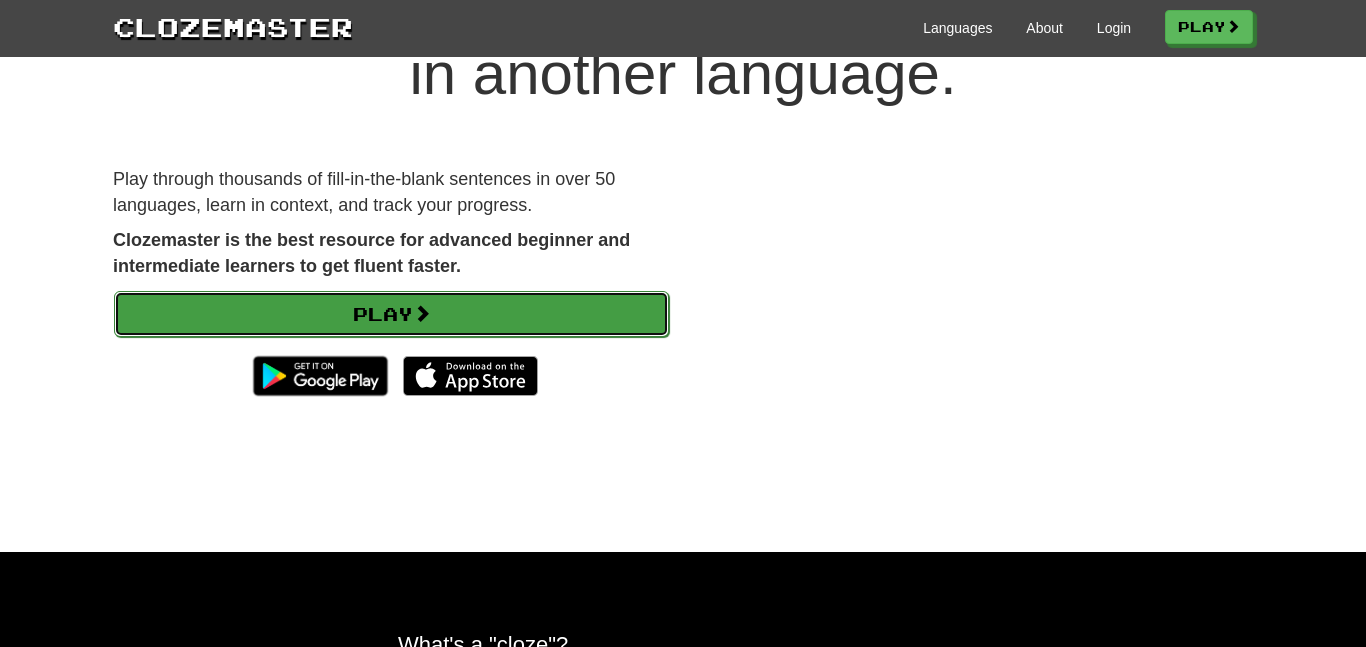 click on "Play" at bounding box center (391, 314) 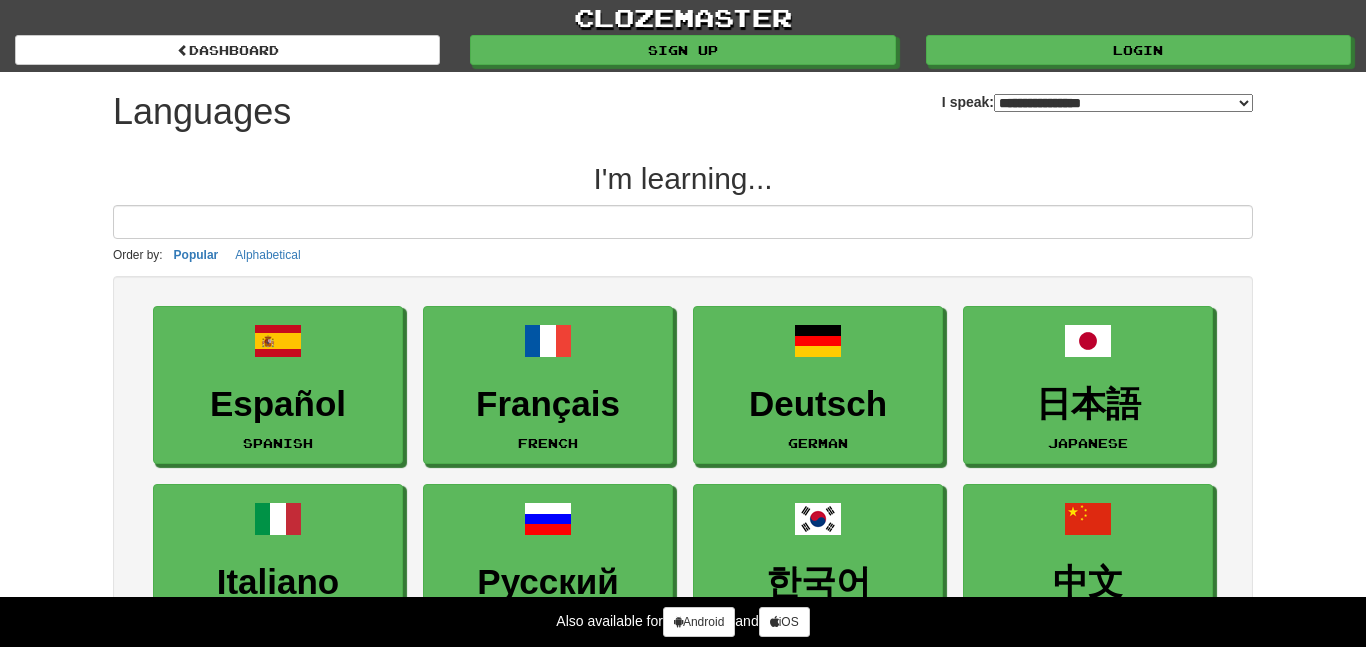 select on "*******" 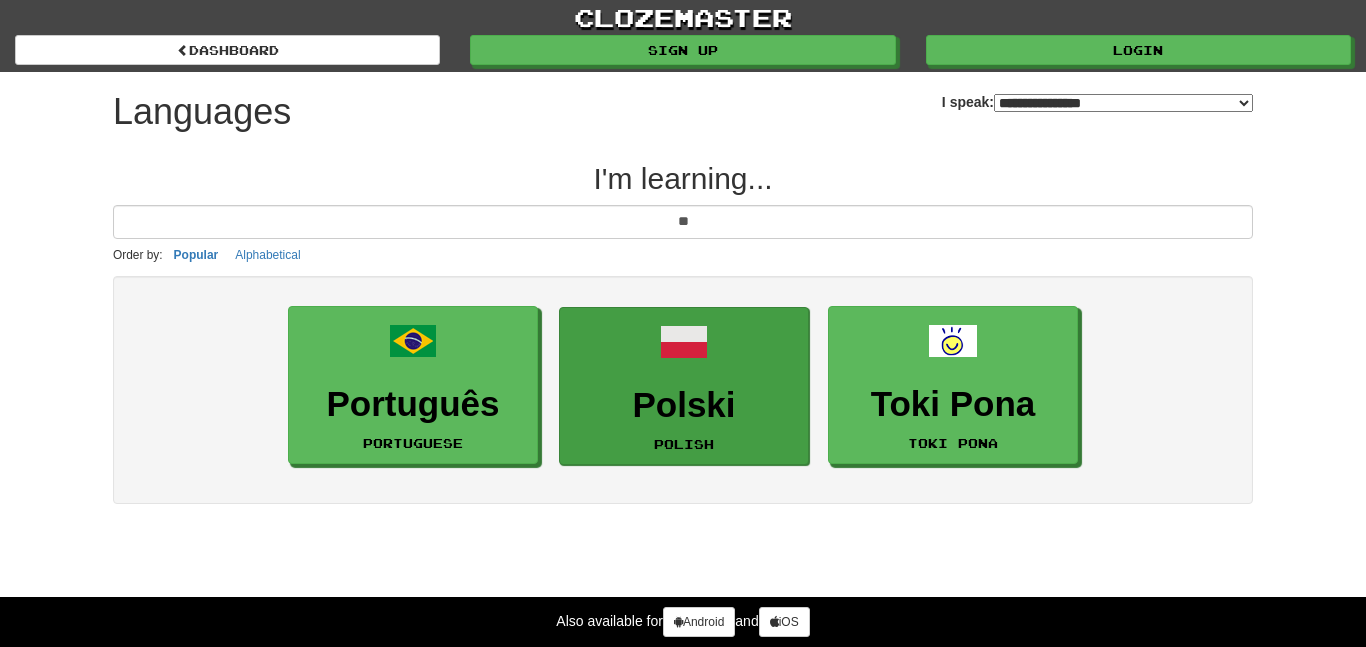 type on "**" 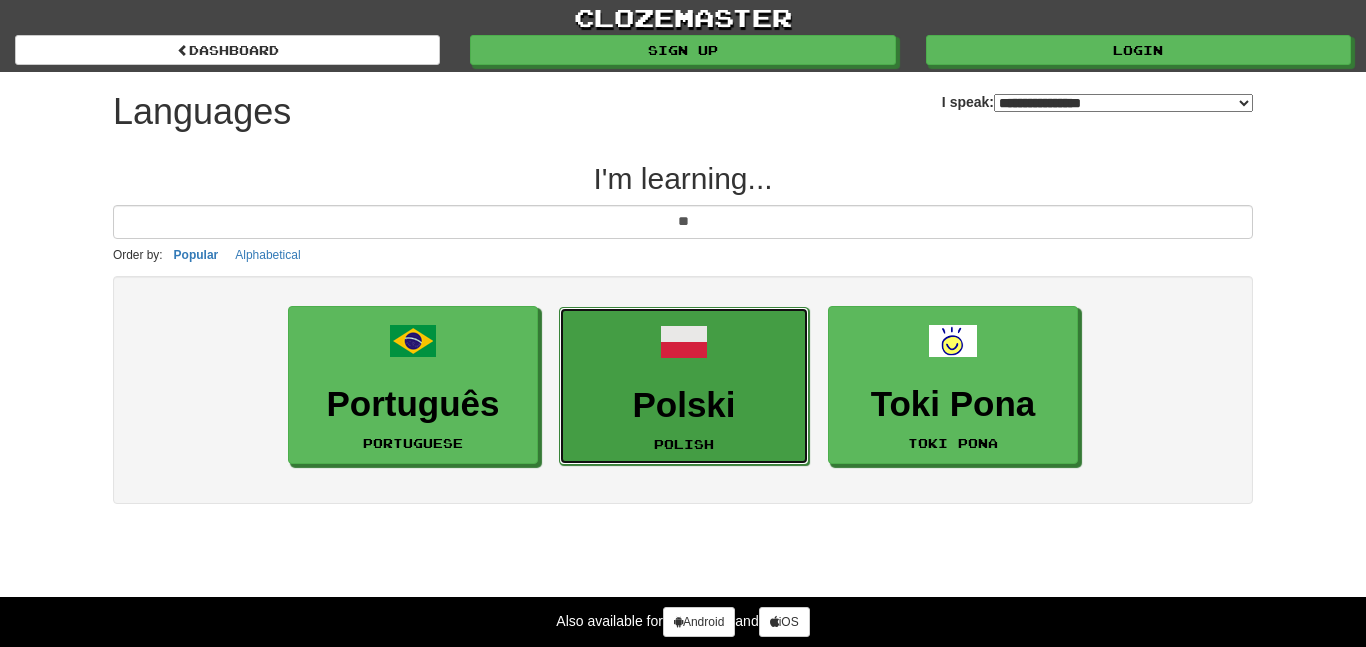 click on "Polski" at bounding box center [684, 405] 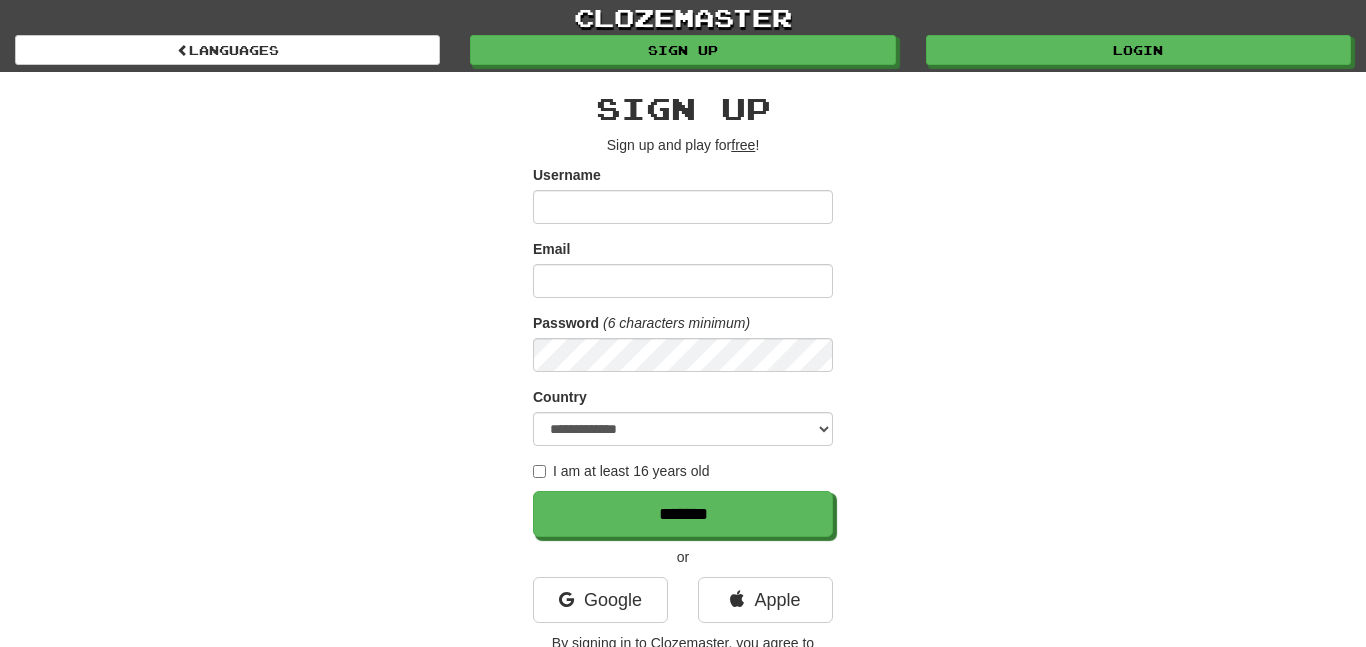 scroll, scrollTop: 0, scrollLeft: 0, axis: both 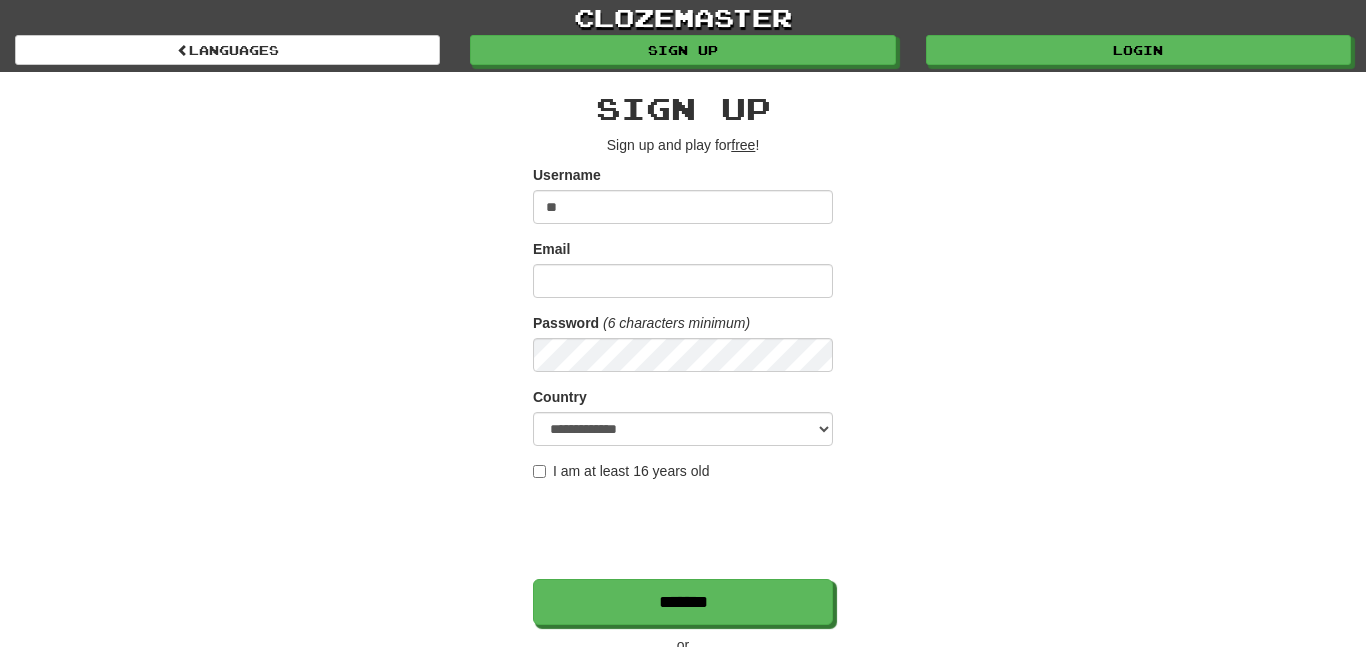 type on "**" 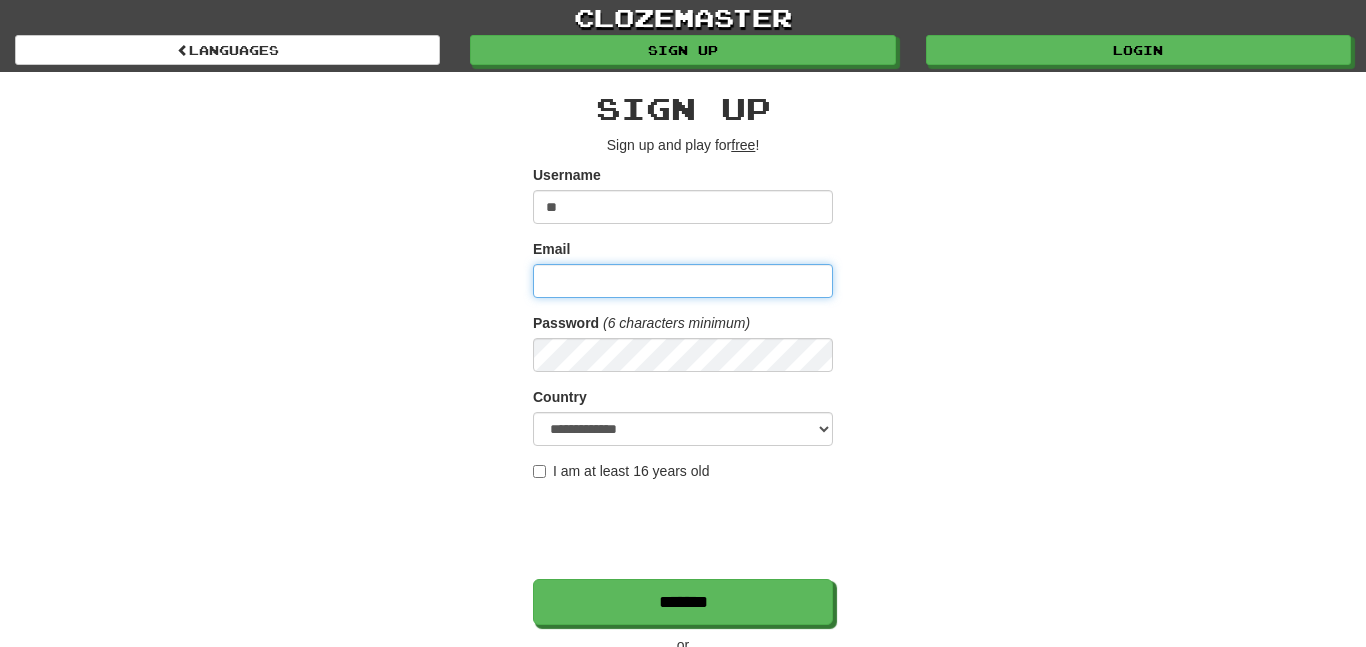 click on "Email" at bounding box center (683, 281) 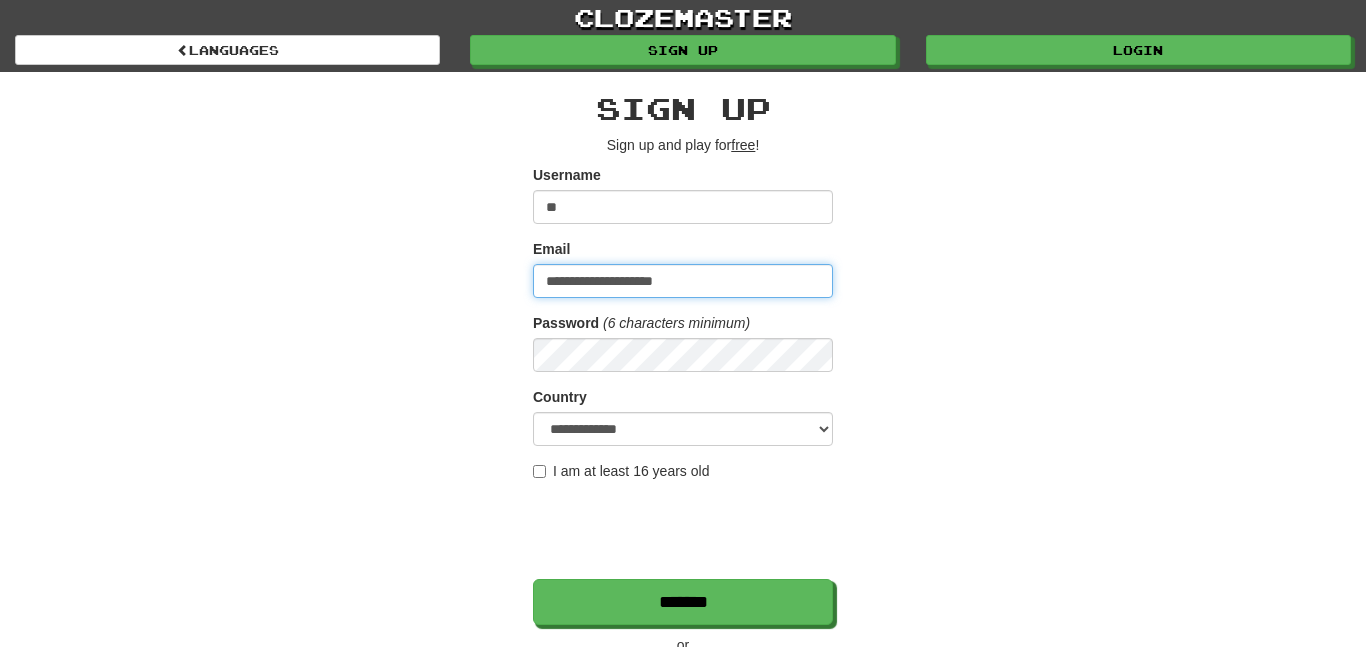 type on "**********" 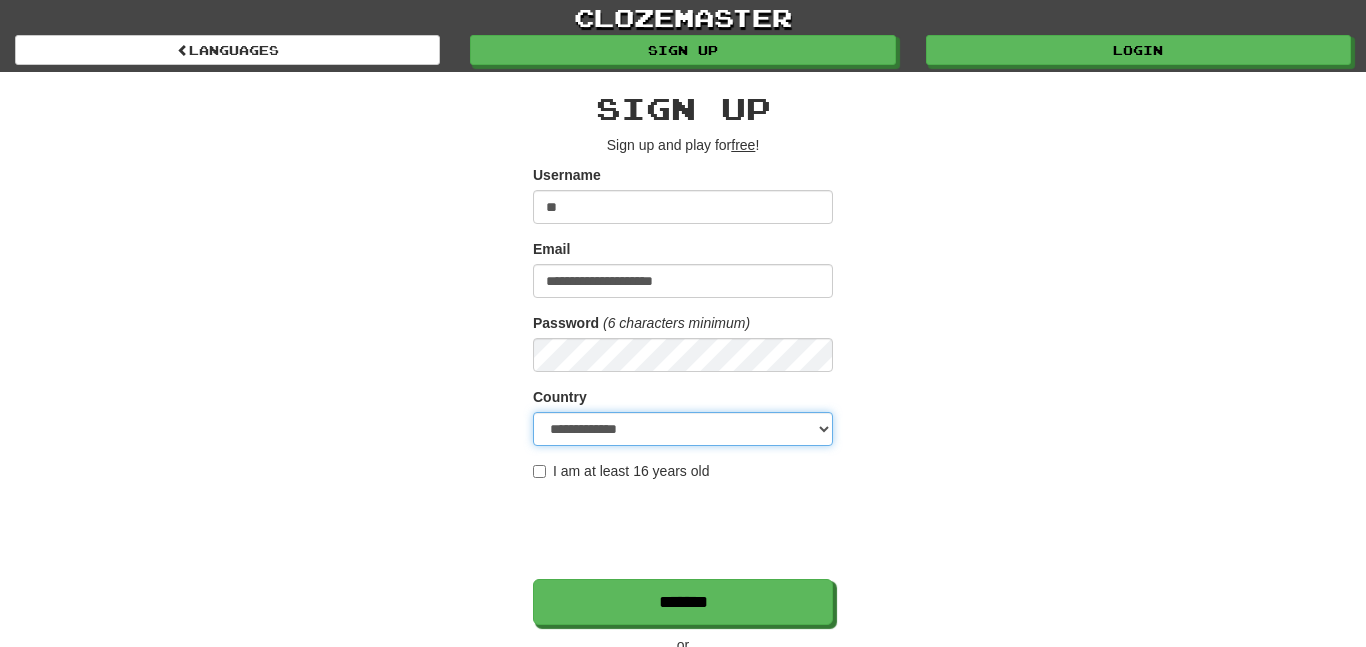 click on "**********" at bounding box center [683, 429] 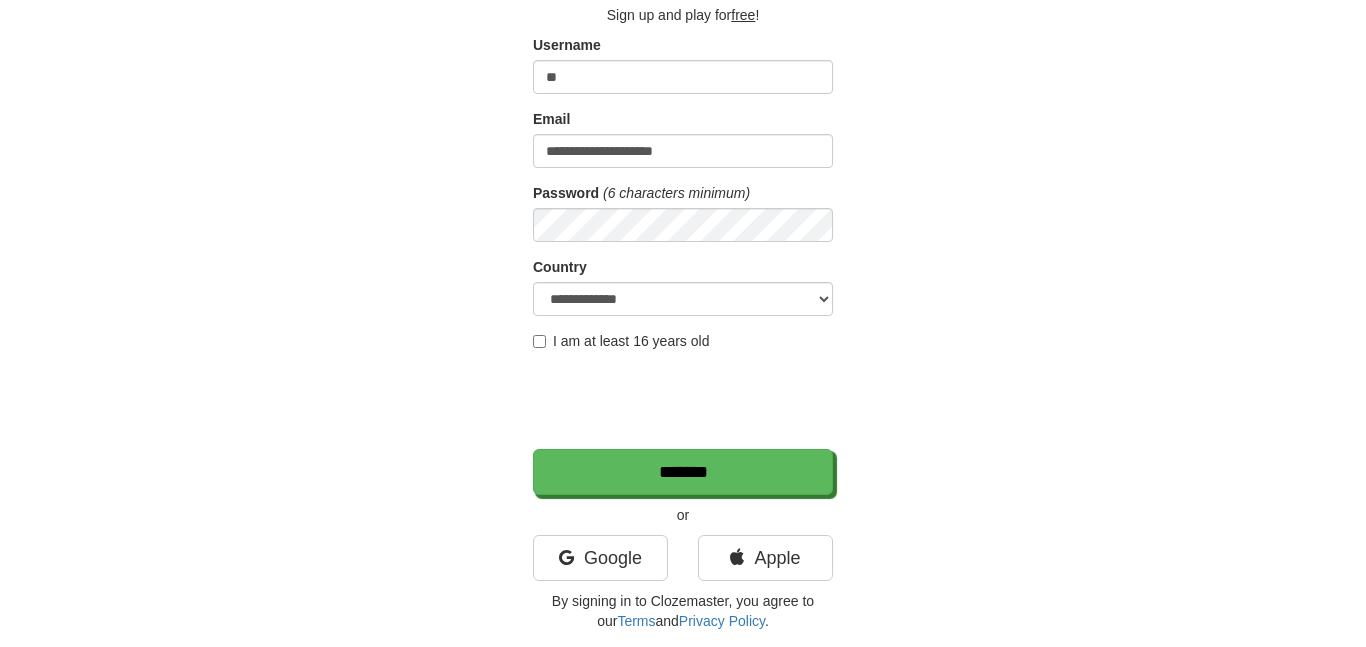 scroll, scrollTop: 129, scrollLeft: 0, axis: vertical 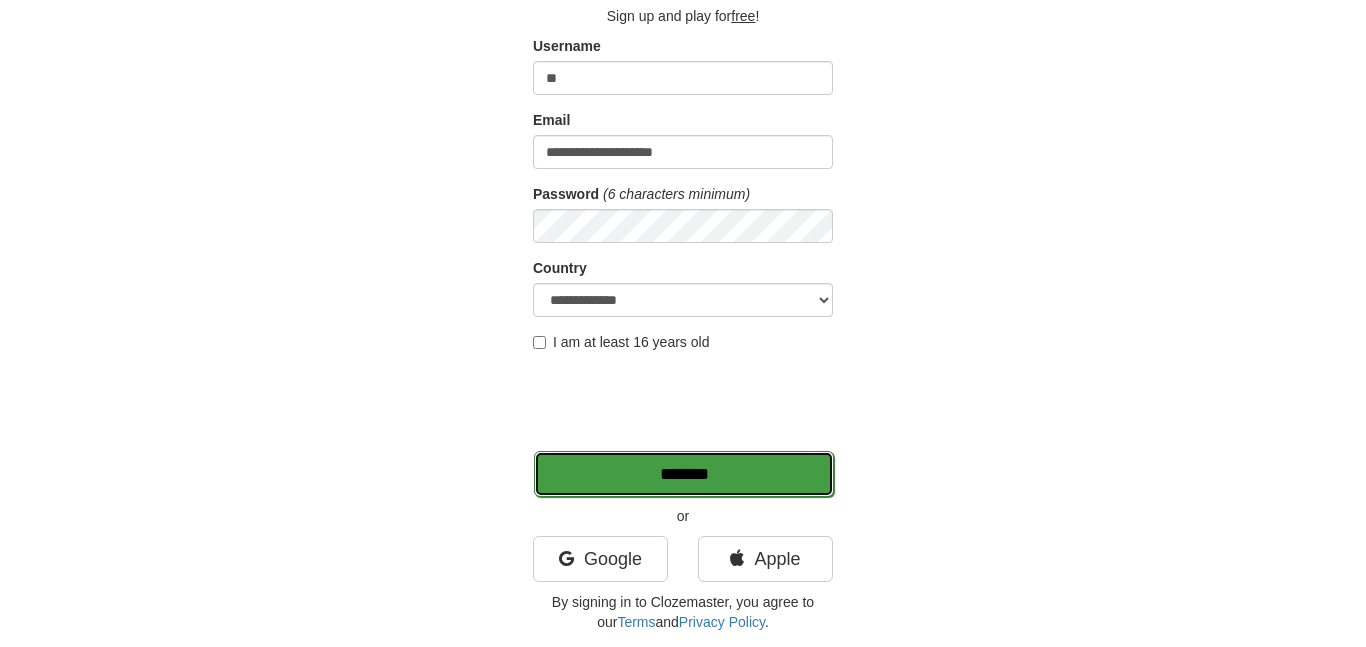 click on "*******" at bounding box center (684, 474) 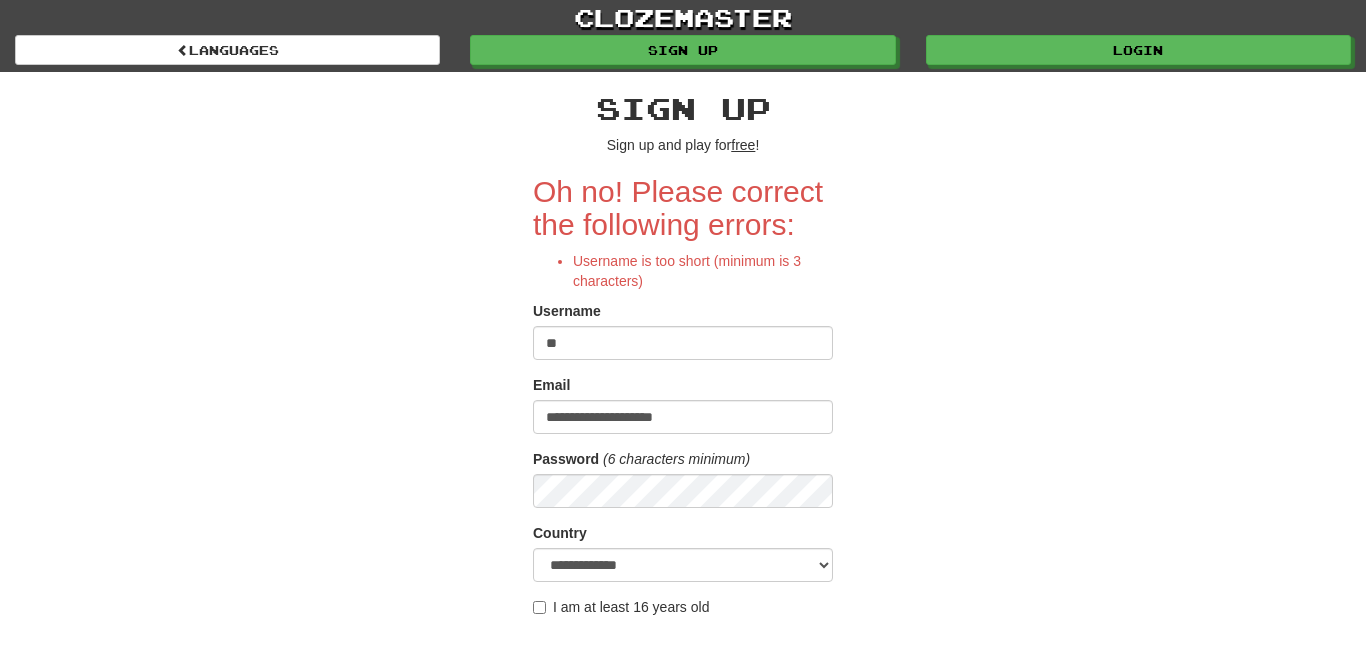 scroll, scrollTop: 0, scrollLeft: 0, axis: both 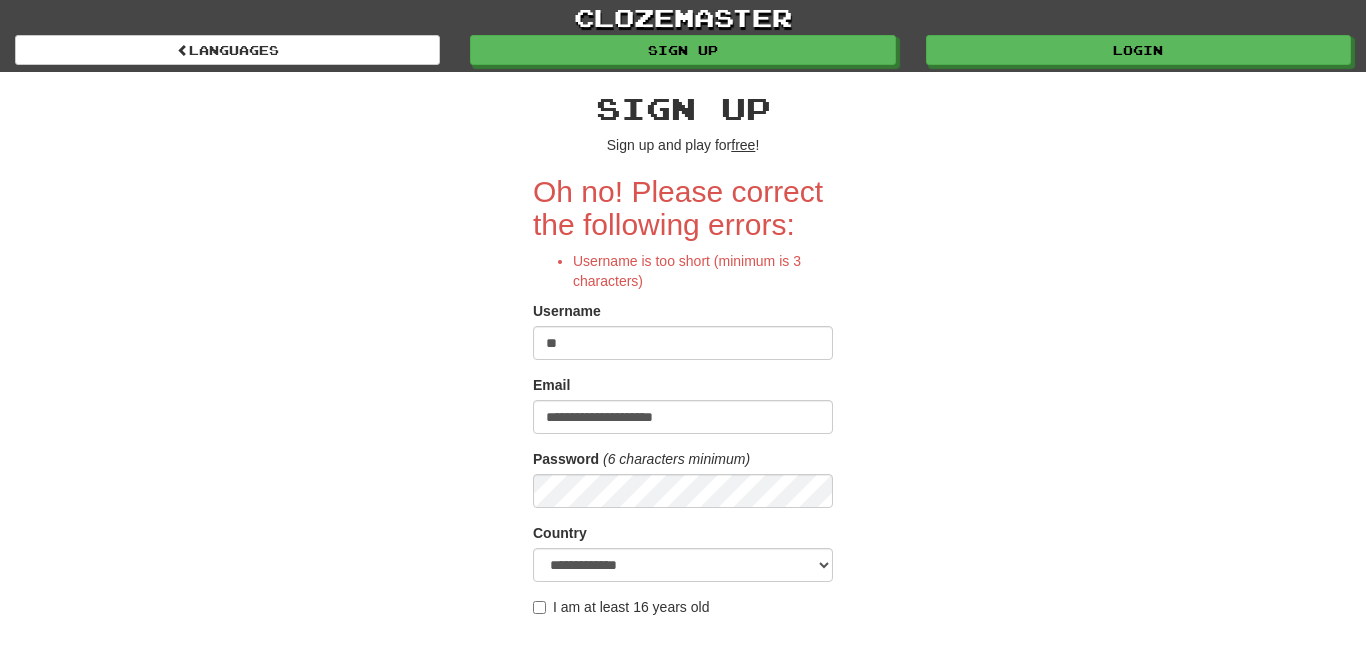 click on "**" at bounding box center (683, 343) 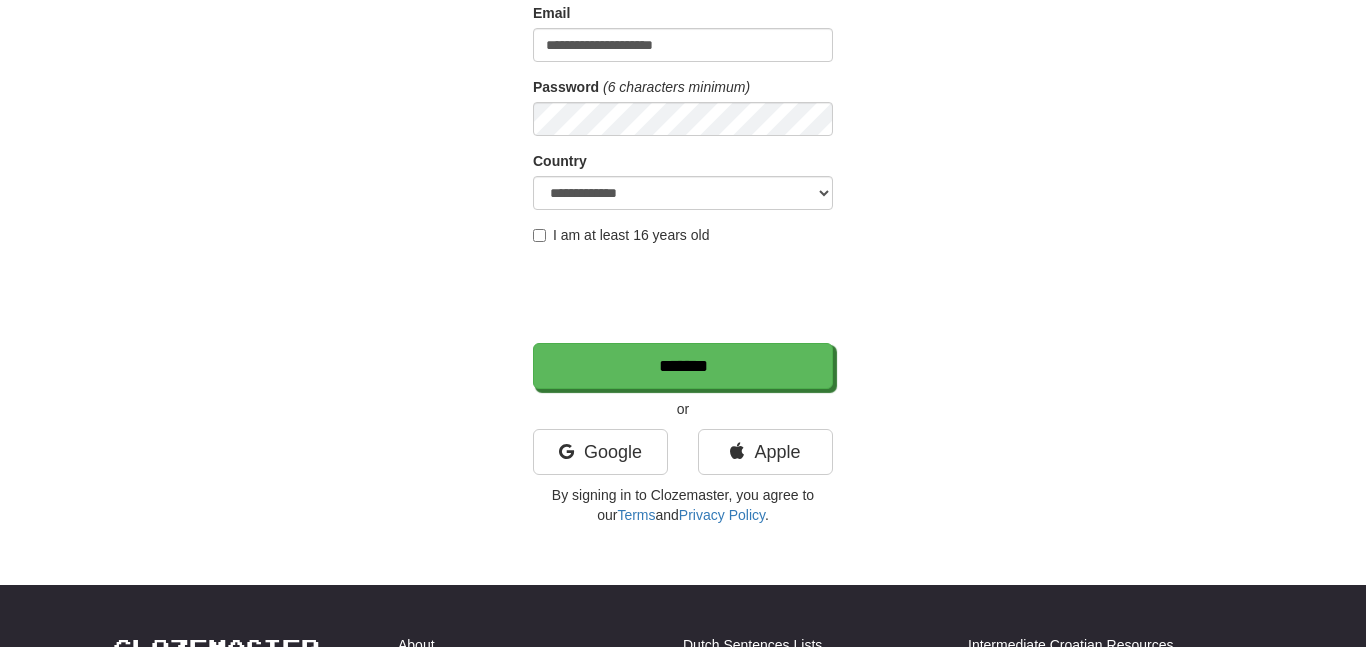 scroll, scrollTop: 375, scrollLeft: 0, axis: vertical 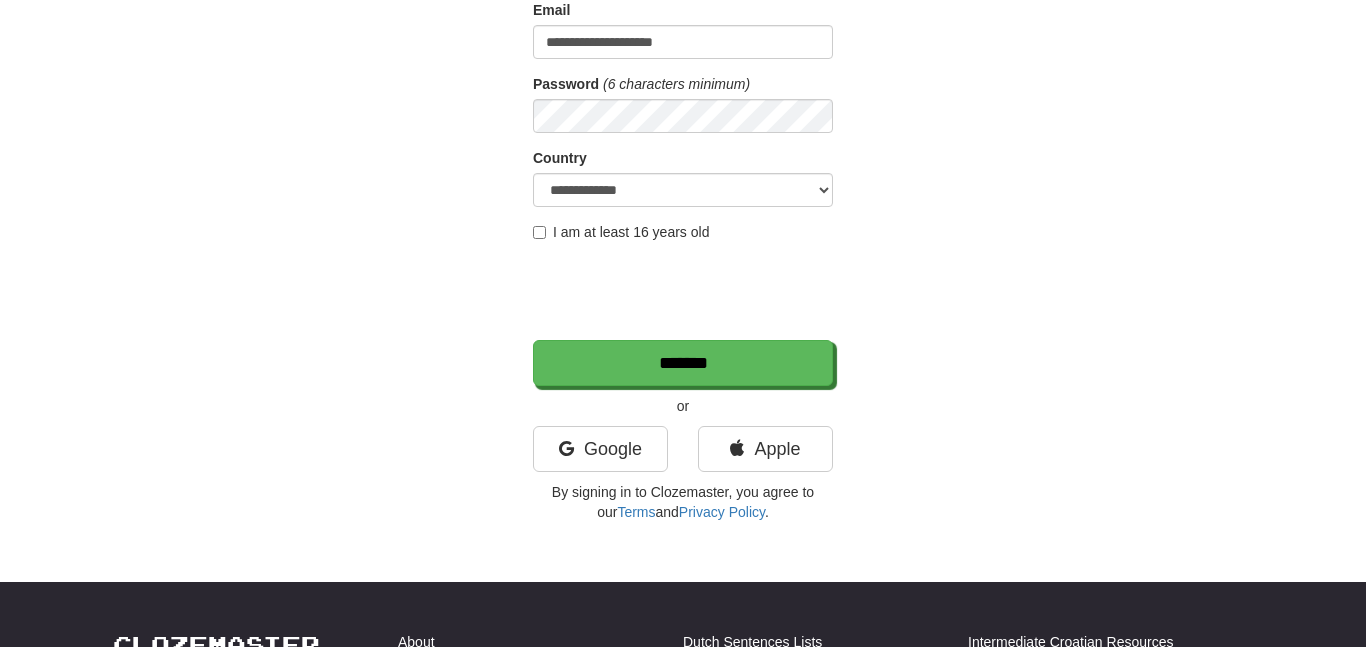 type on "***" 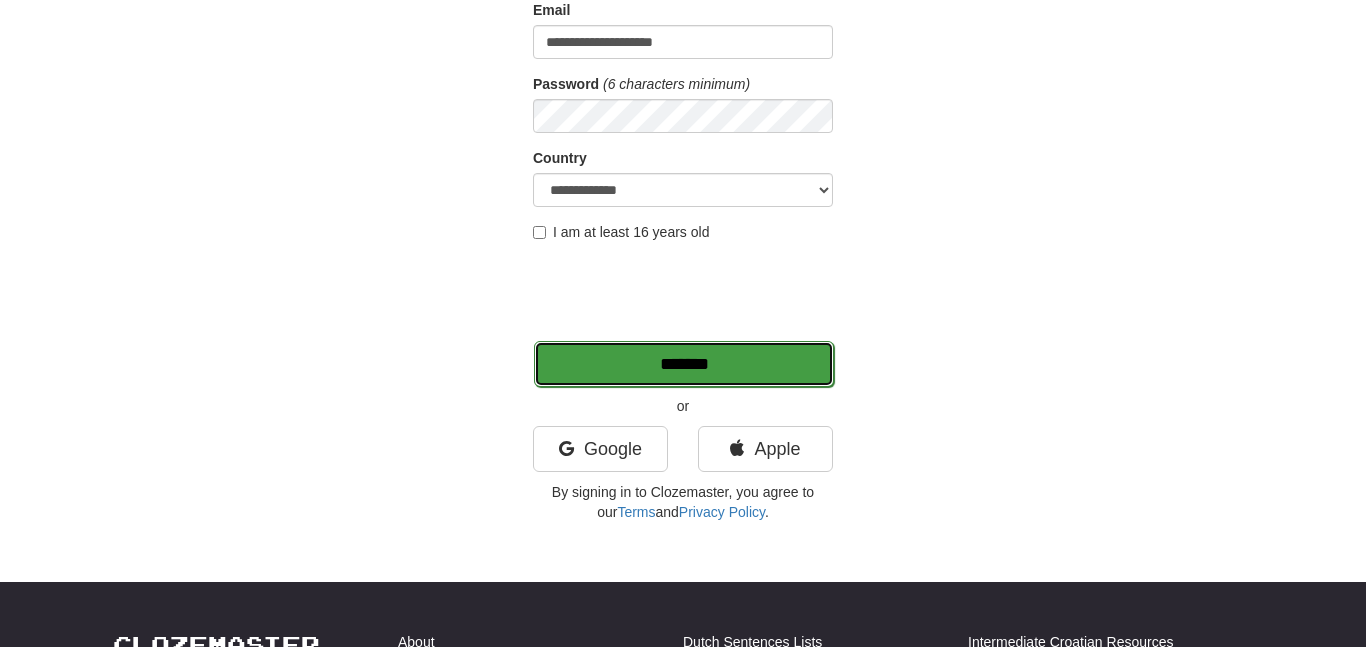 click on "*******" at bounding box center [684, 364] 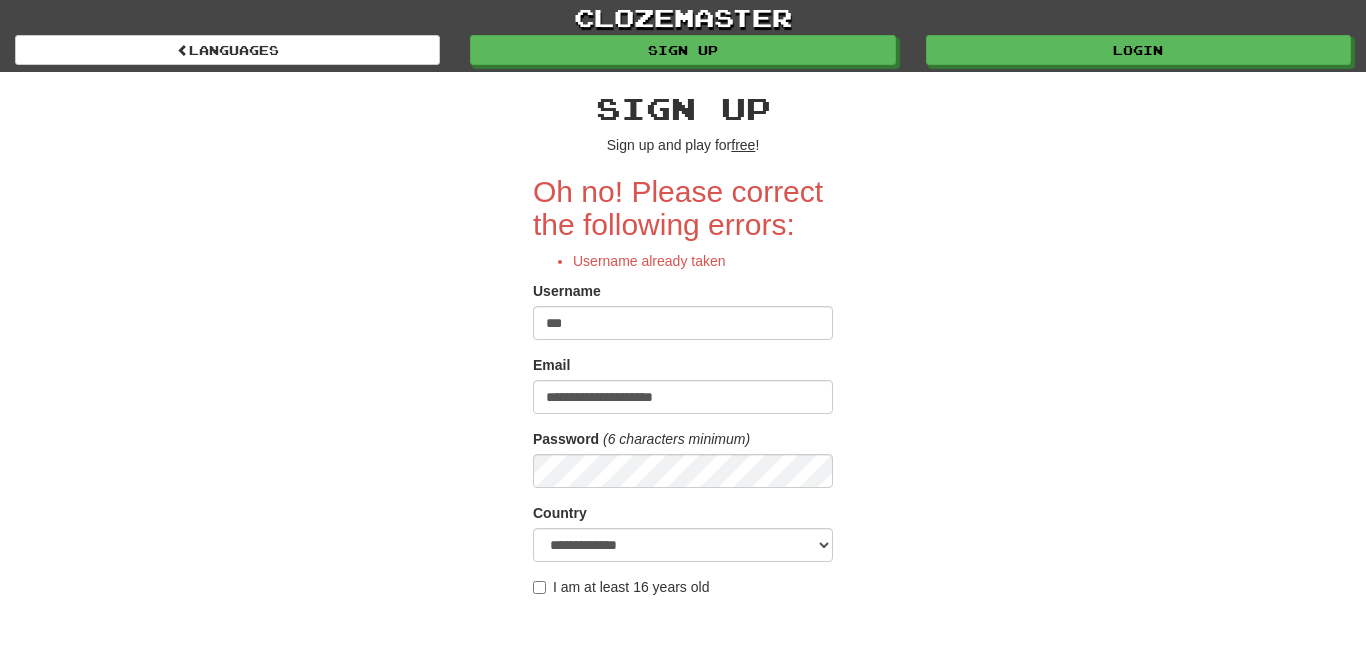 scroll, scrollTop: 0, scrollLeft: 0, axis: both 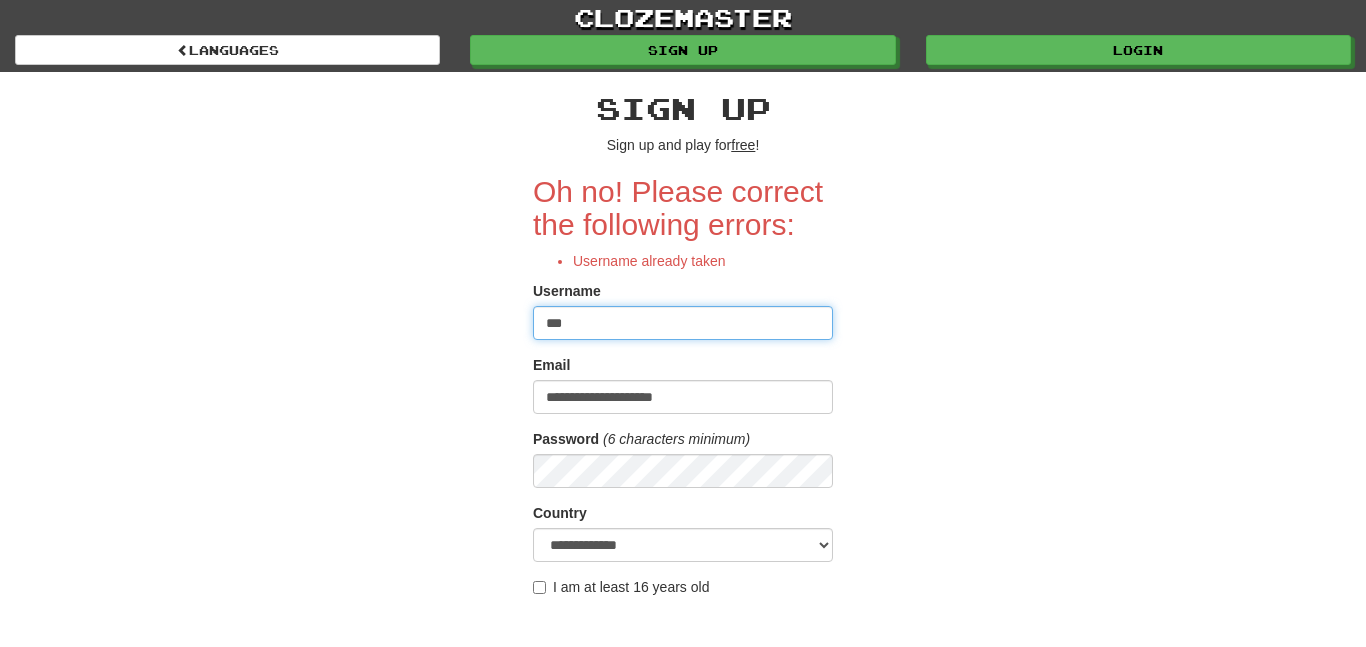 click on "***" at bounding box center (683, 323) 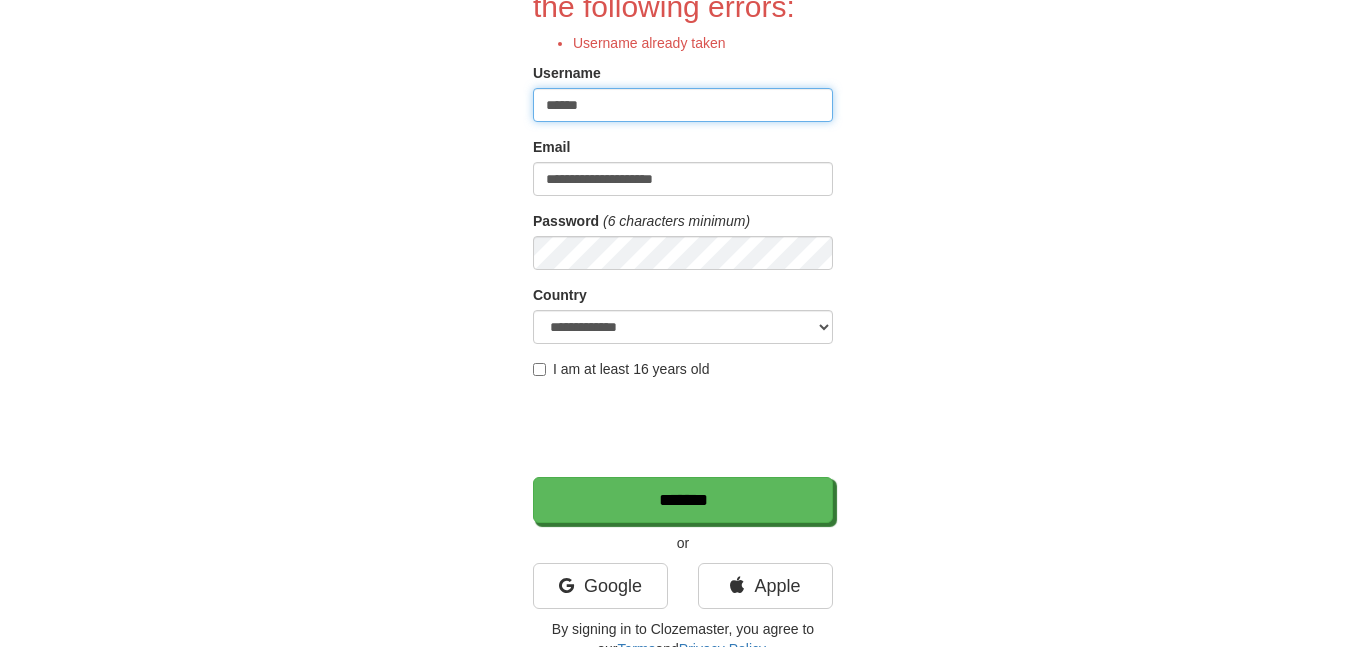 scroll, scrollTop: 222, scrollLeft: 0, axis: vertical 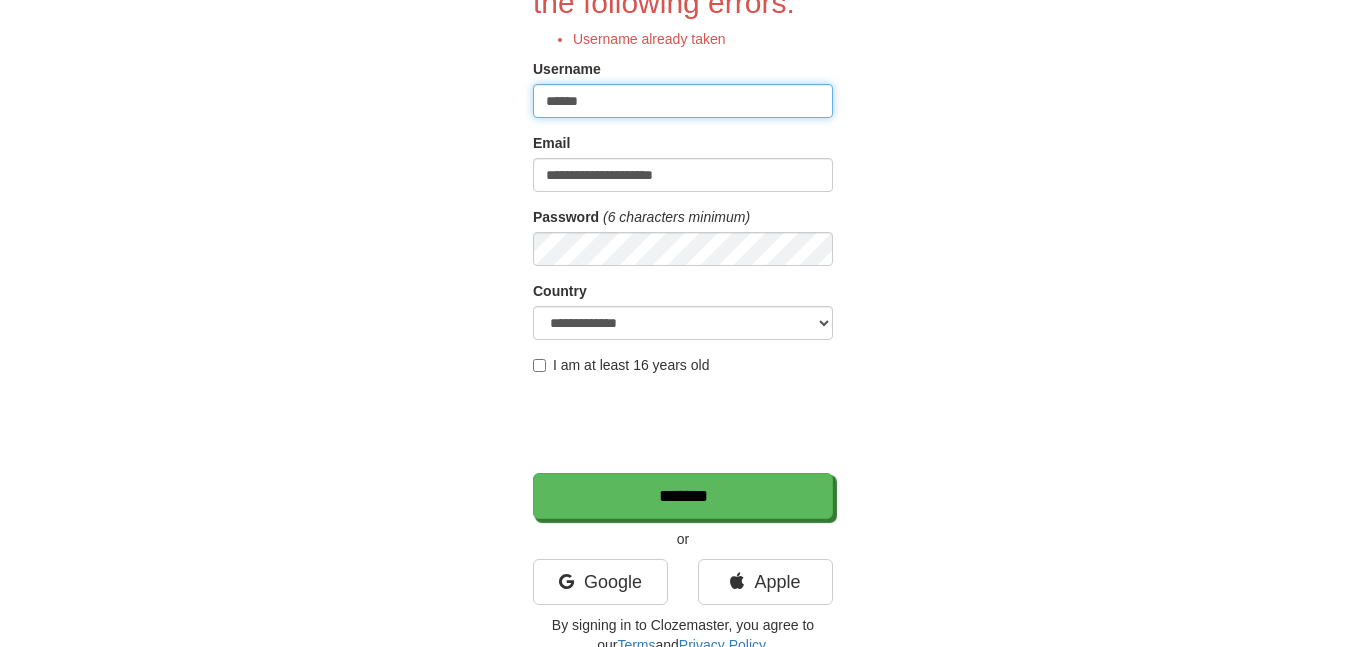 type on "******" 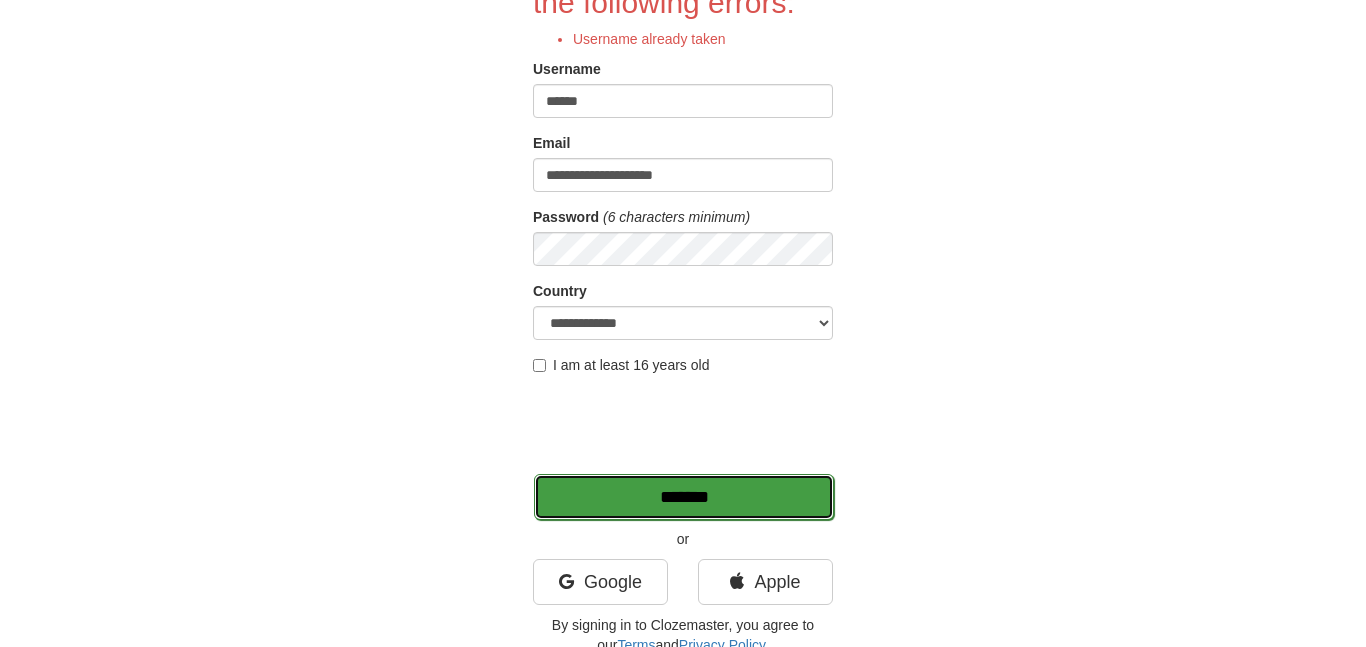 click on "*******" at bounding box center (684, 497) 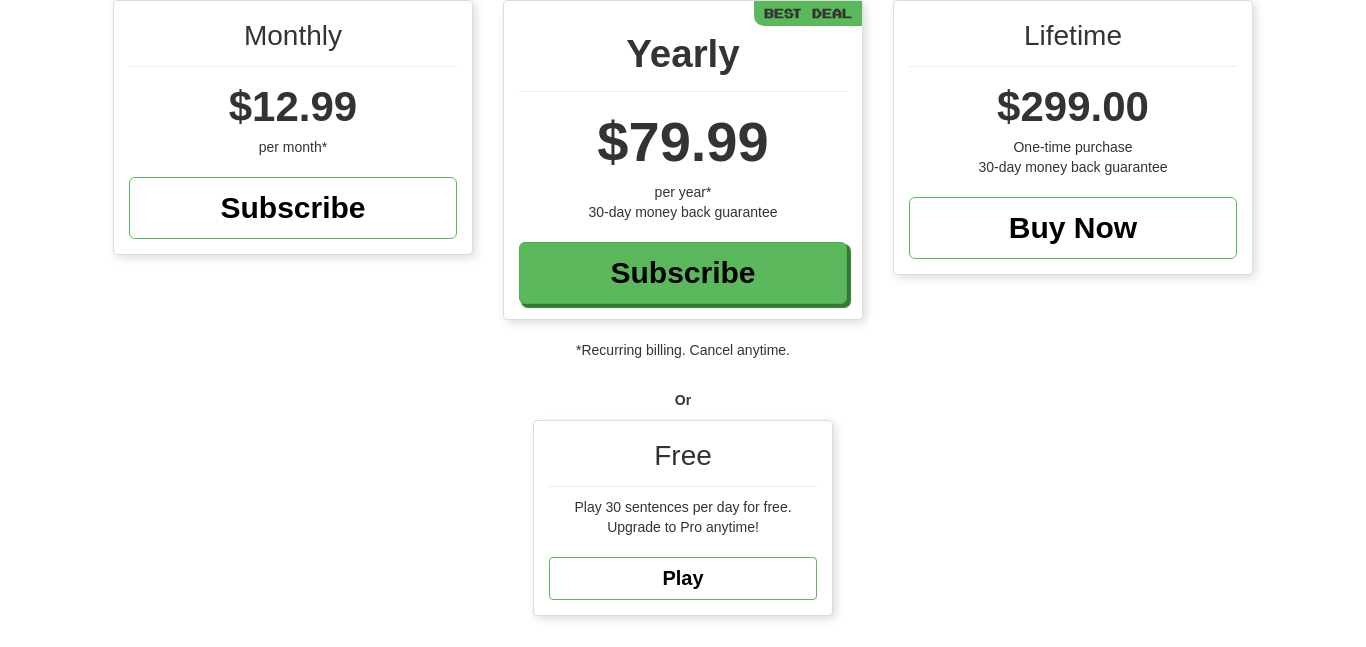 scroll, scrollTop: 220, scrollLeft: 0, axis: vertical 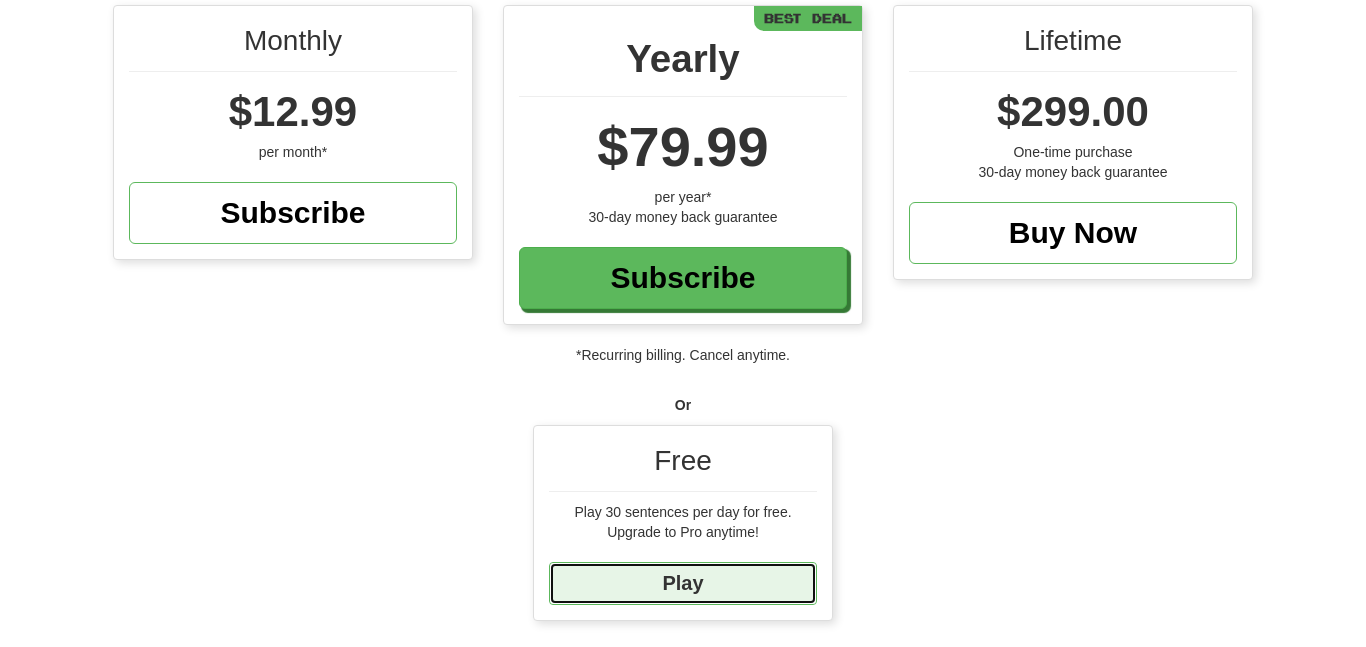 click on "Play" at bounding box center [683, 583] 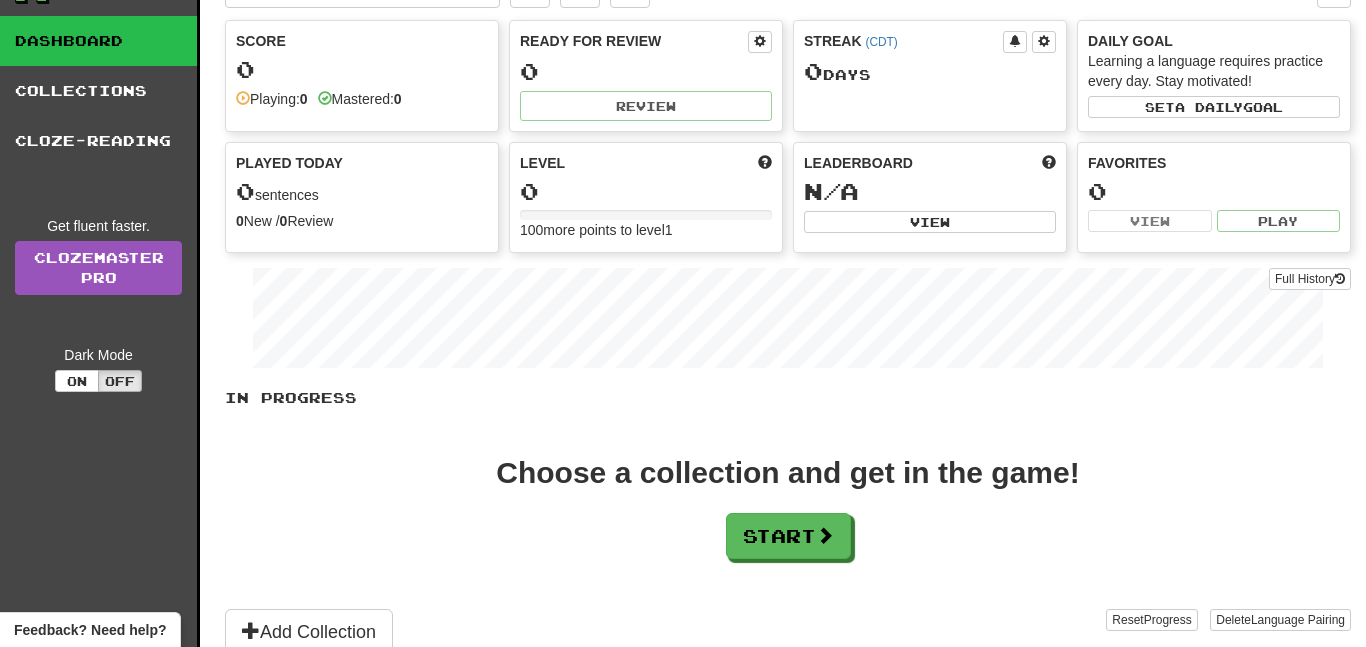 scroll, scrollTop: 139, scrollLeft: 0, axis: vertical 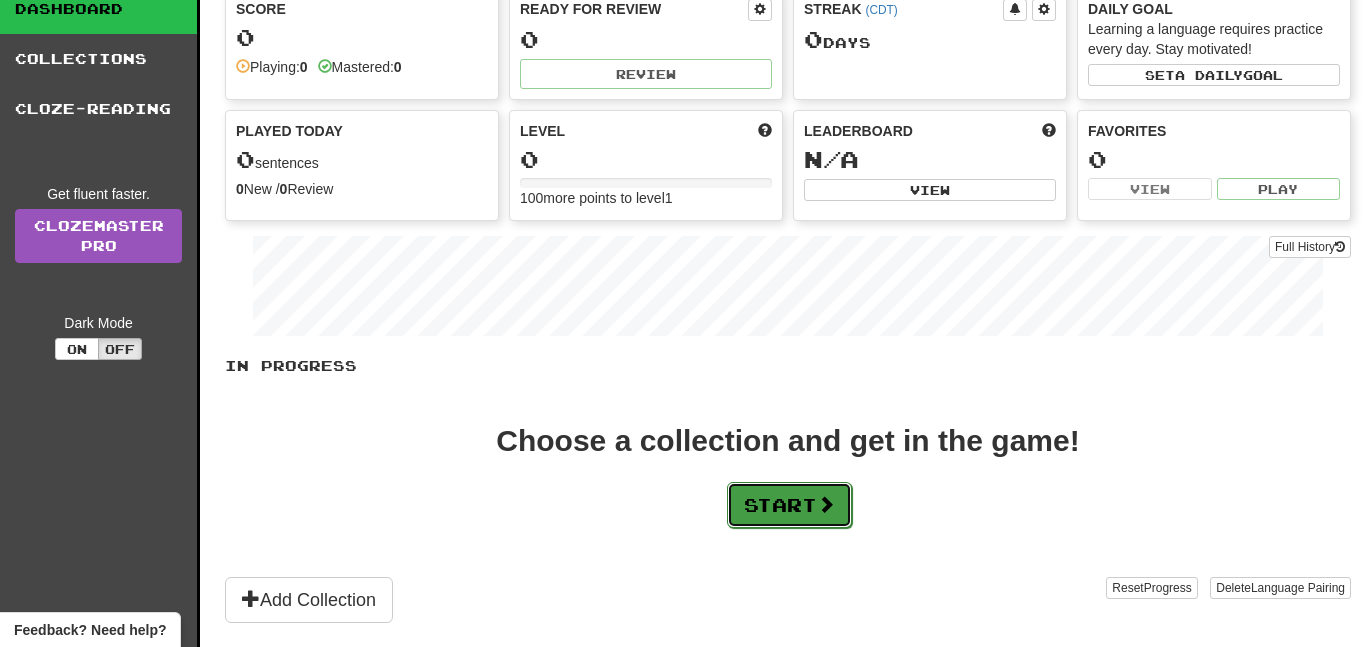 click on "Start" at bounding box center (789, 505) 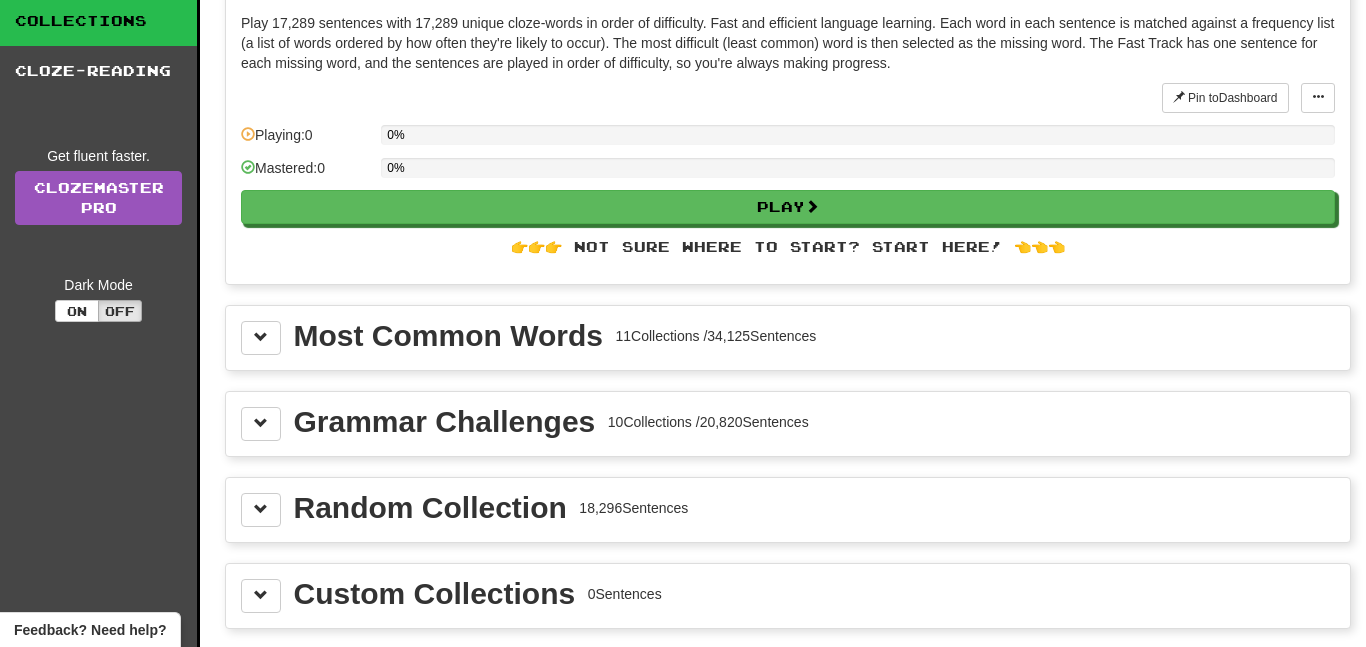 scroll, scrollTop: 180, scrollLeft: 0, axis: vertical 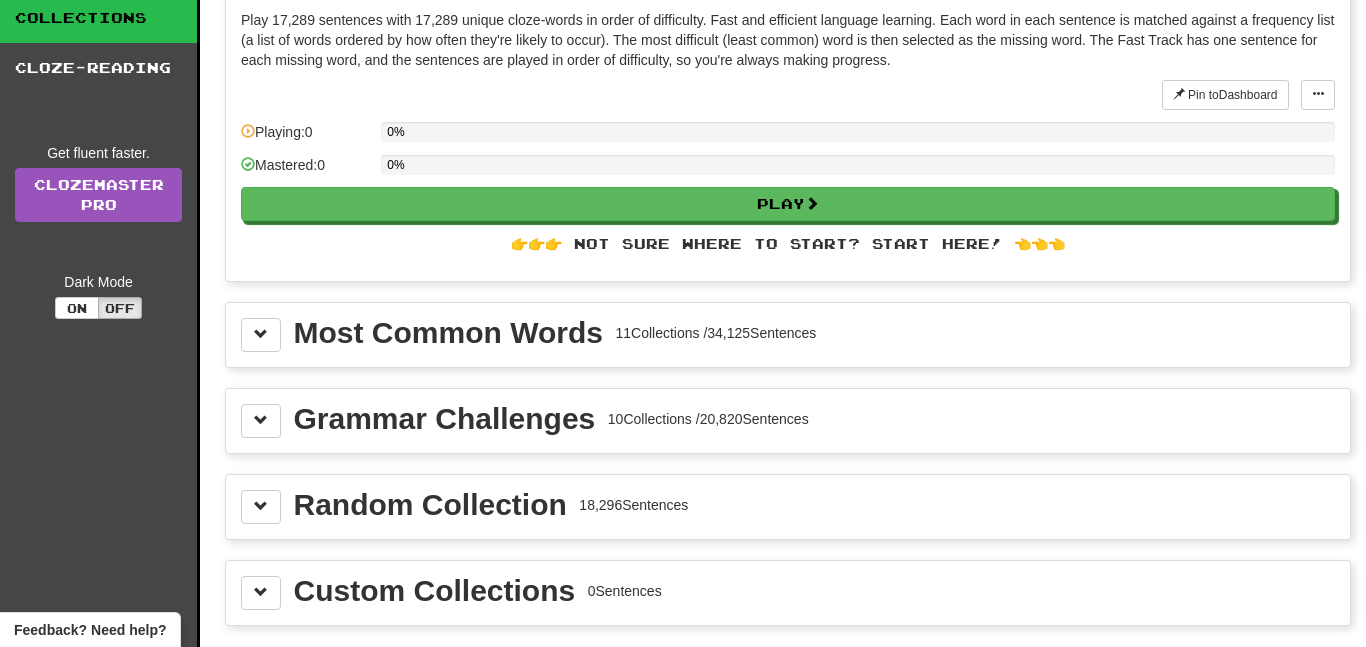 click on "Most Common Words 11  Collections /  34,125  Sentences" at bounding box center (788, 335) 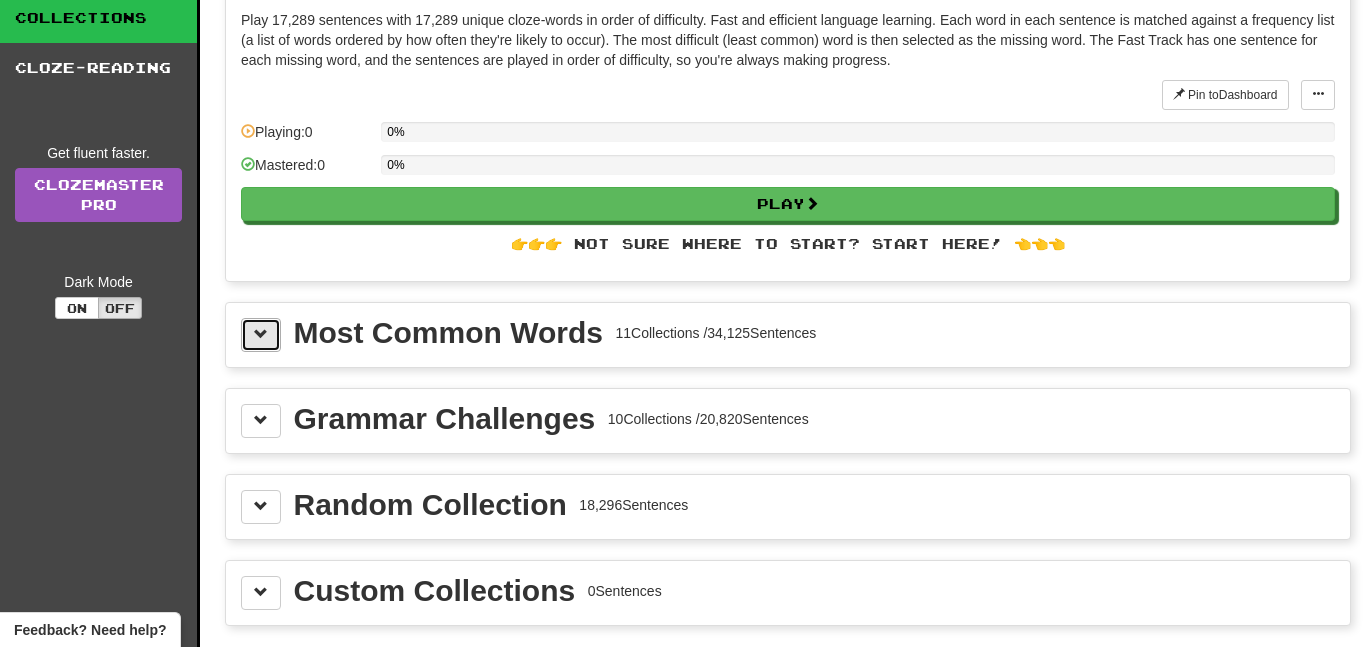 click at bounding box center (261, 334) 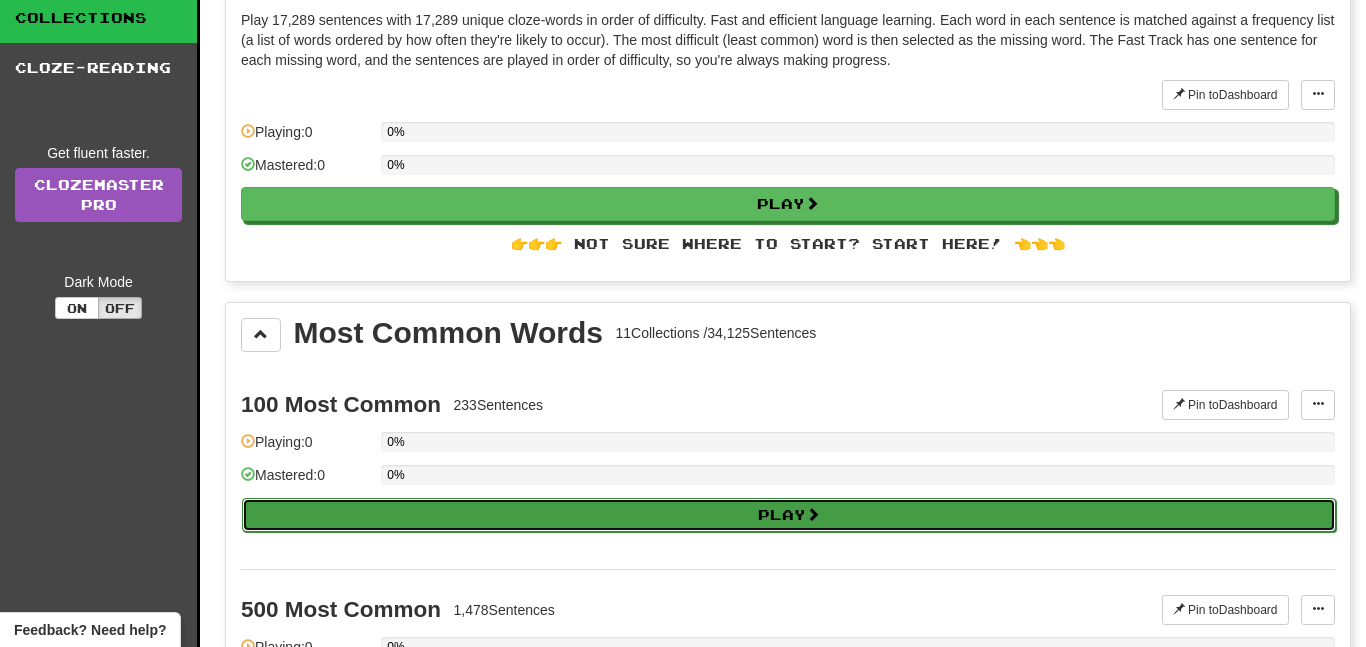 click on "Play" at bounding box center [789, 515] 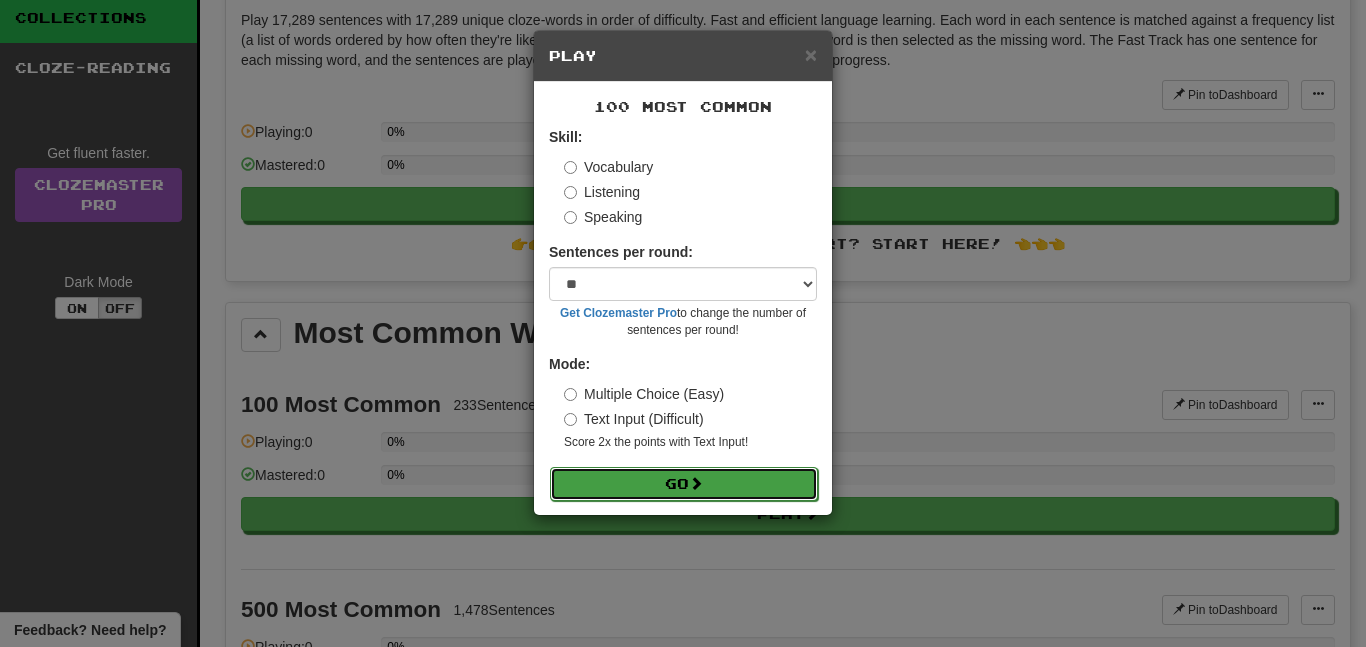click on "Go" at bounding box center [684, 484] 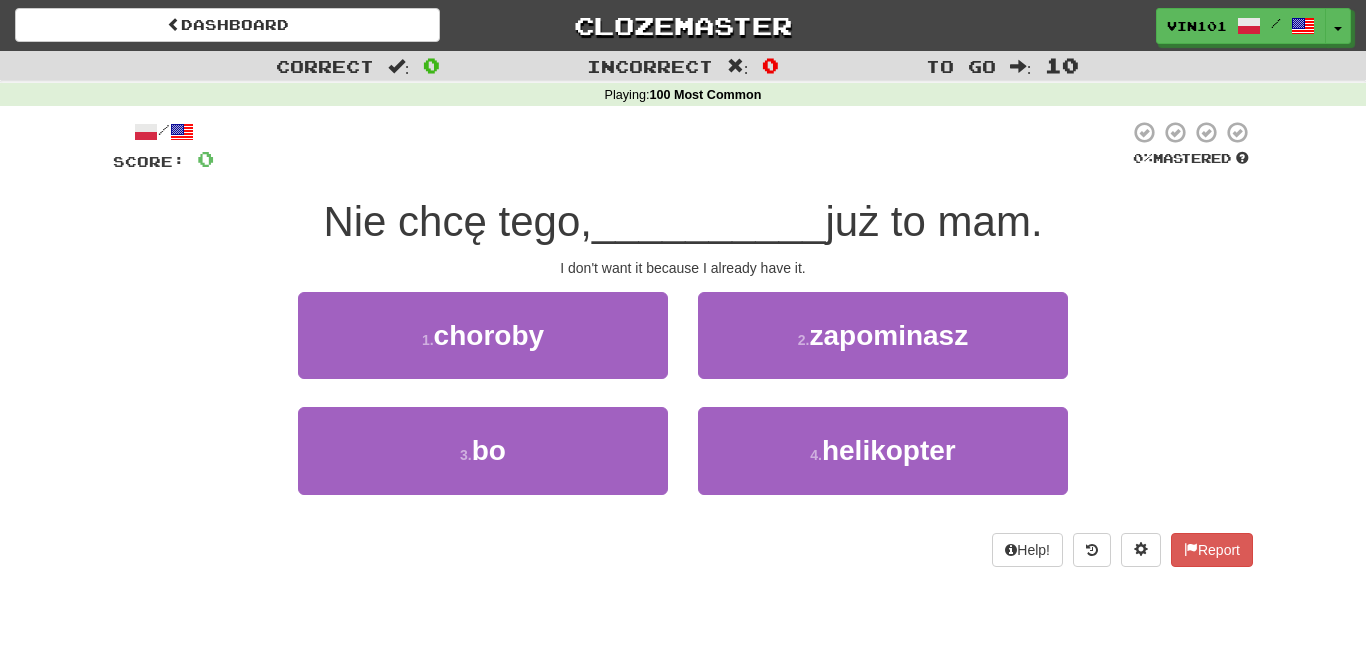 scroll, scrollTop: 0, scrollLeft: 0, axis: both 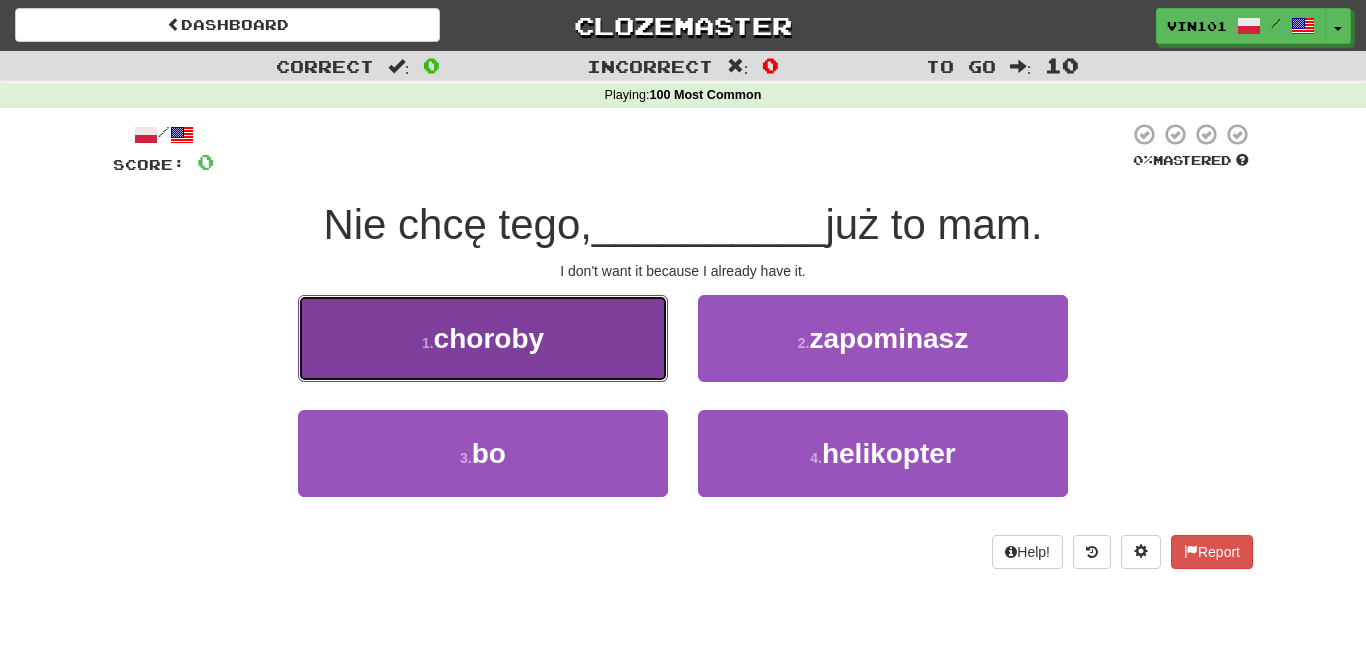 click on "1 .  choroby" at bounding box center [483, 338] 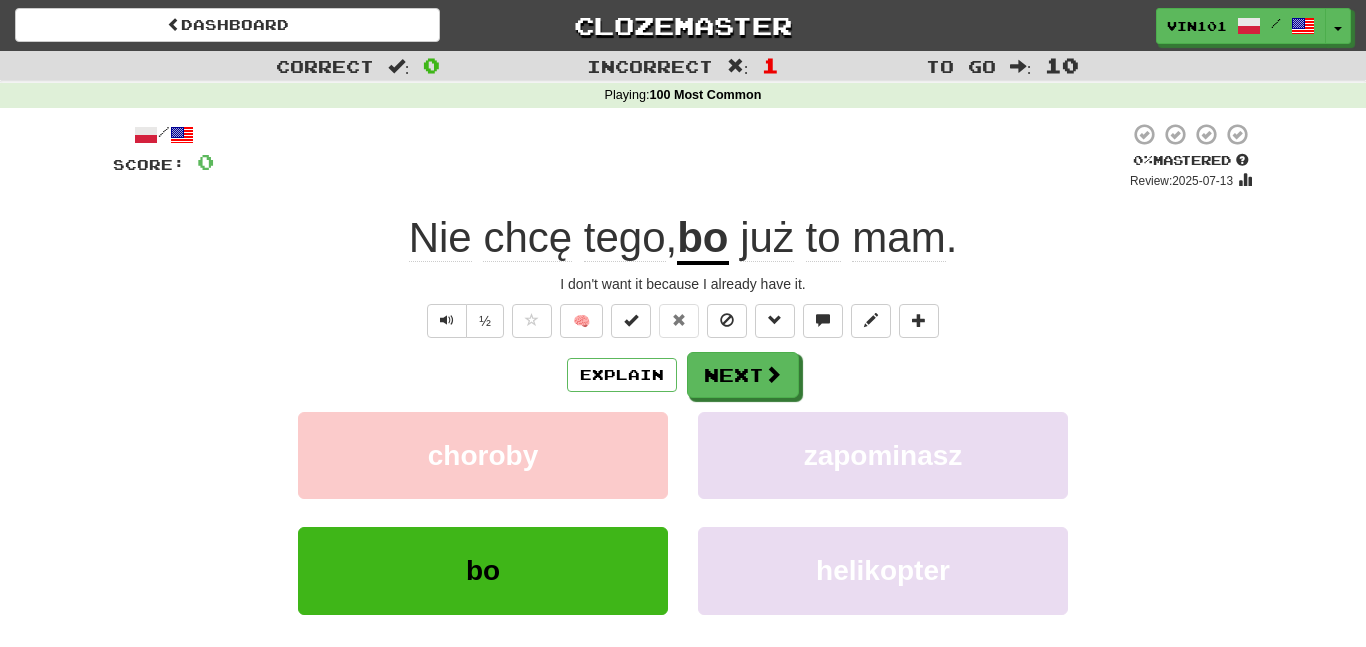 click on "bo" at bounding box center (702, 239) 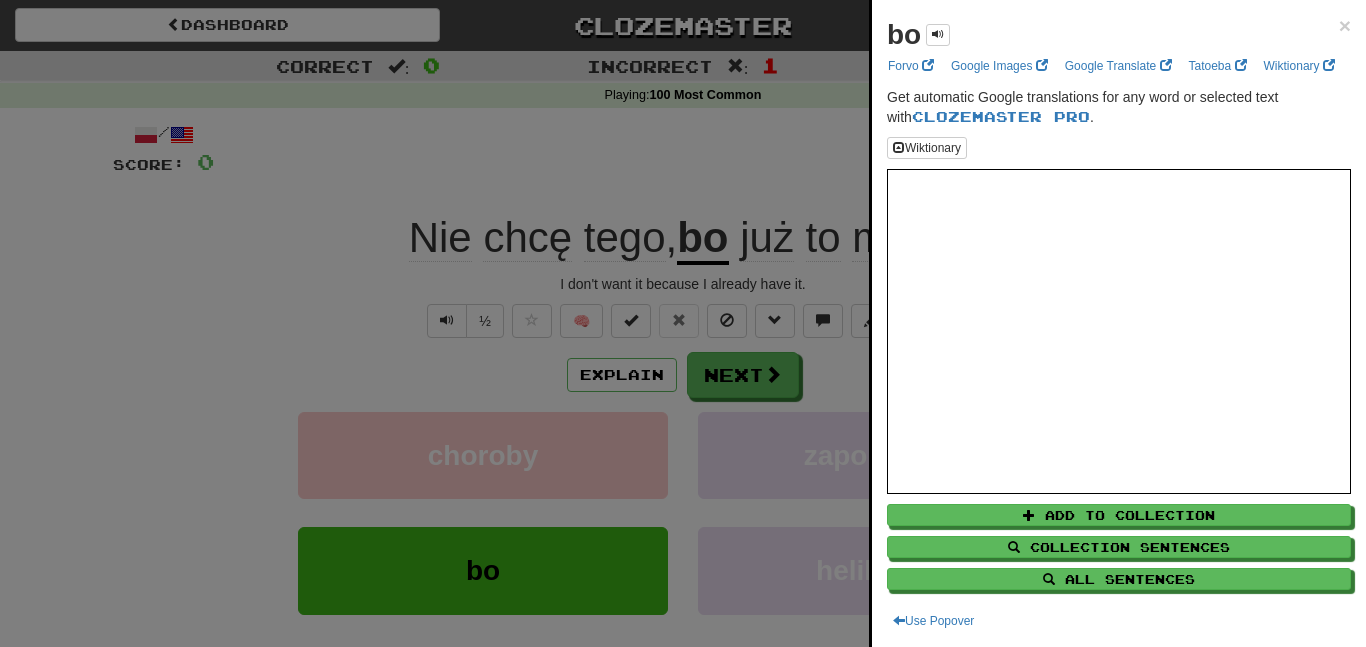 click at bounding box center [683, 323] 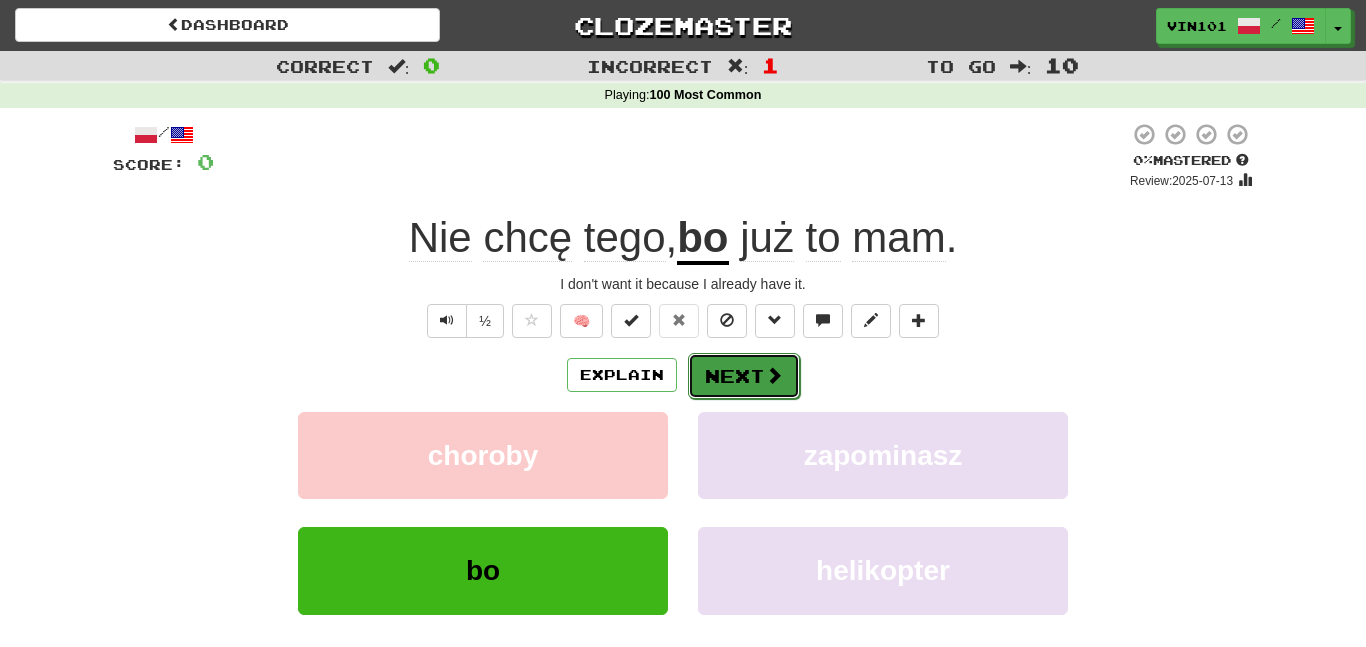 click on "Next" at bounding box center (744, 376) 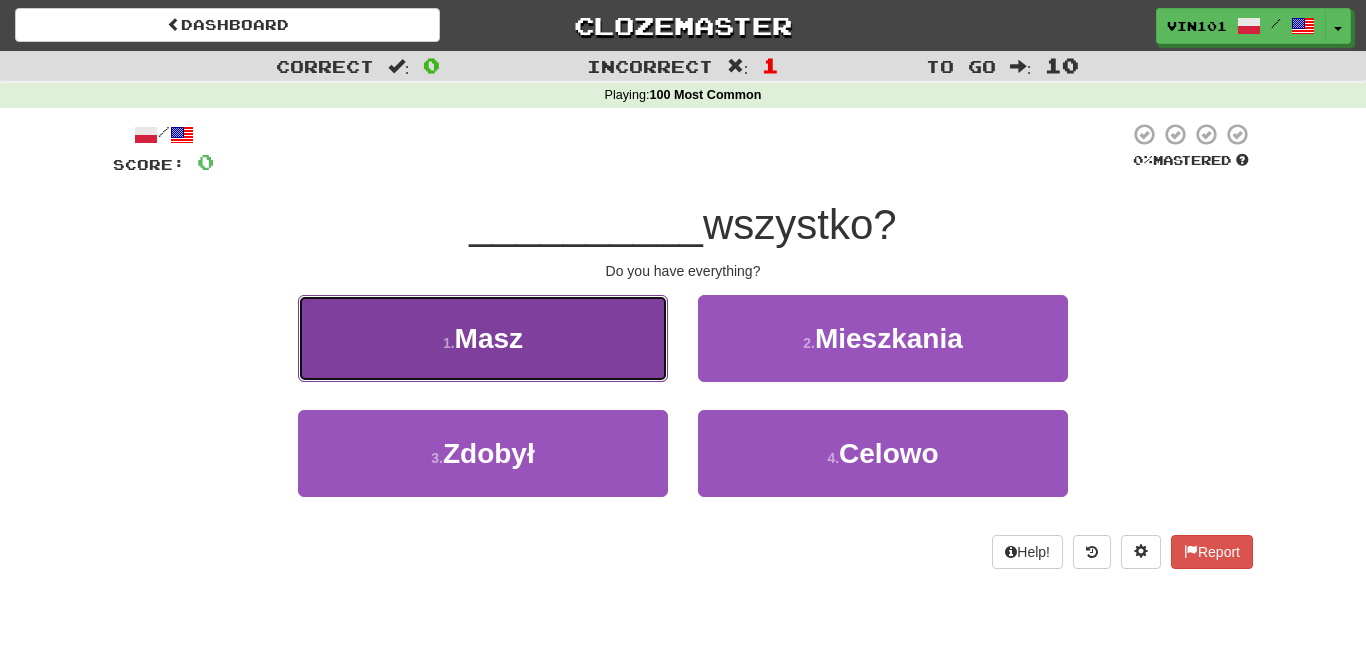 click on "1 .  Masz" at bounding box center [483, 338] 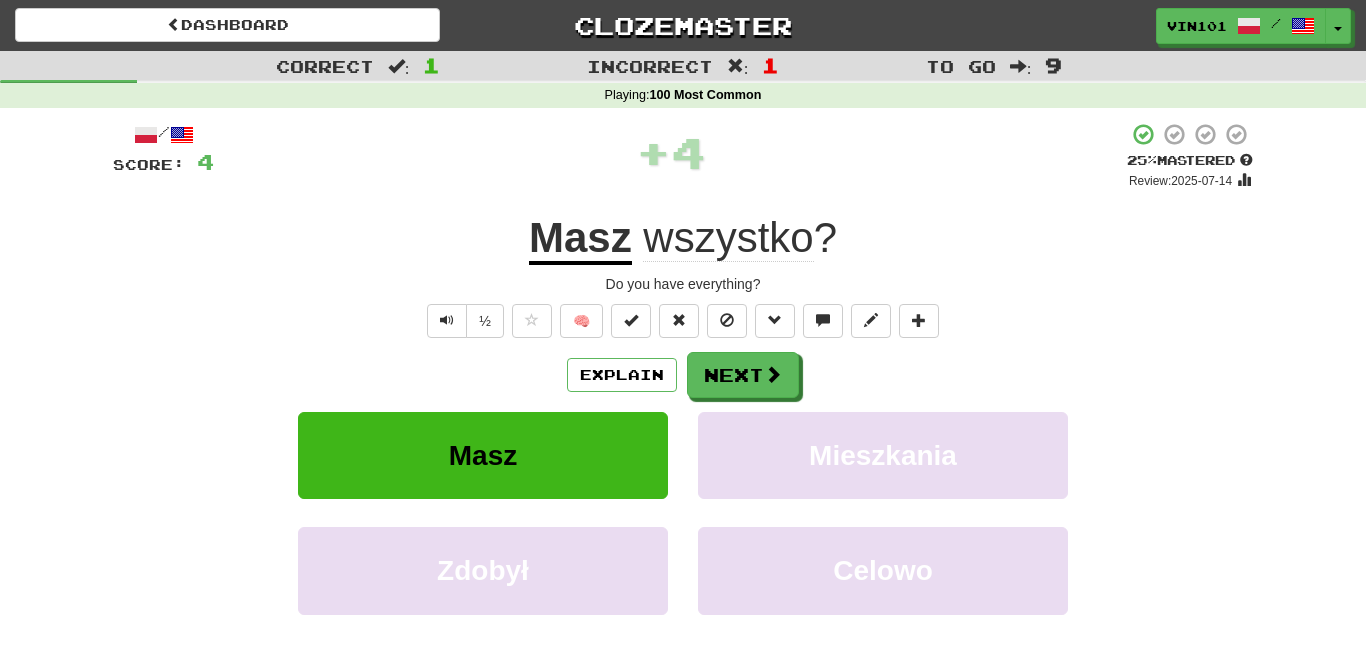click on "Masz" at bounding box center [580, 239] 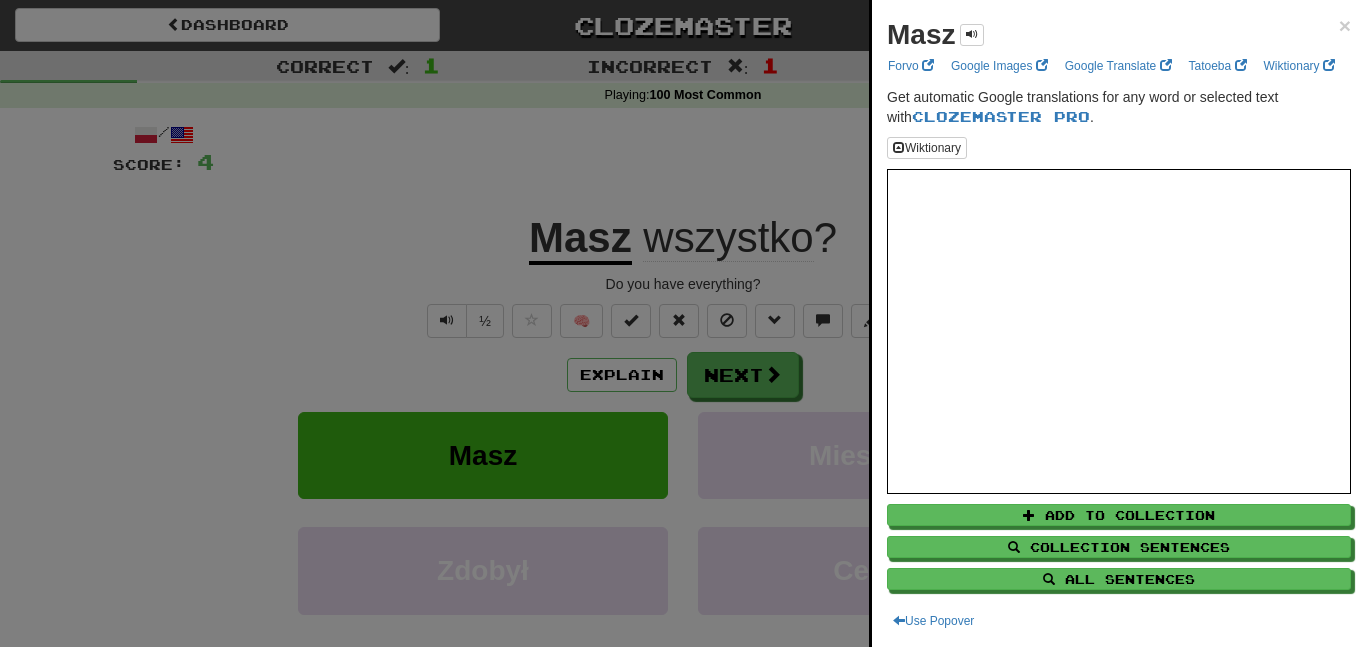 click on "Masz ×" at bounding box center [1119, 35] 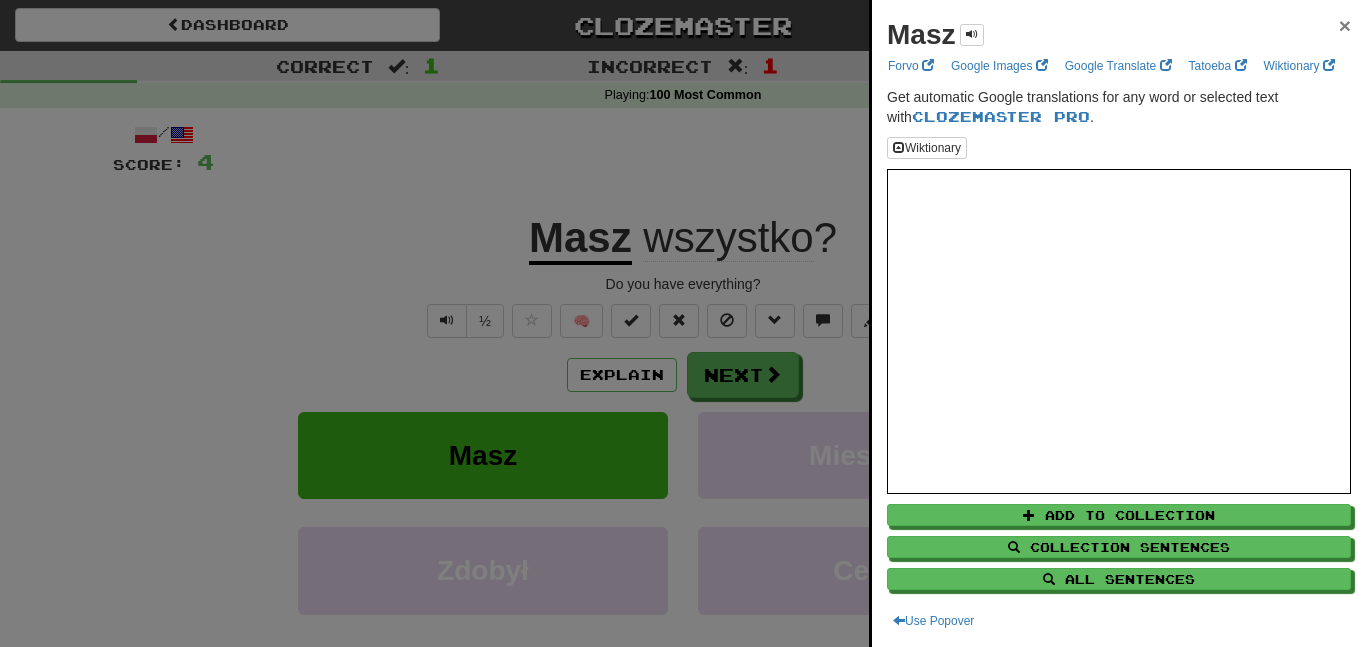 click on "×" at bounding box center (1345, 25) 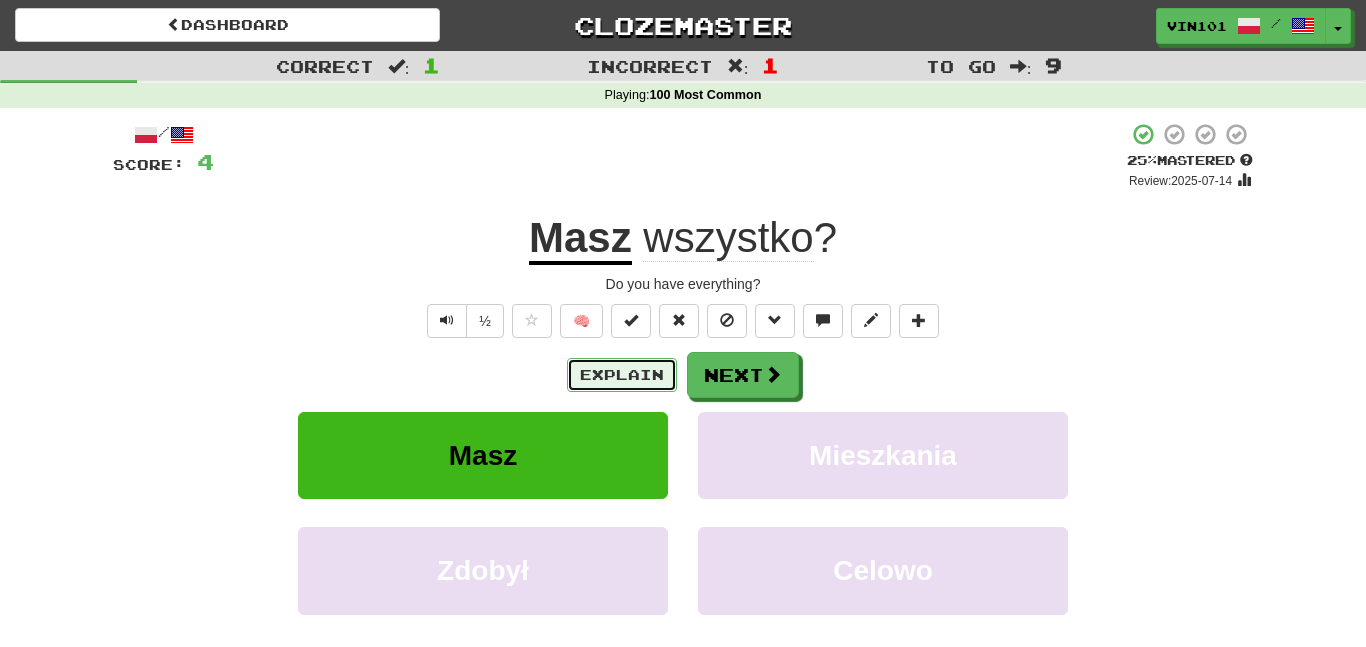 click on "Explain" at bounding box center (622, 375) 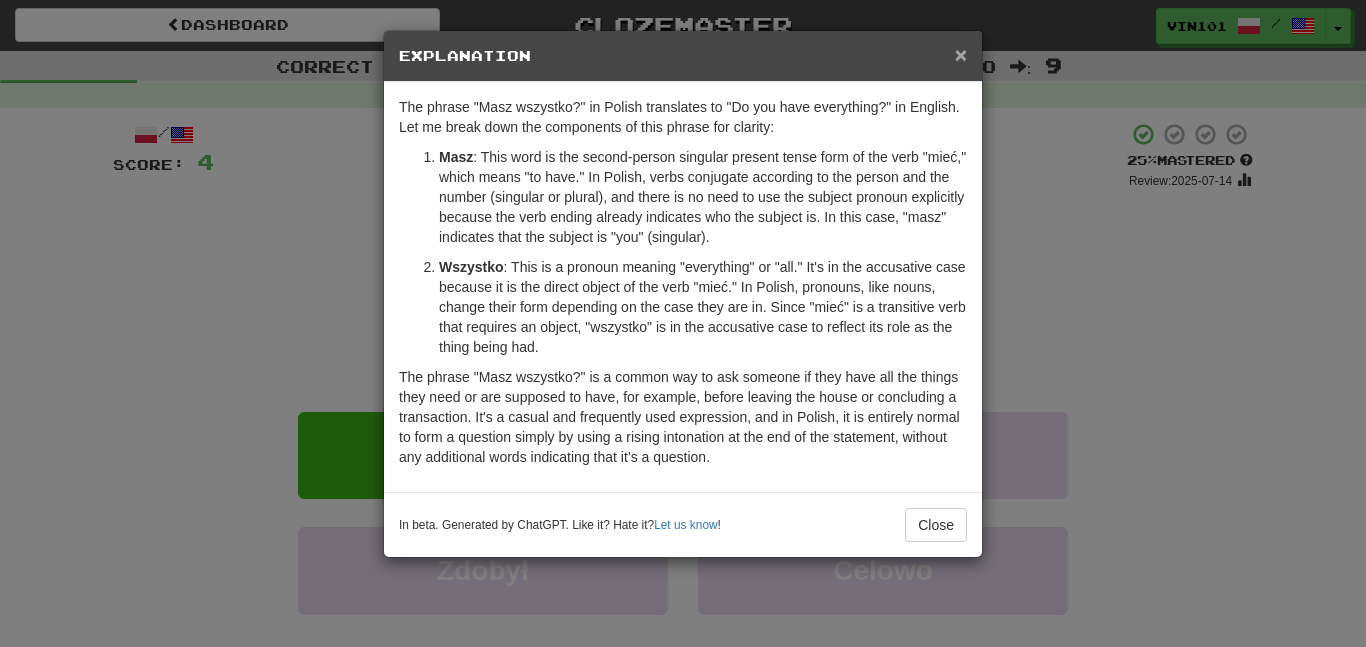 click on "×" at bounding box center (961, 54) 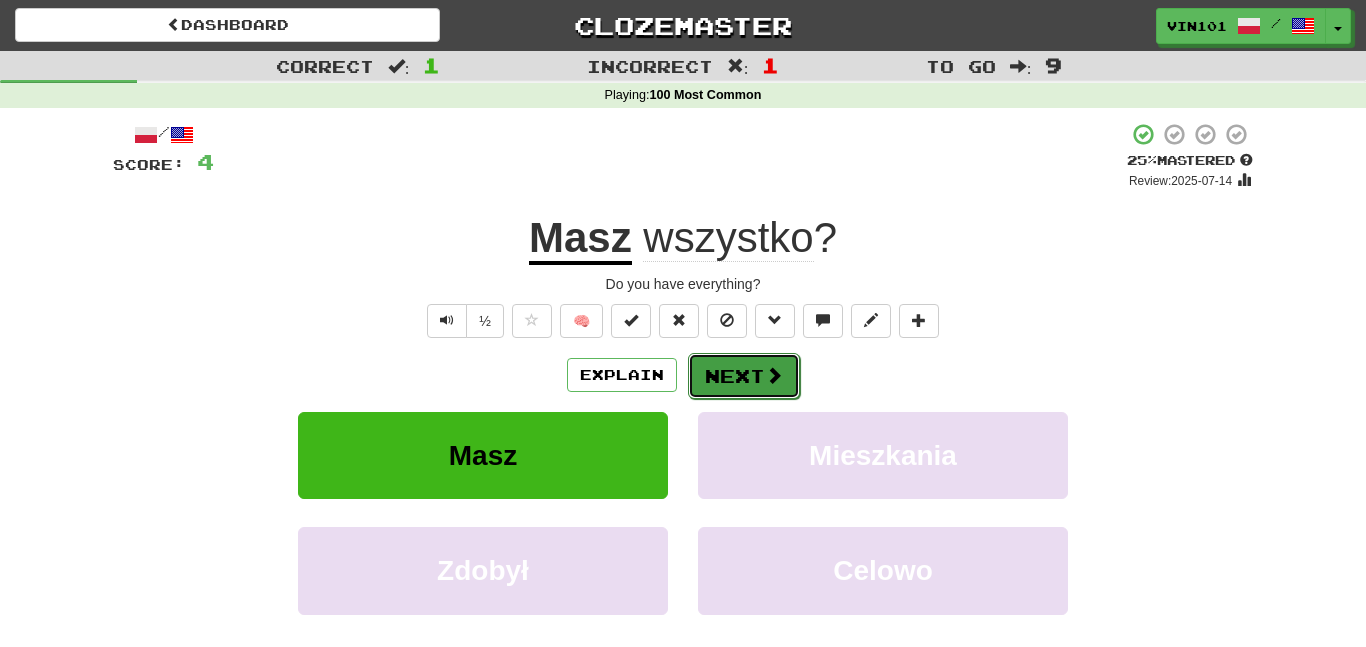 click on "Next" at bounding box center (744, 376) 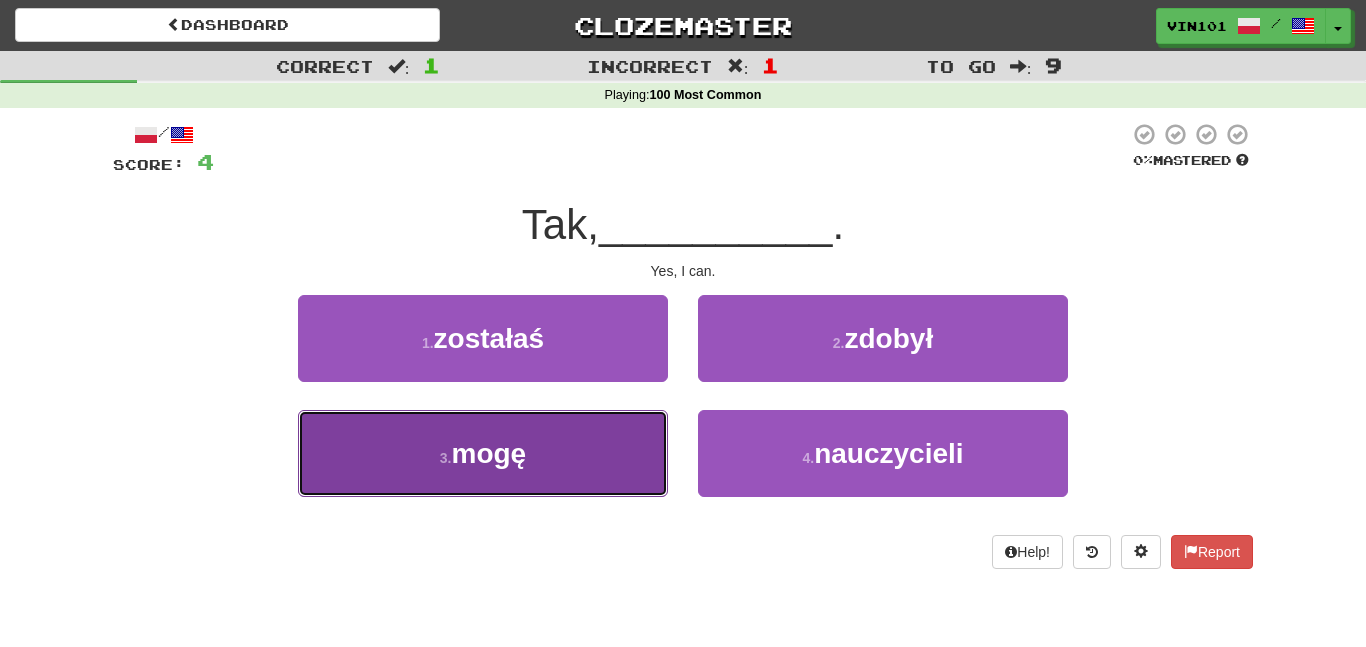 click on "mogę" at bounding box center [489, 453] 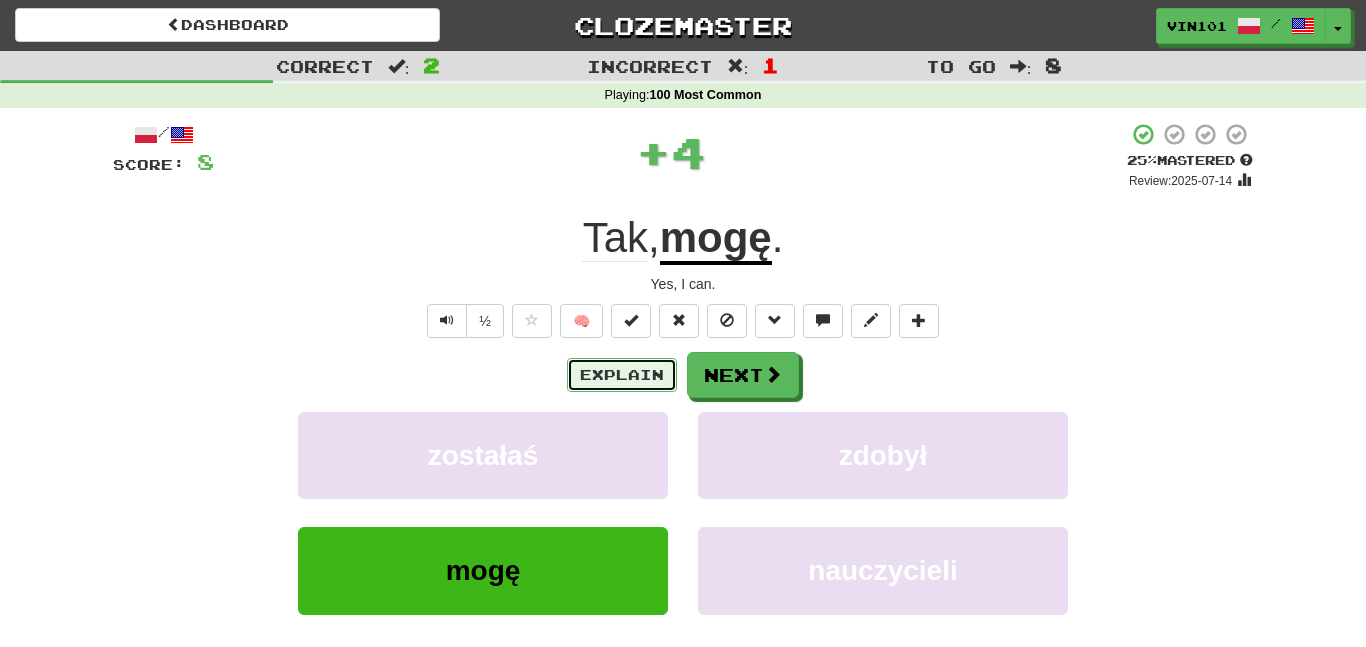click on "Explain" at bounding box center [622, 375] 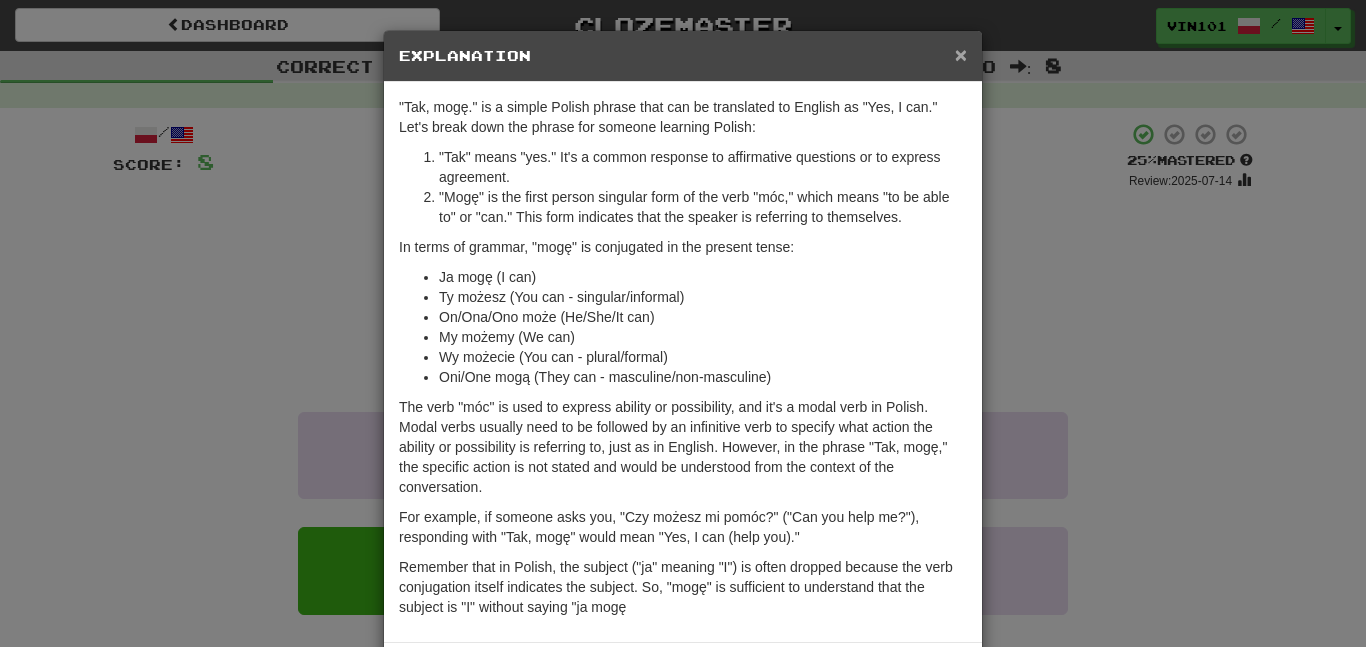 click on "×" at bounding box center [961, 54] 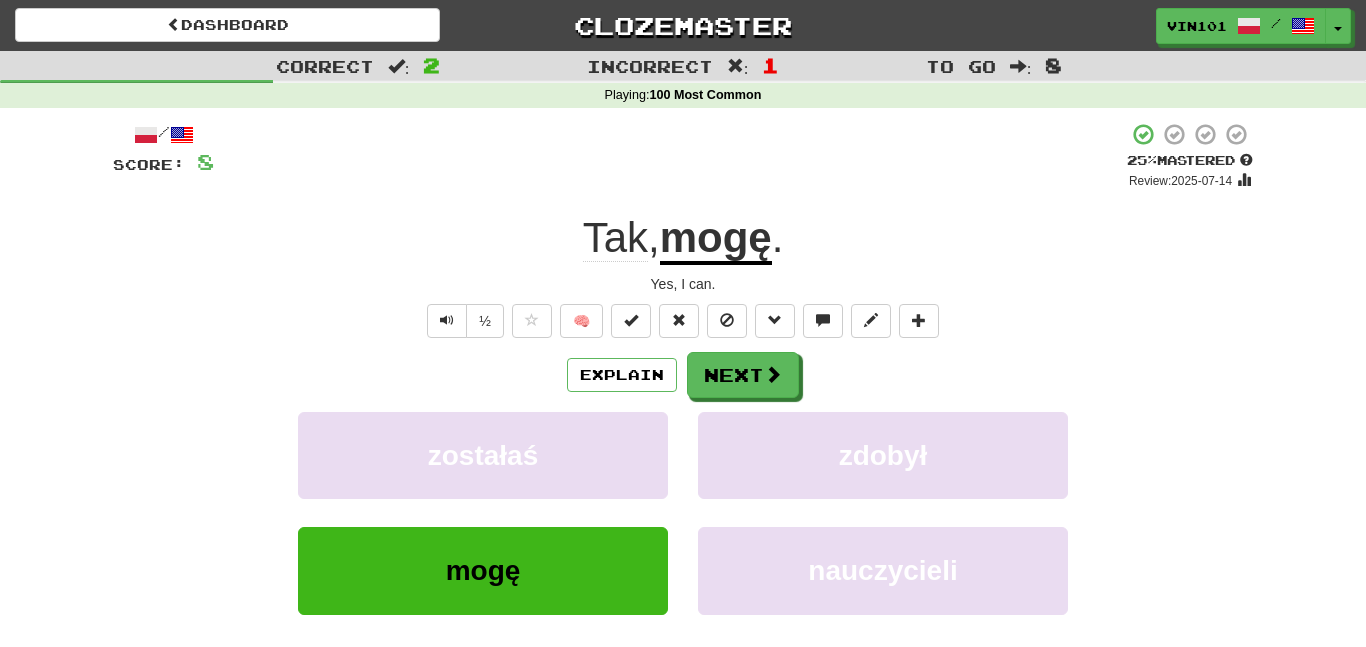 click on "mogę" at bounding box center [716, 239] 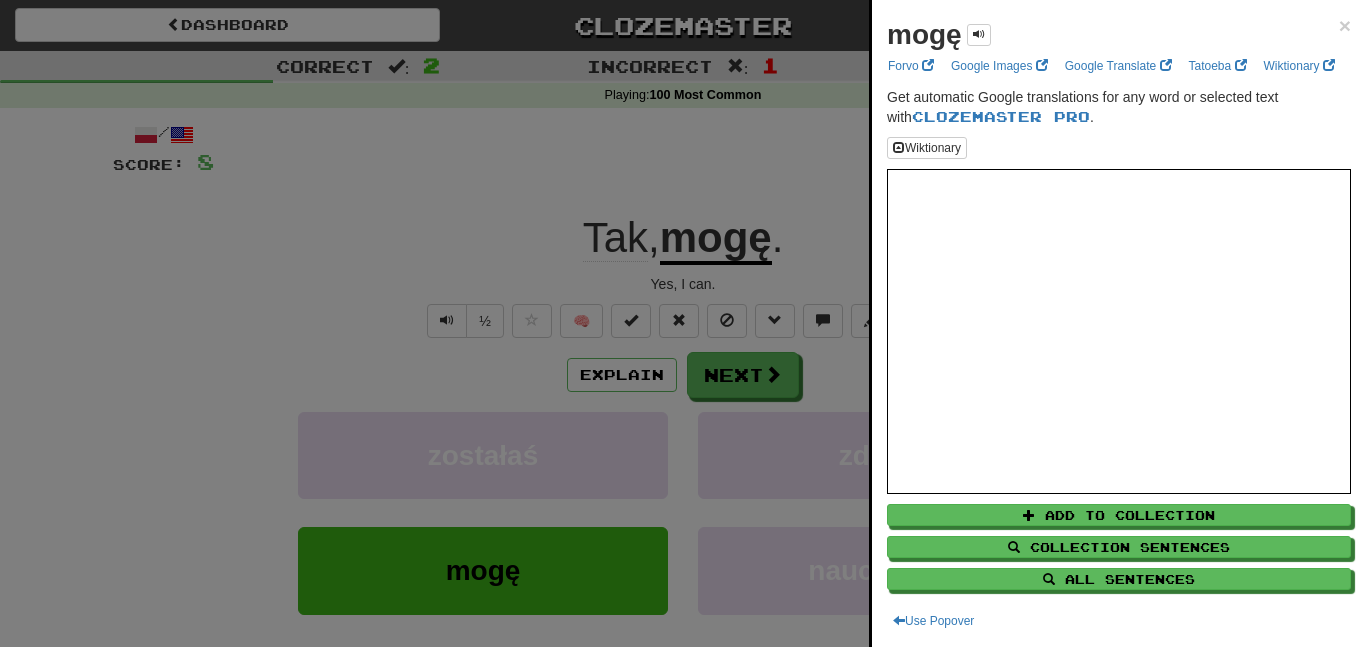 click at bounding box center [683, 323] 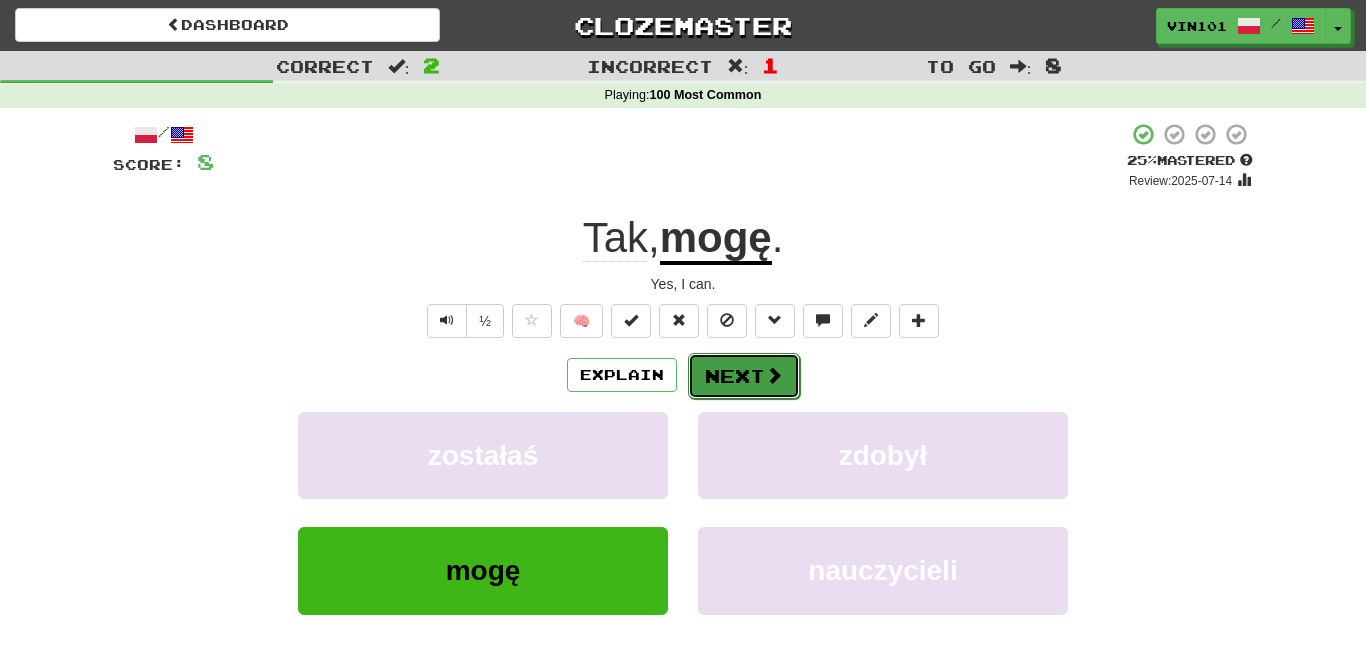 click on "Next" at bounding box center (744, 376) 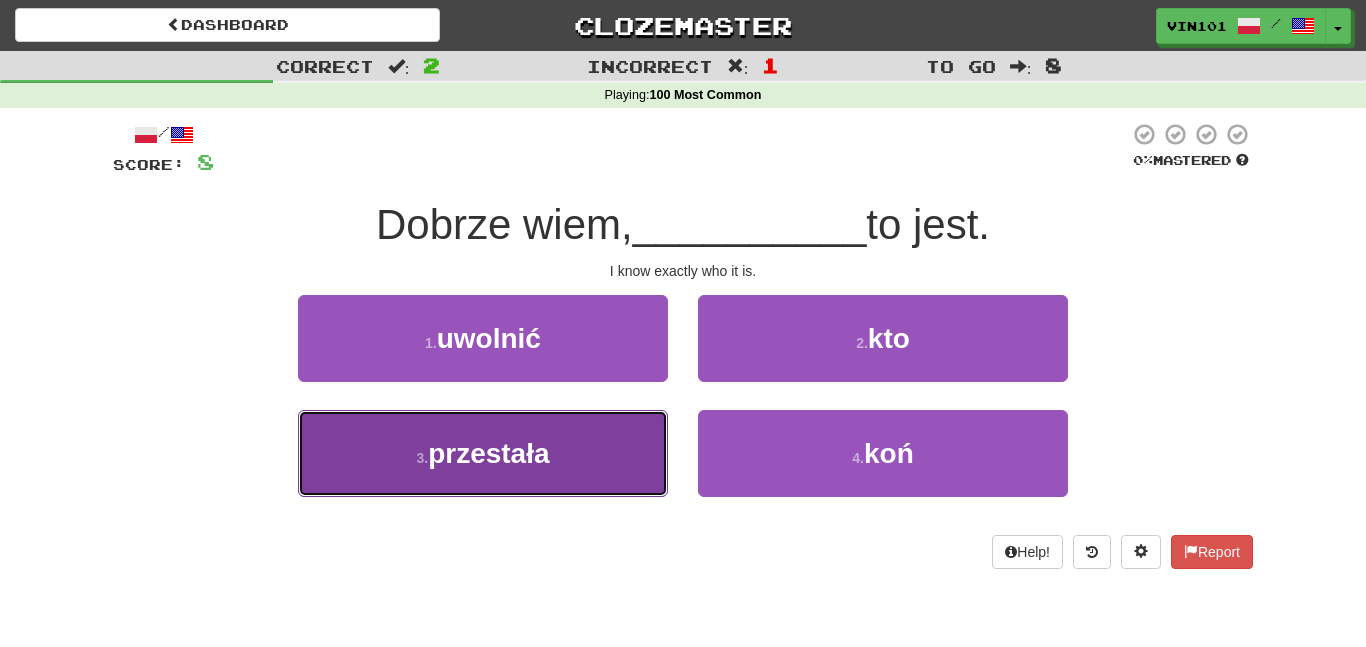 click on "3 .  przestała" at bounding box center [483, 453] 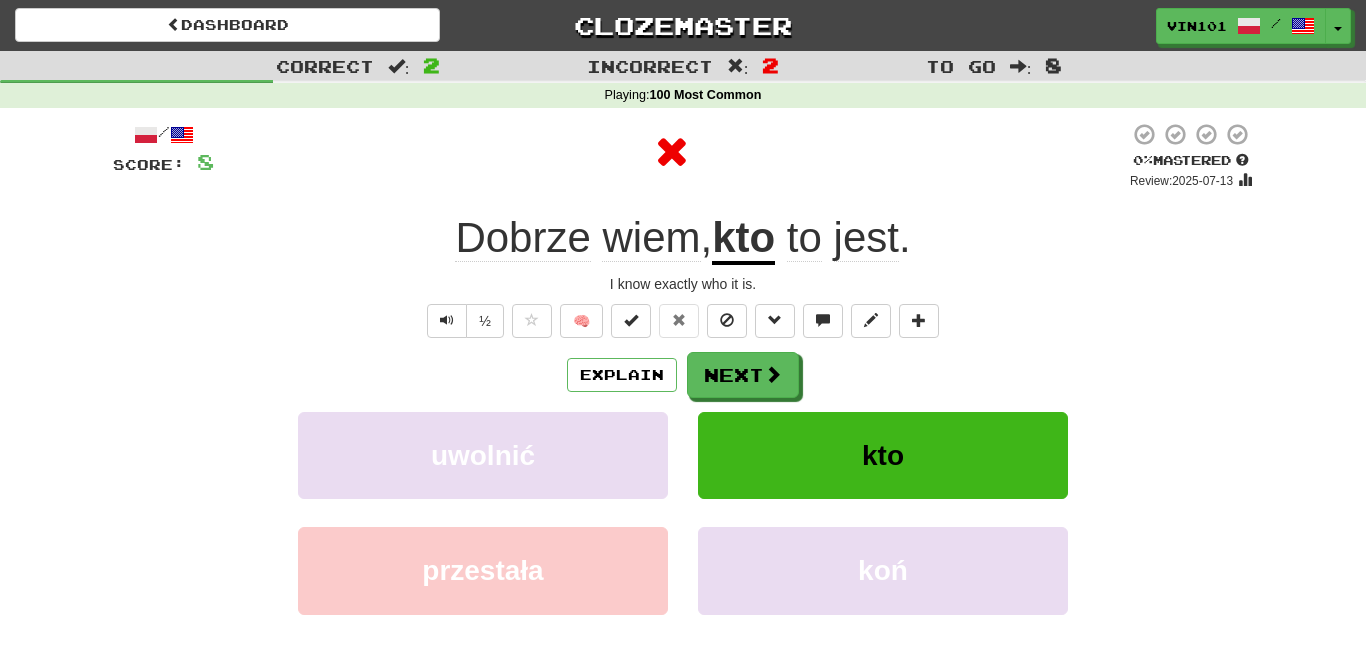 click on "kto" at bounding box center [743, 239] 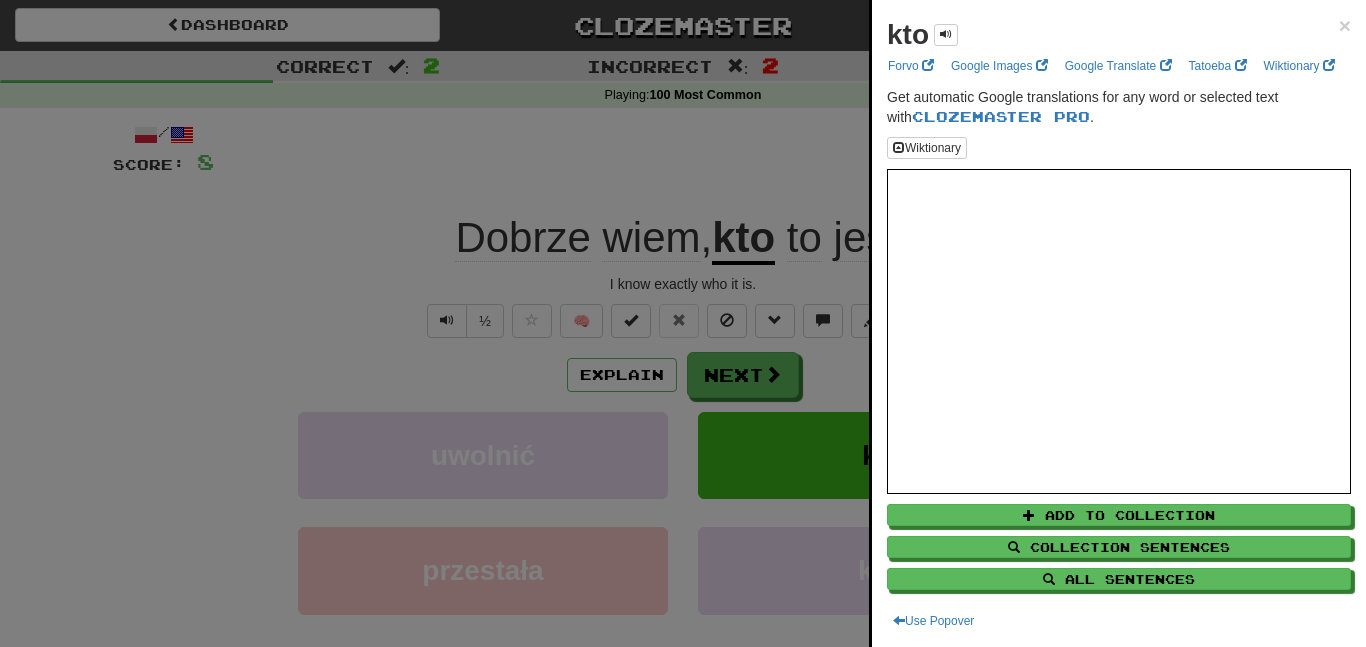 click at bounding box center [683, 323] 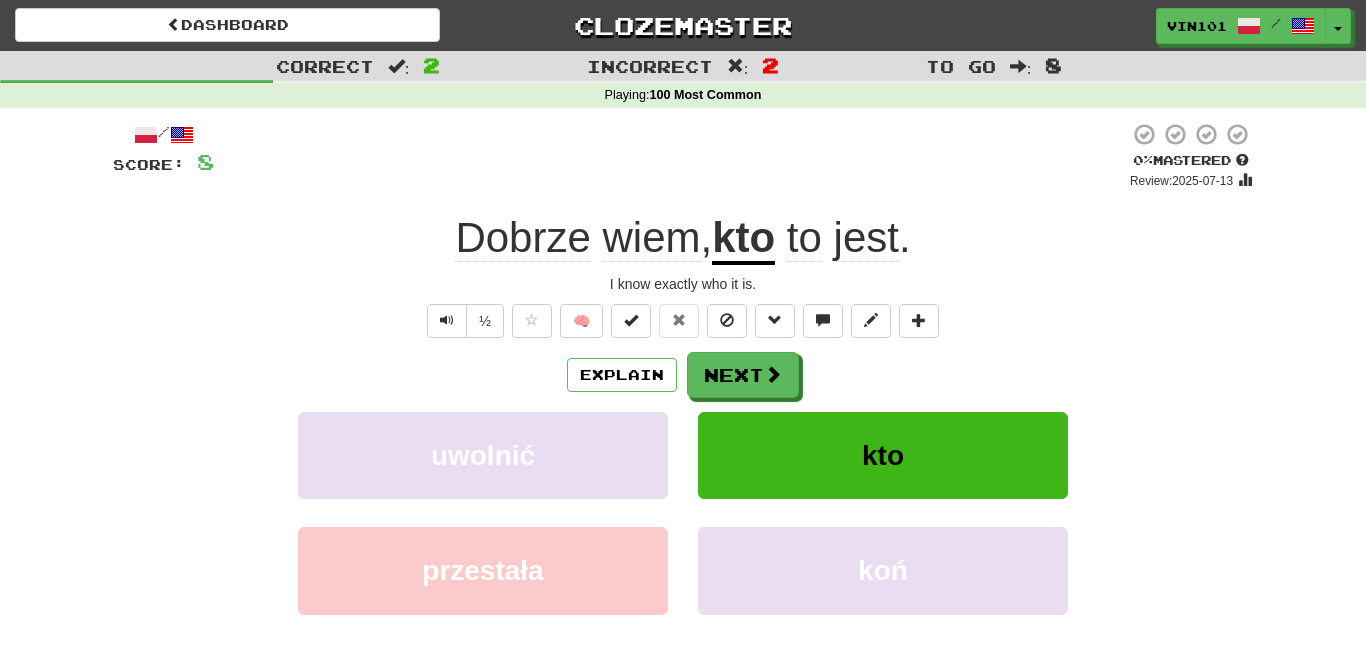 click on "Dobrze" 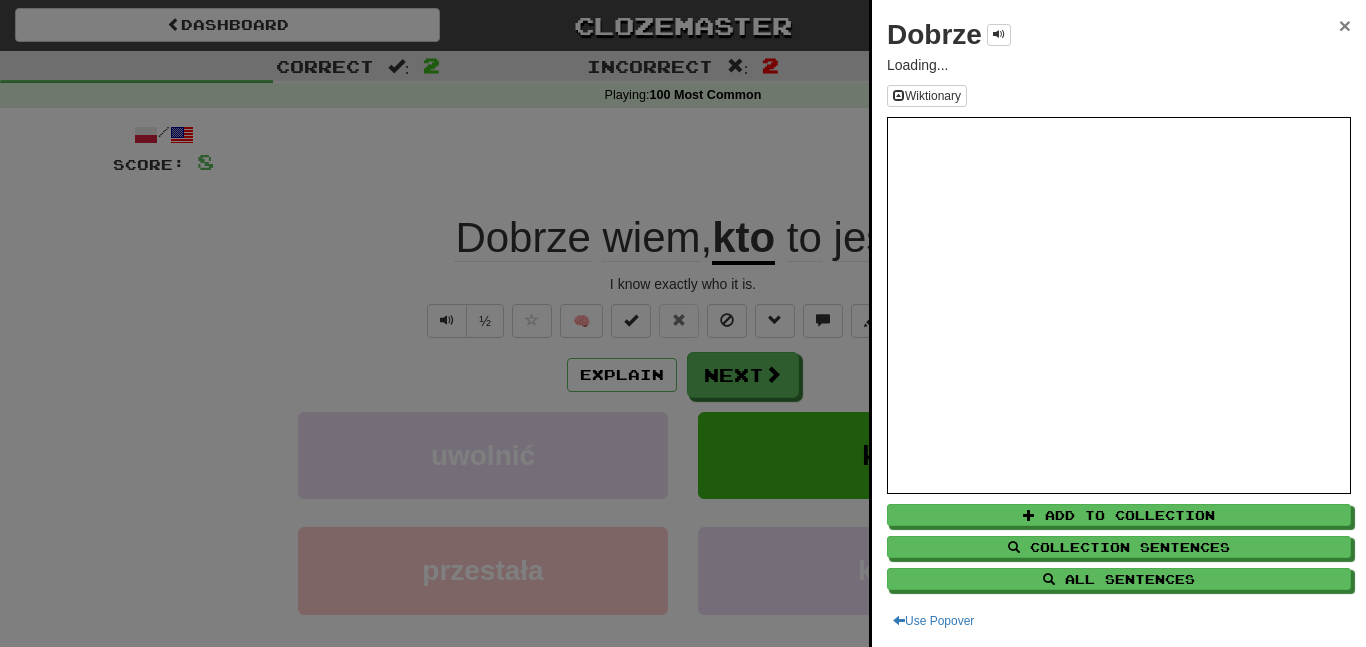 click on "×" at bounding box center [1345, 25] 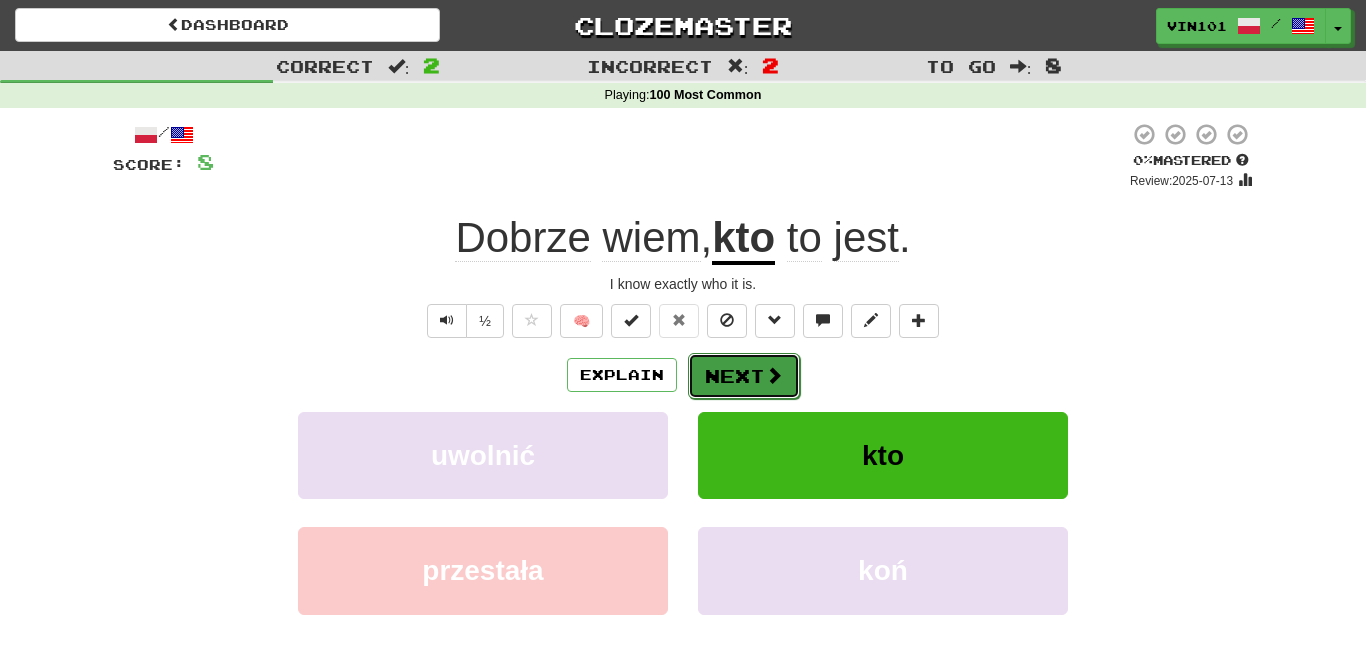 click on "Next" at bounding box center [744, 376] 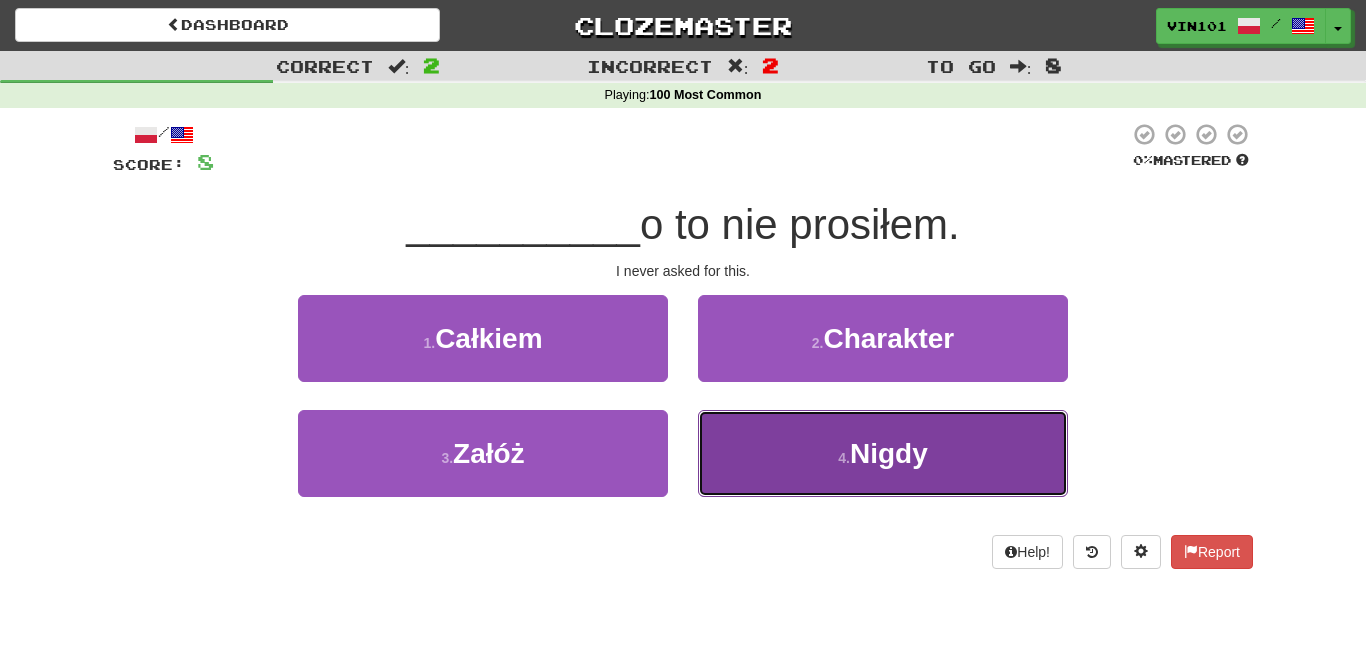click on "4 .  Nigdy" at bounding box center [883, 453] 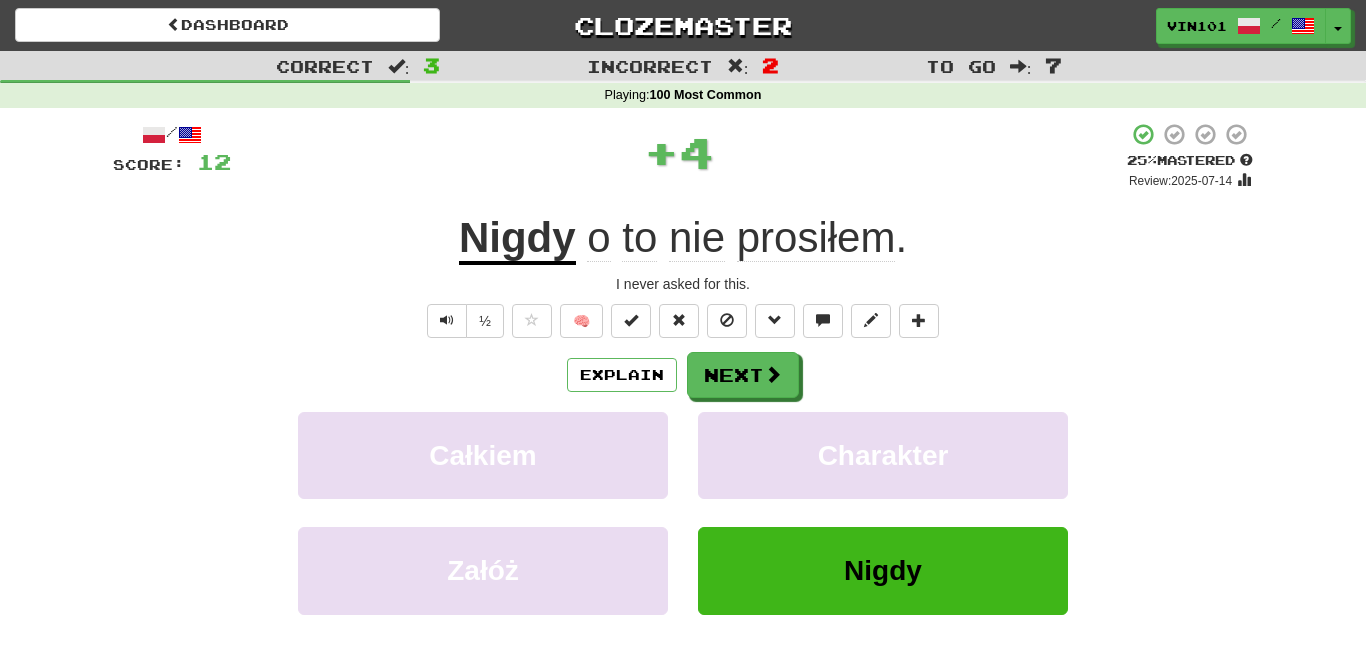 click on "Nigdy" at bounding box center [517, 239] 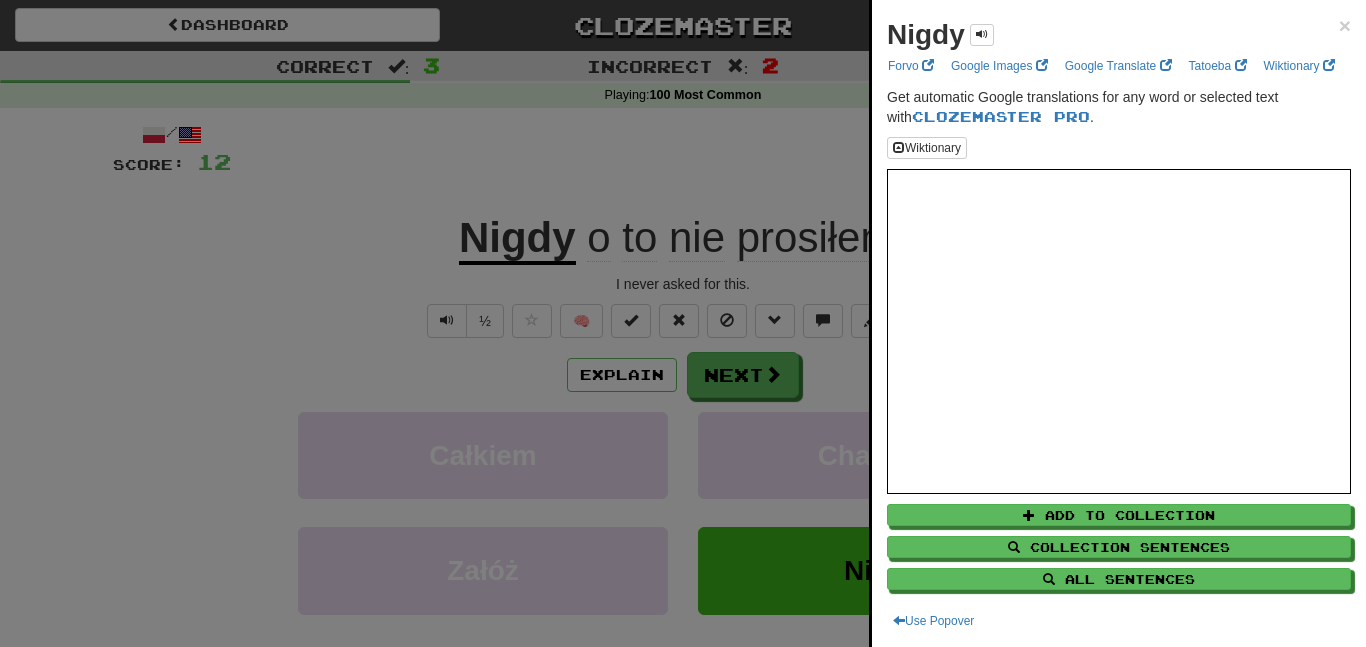 click at bounding box center [683, 323] 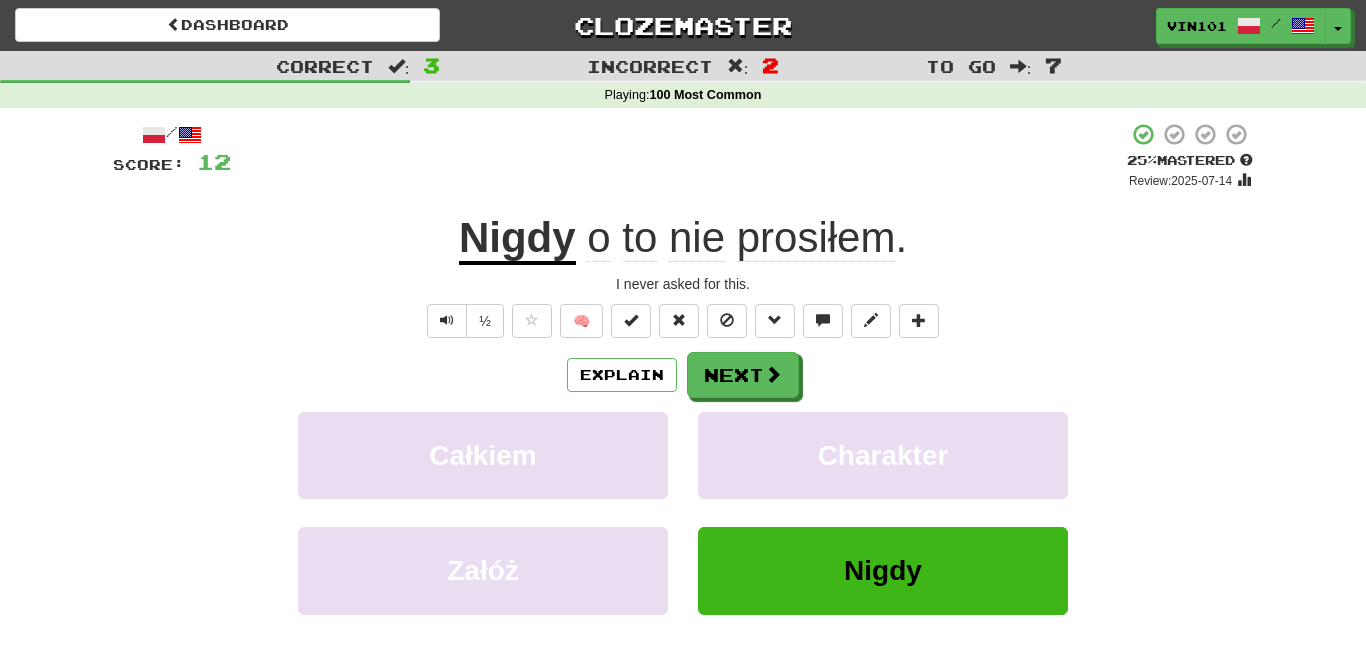 click on "o" at bounding box center [598, 238] 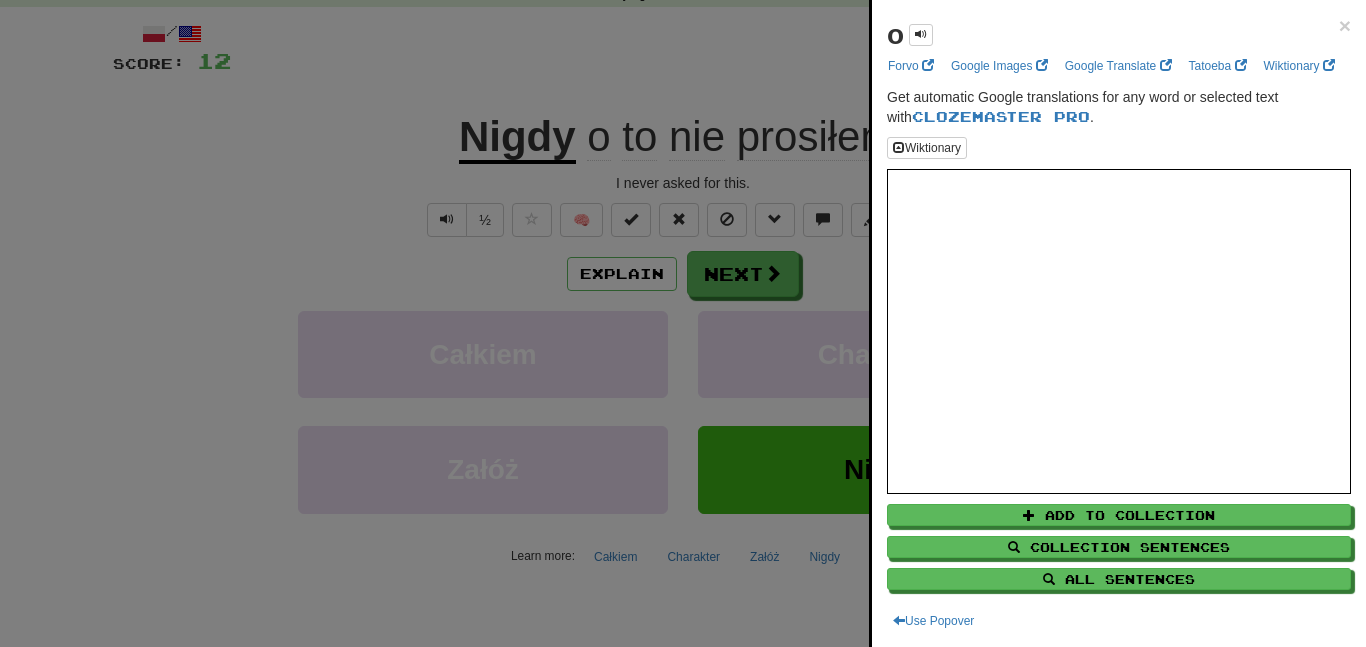 scroll, scrollTop: 0, scrollLeft: 0, axis: both 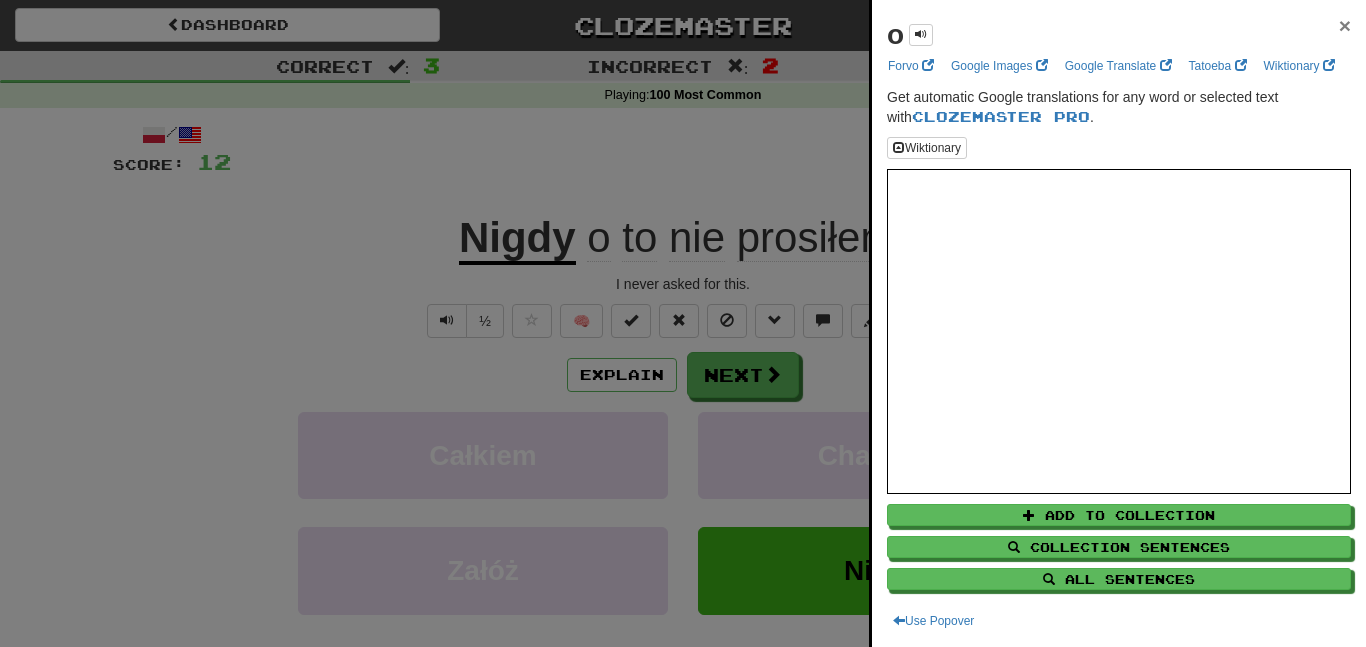 click on "×" at bounding box center (1345, 25) 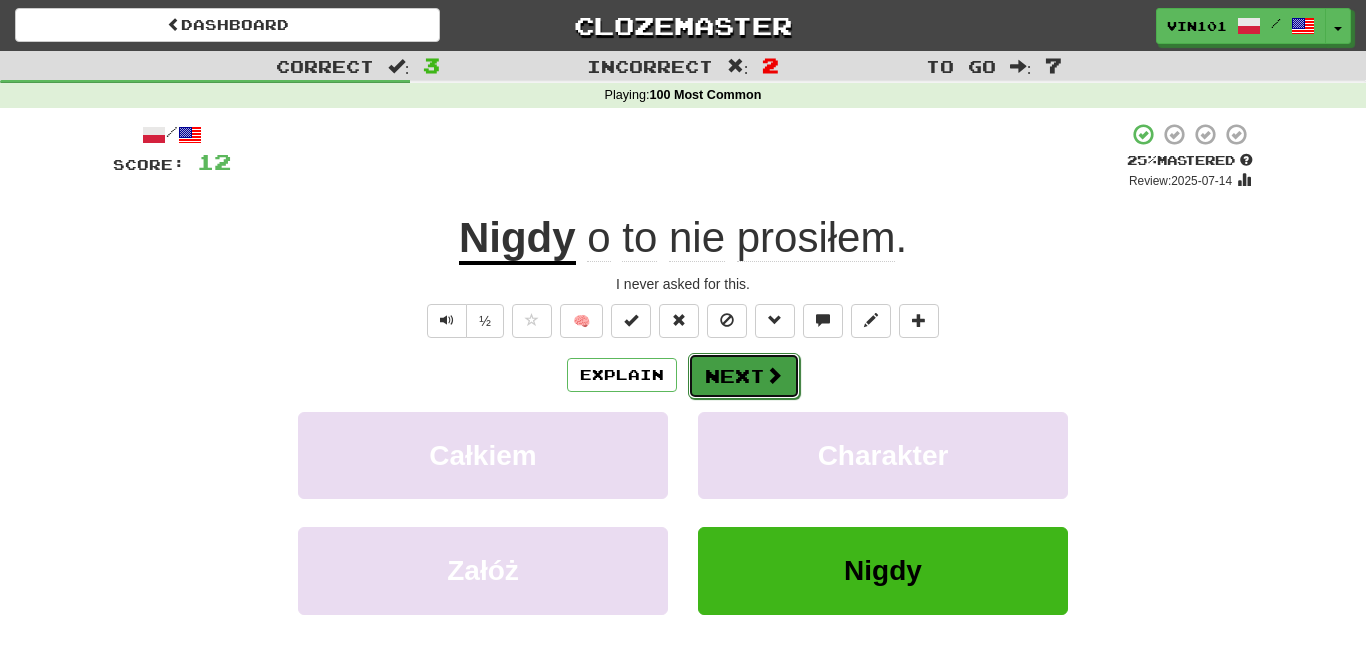 click on "Next" at bounding box center [744, 376] 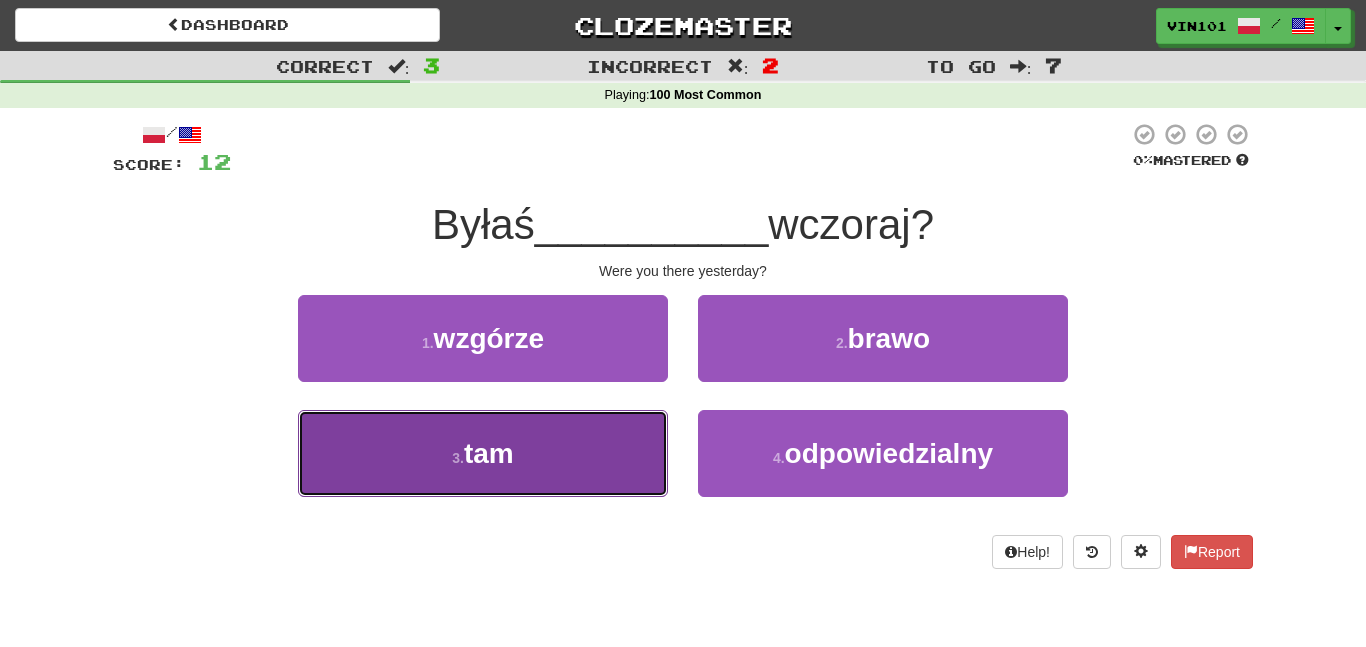 click on "3 .  tam" at bounding box center [483, 453] 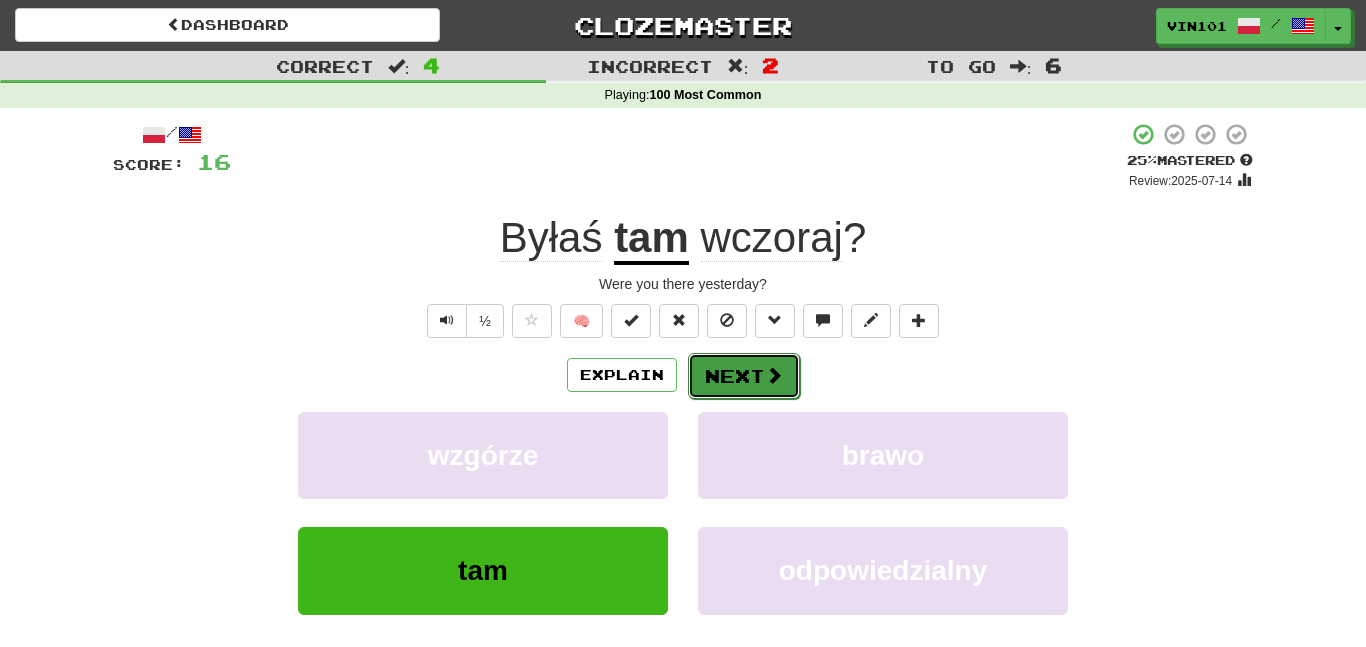 click on "Next" at bounding box center [744, 376] 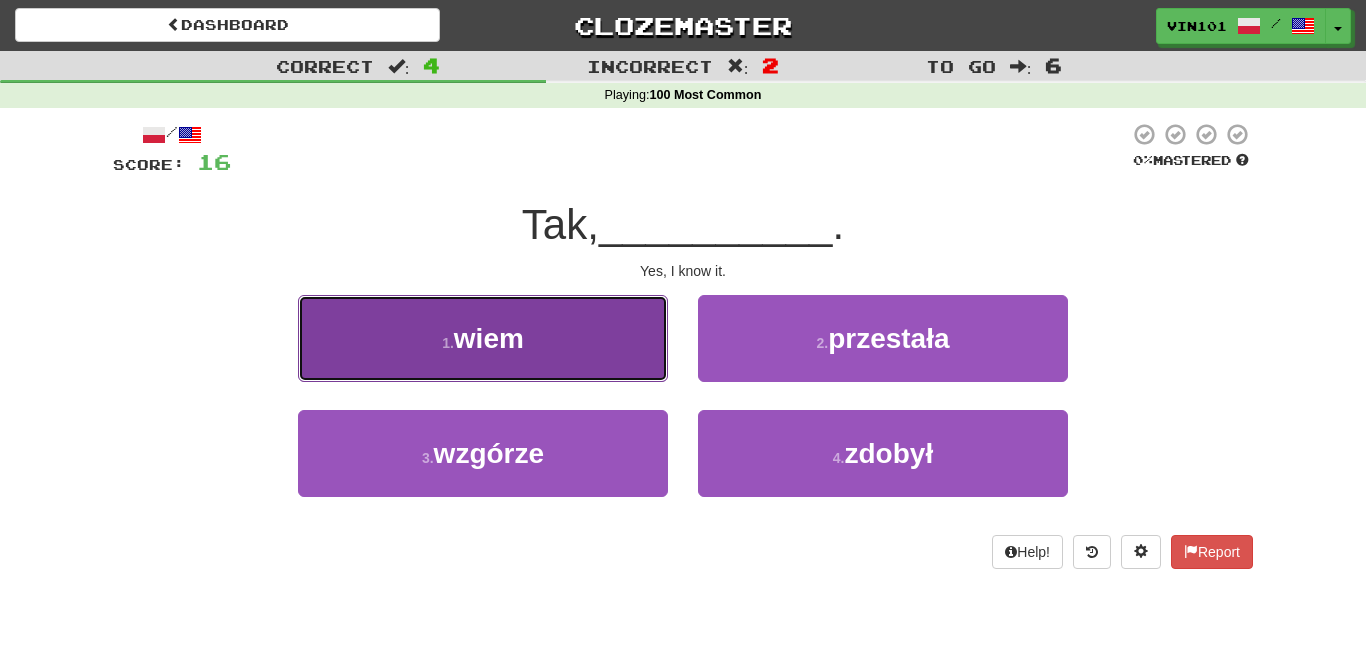 click on "1 .  wiem" at bounding box center (483, 338) 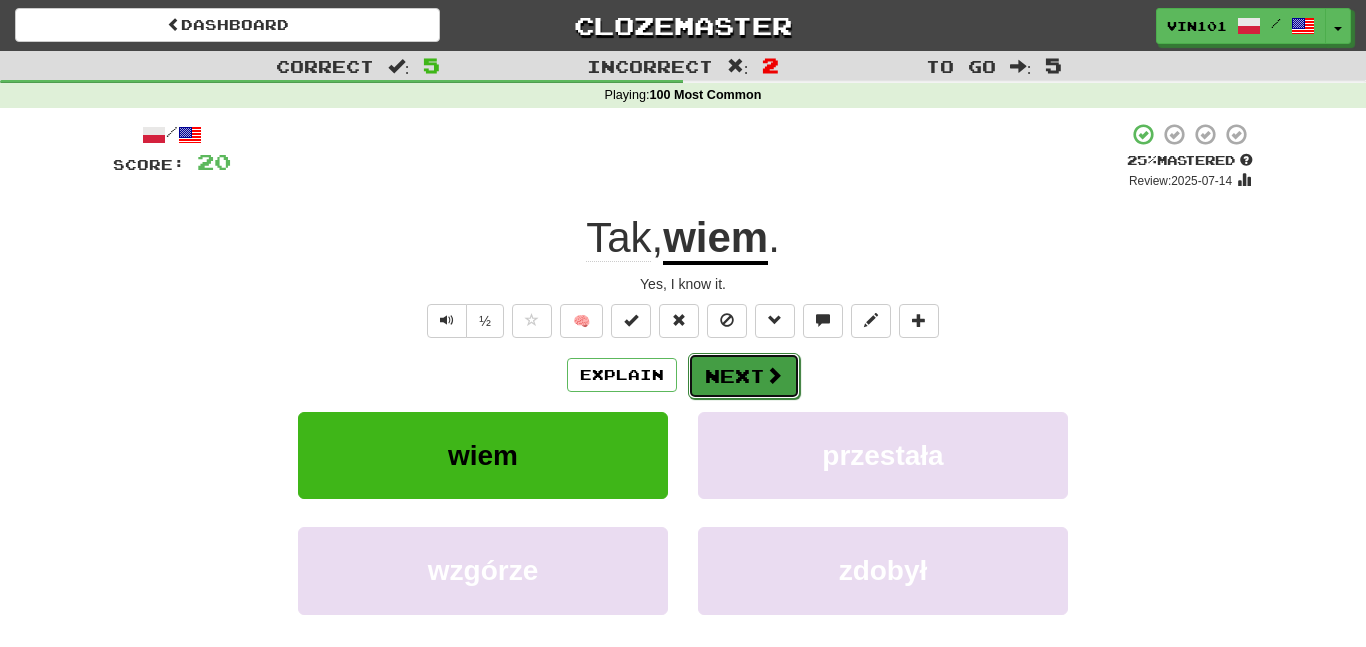 click on "Next" at bounding box center [744, 376] 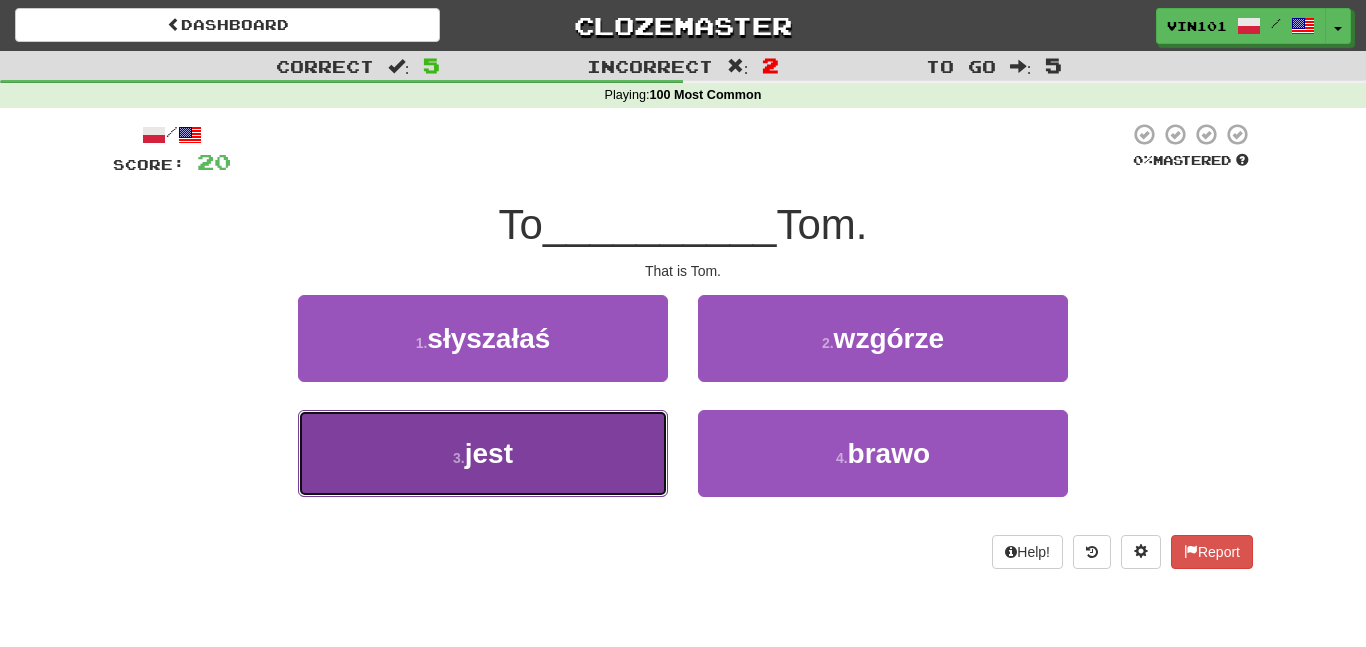 click on "3 .  jest" at bounding box center (483, 453) 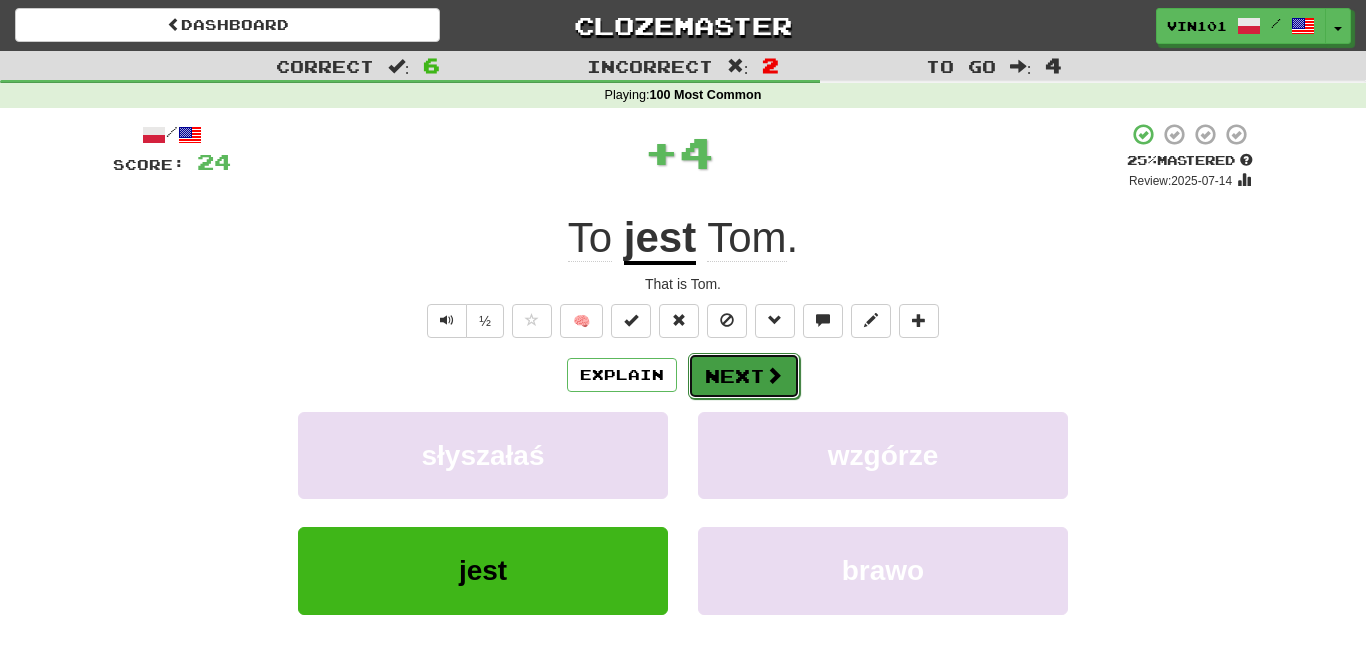 click on "Next" at bounding box center (744, 376) 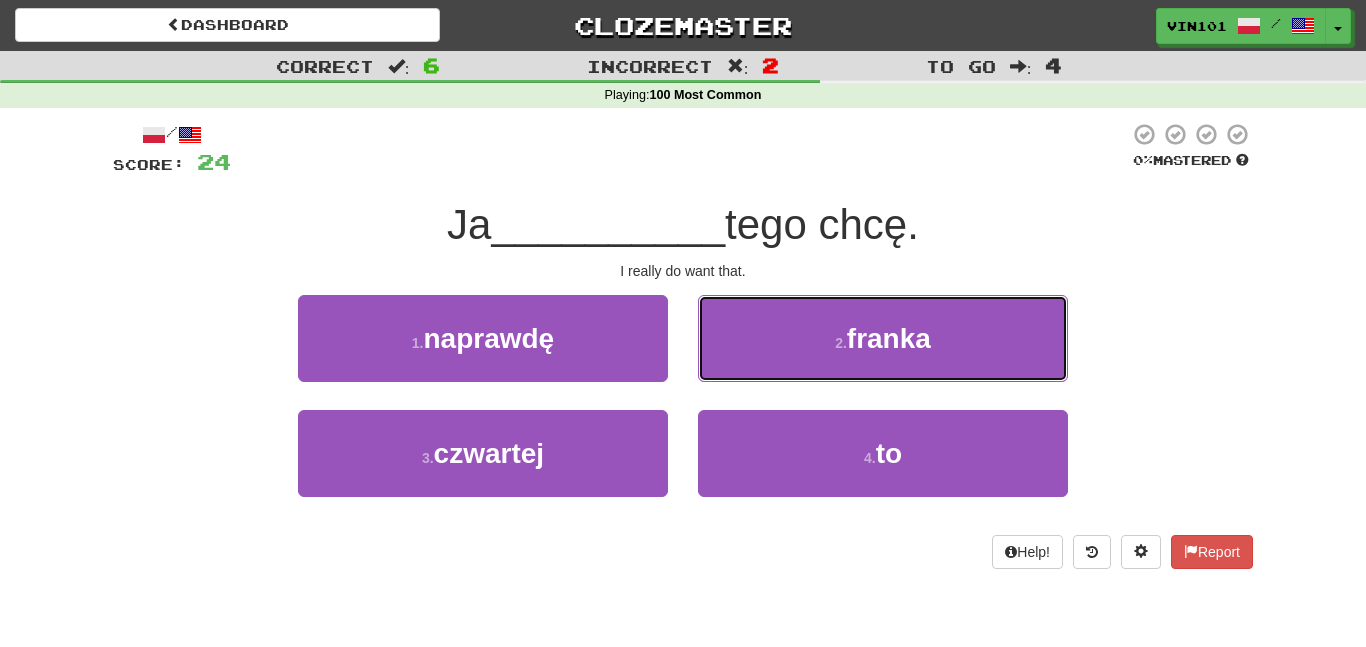 click on "2 .  franka" at bounding box center (883, 338) 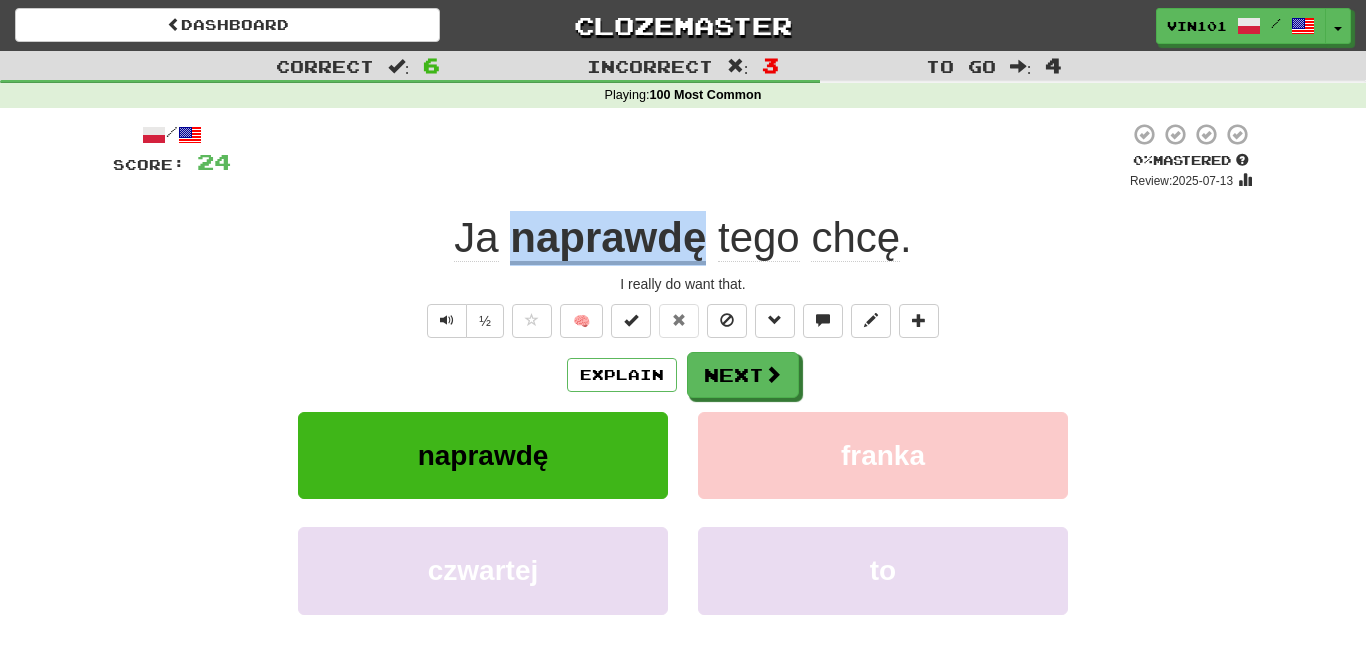 drag, startPoint x: 518, startPoint y: 245, endPoint x: 706, endPoint y: 250, distance: 188.06648 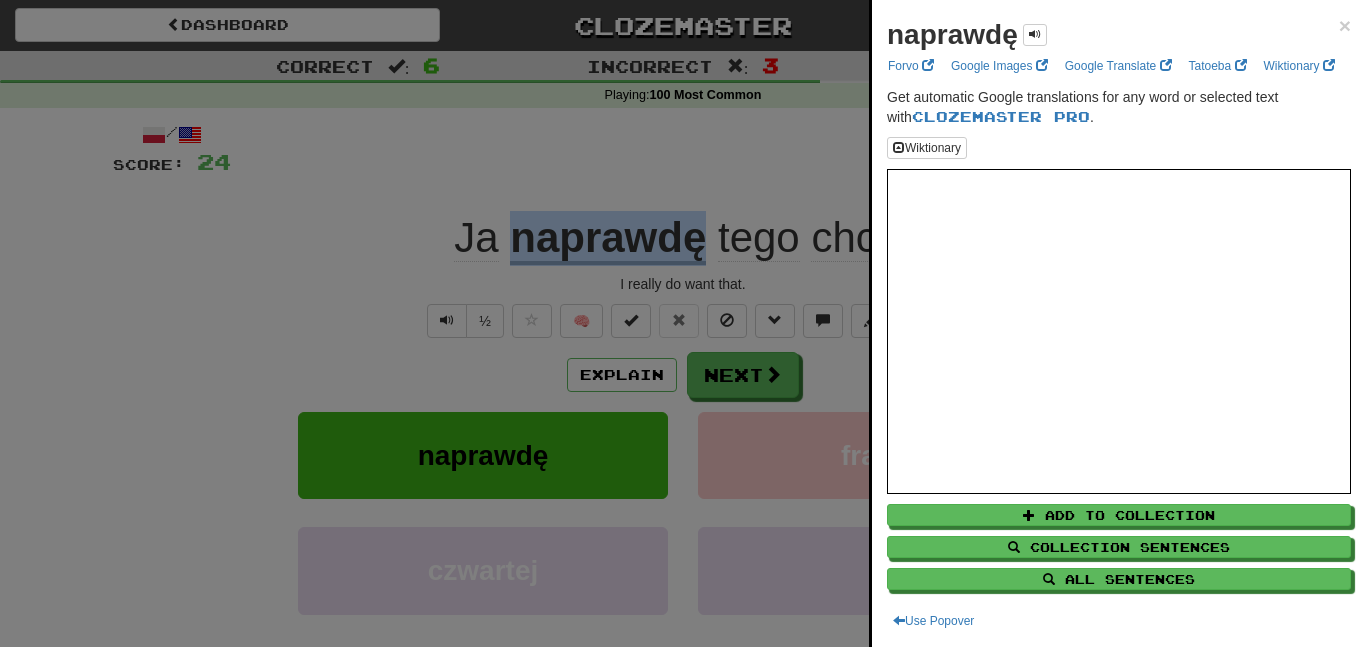 copy on "naprawdę" 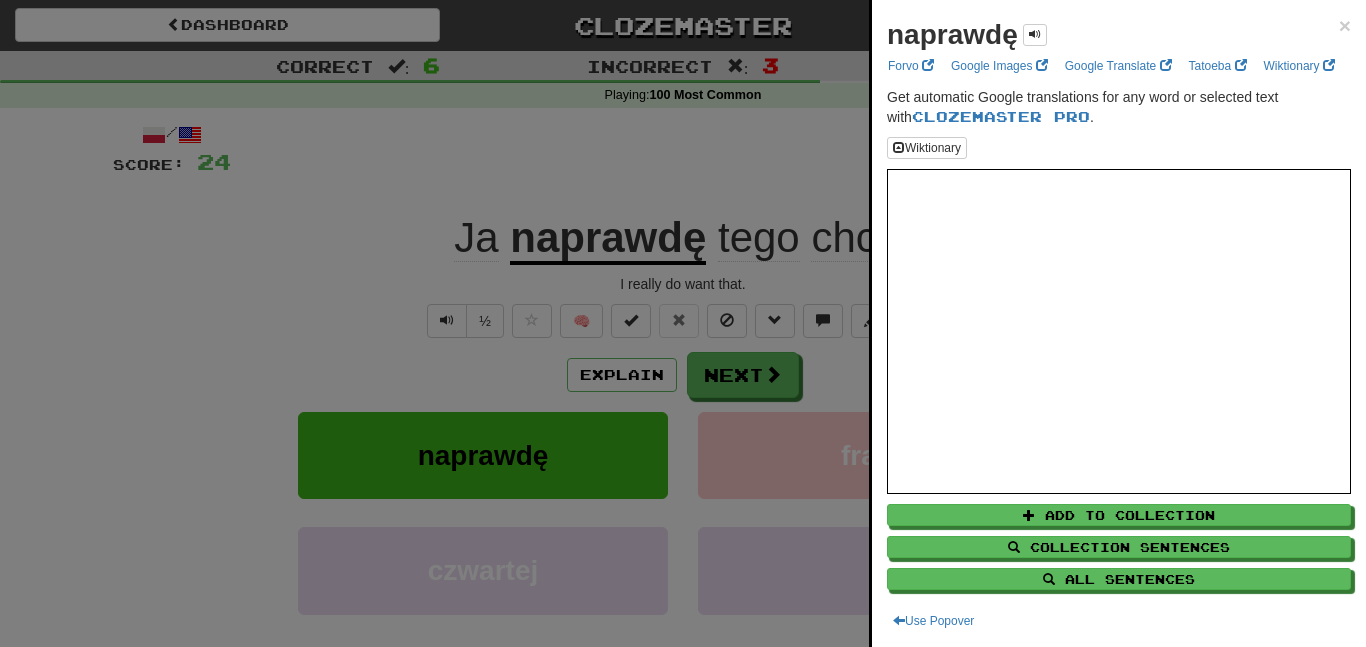click at bounding box center [683, 323] 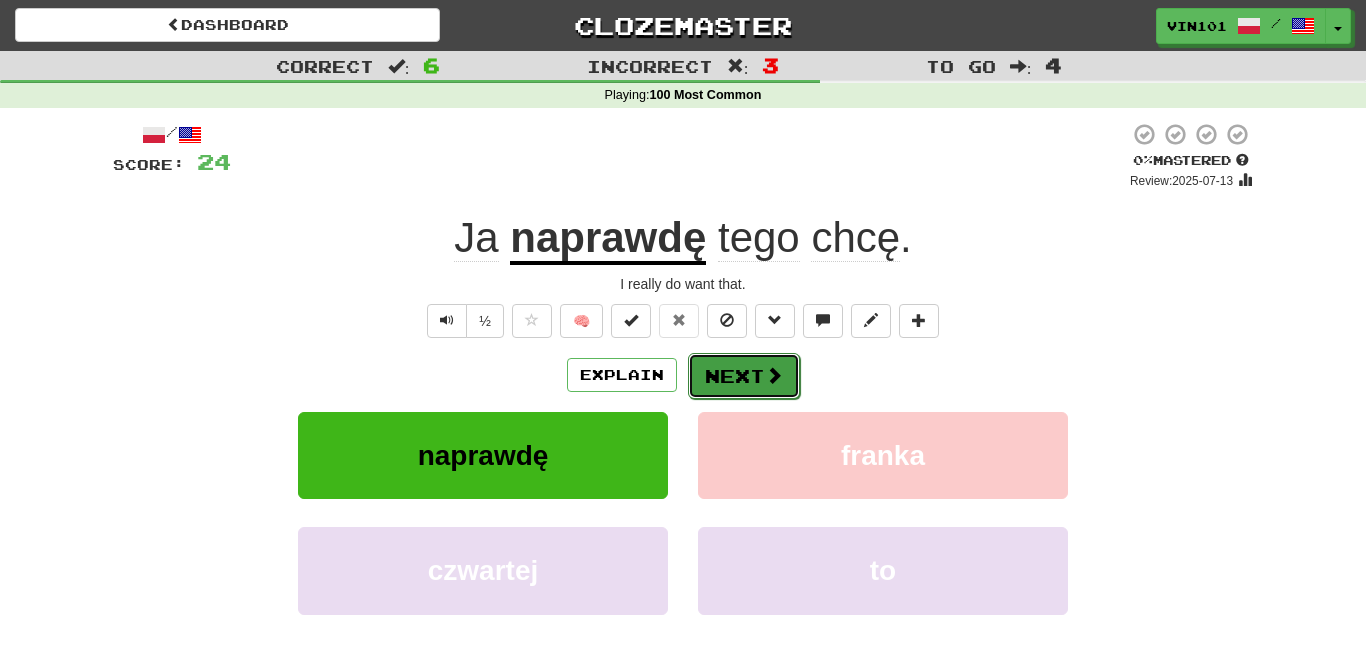 click on "Next" at bounding box center (744, 376) 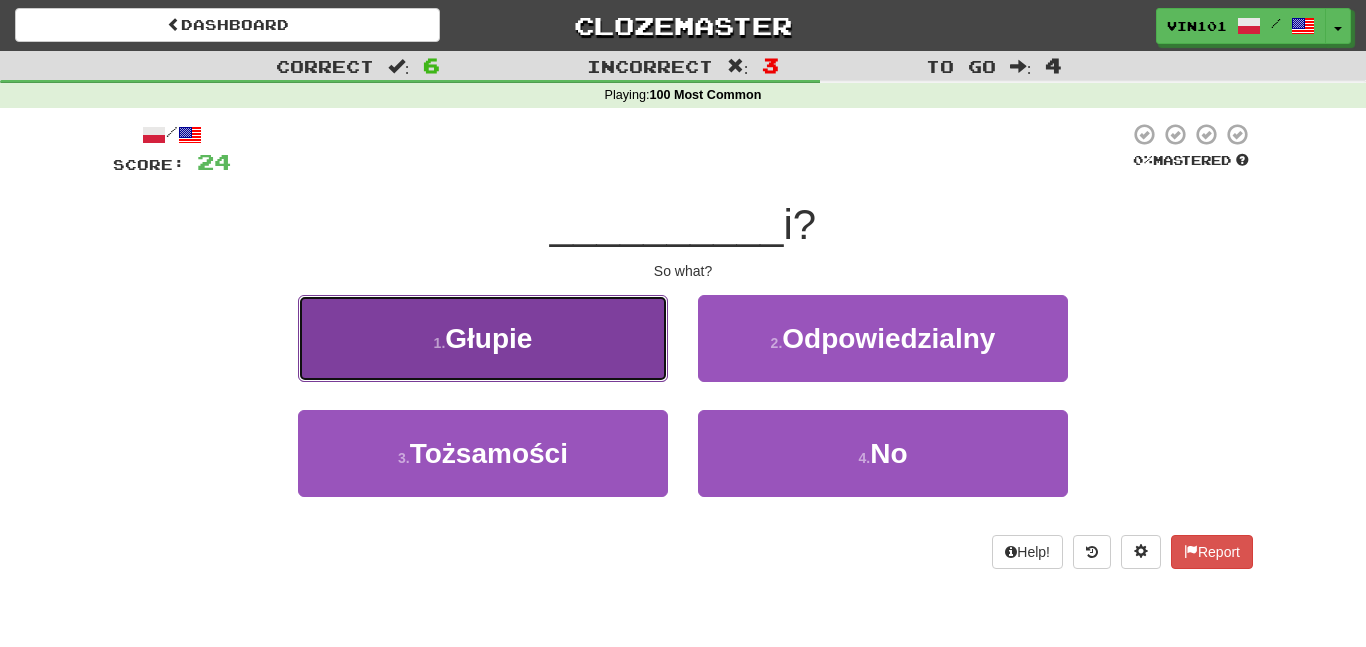 click on "1 .  Głupie" at bounding box center [483, 338] 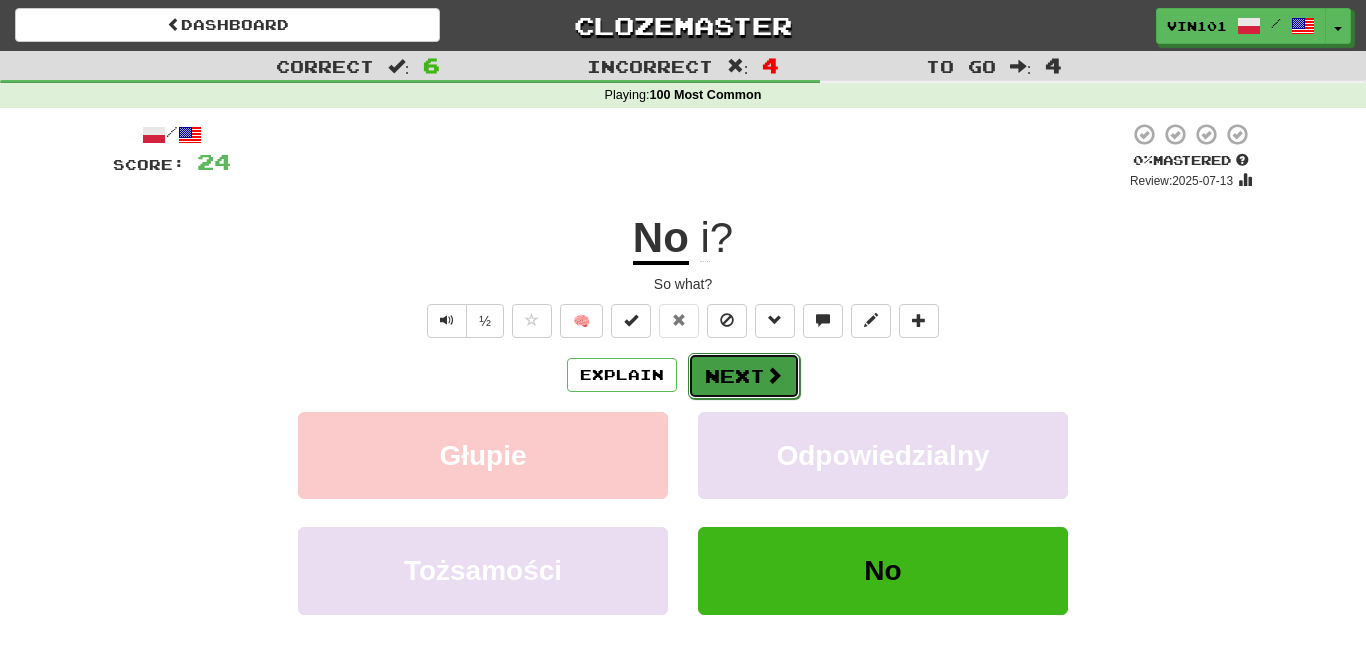click on "Next" at bounding box center (744, 376) 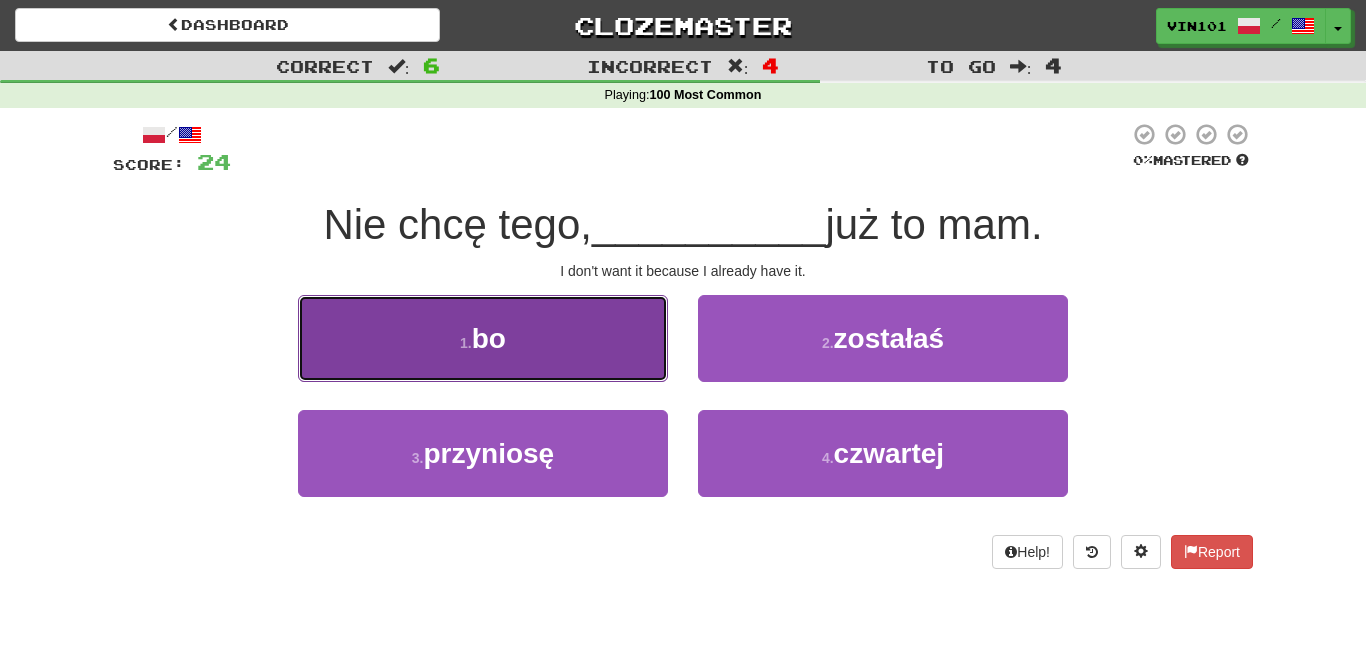 click on "1 .  bo" at bounding box center (483, 338) 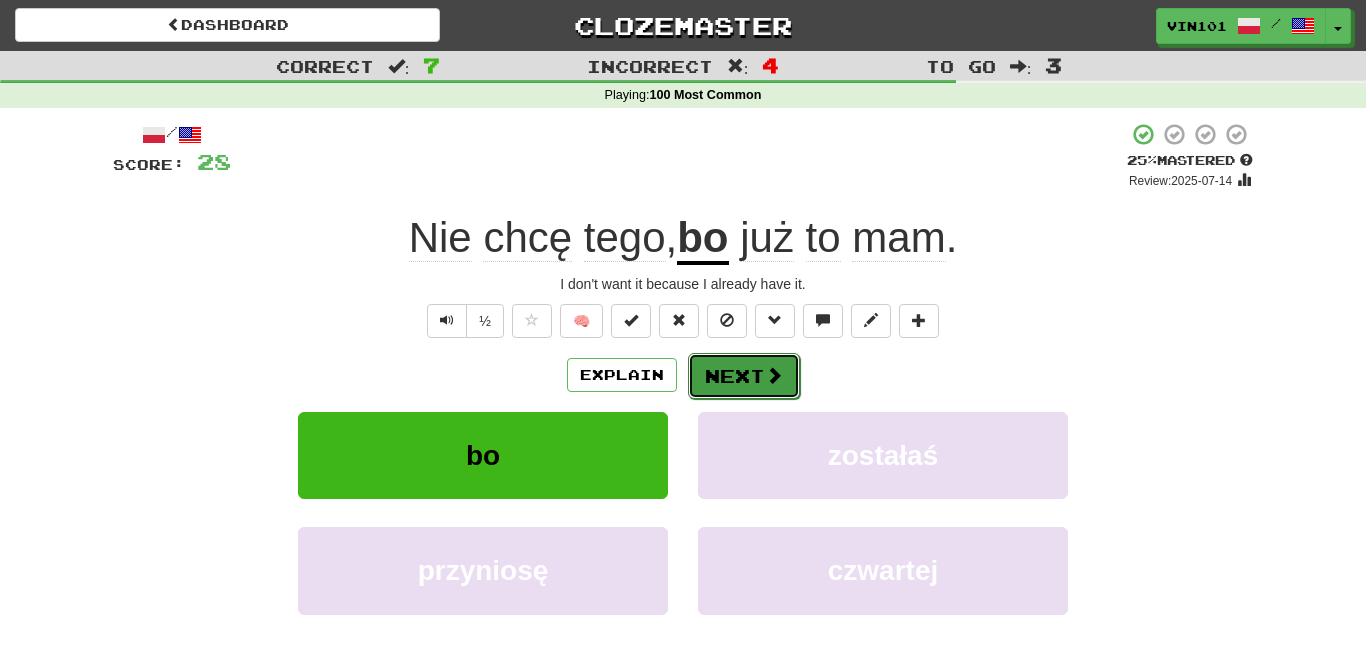 click on "Next" at bounding box center (744, 376) 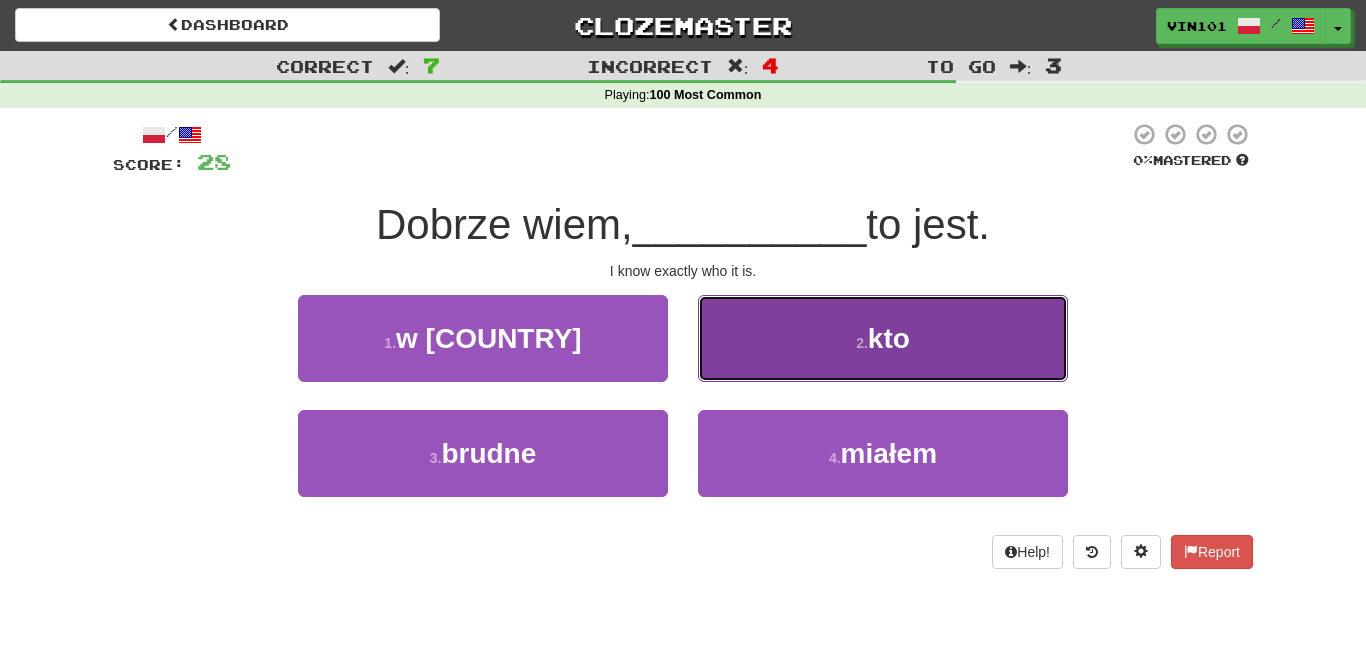 click on "2 .  kto" at bounding box center (883, 338) 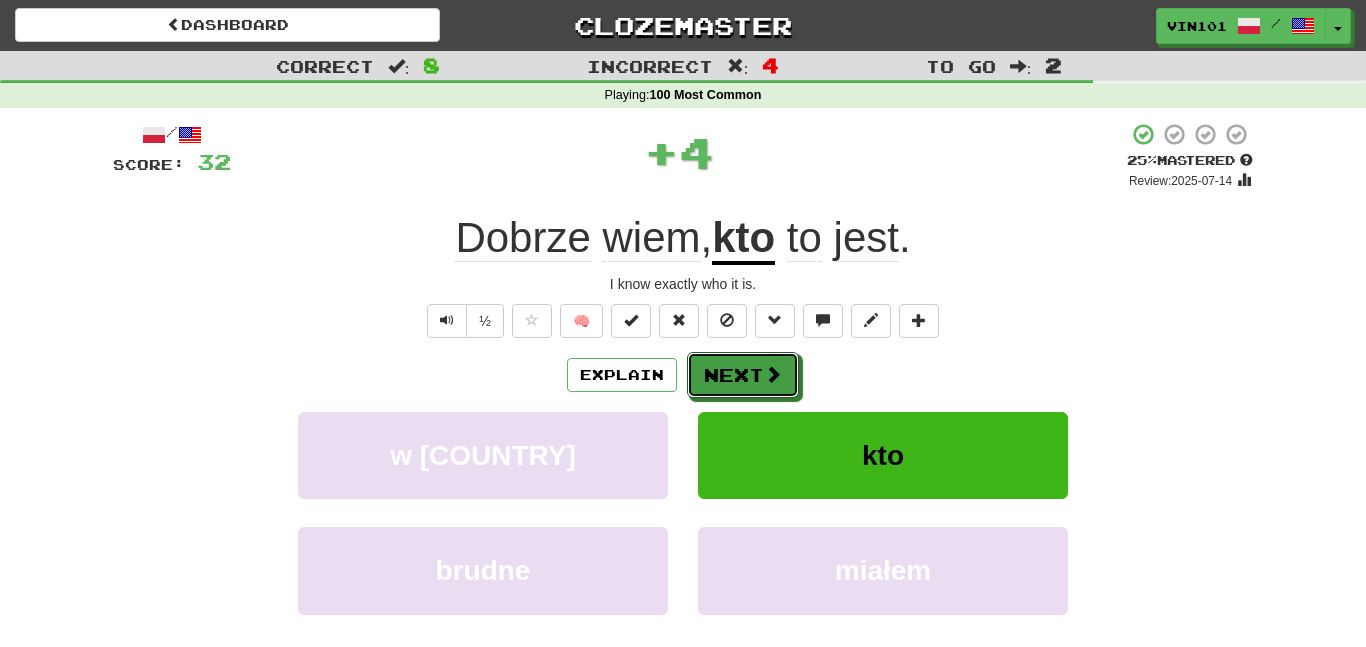 click on "Next" at bounding box center (743, 375) 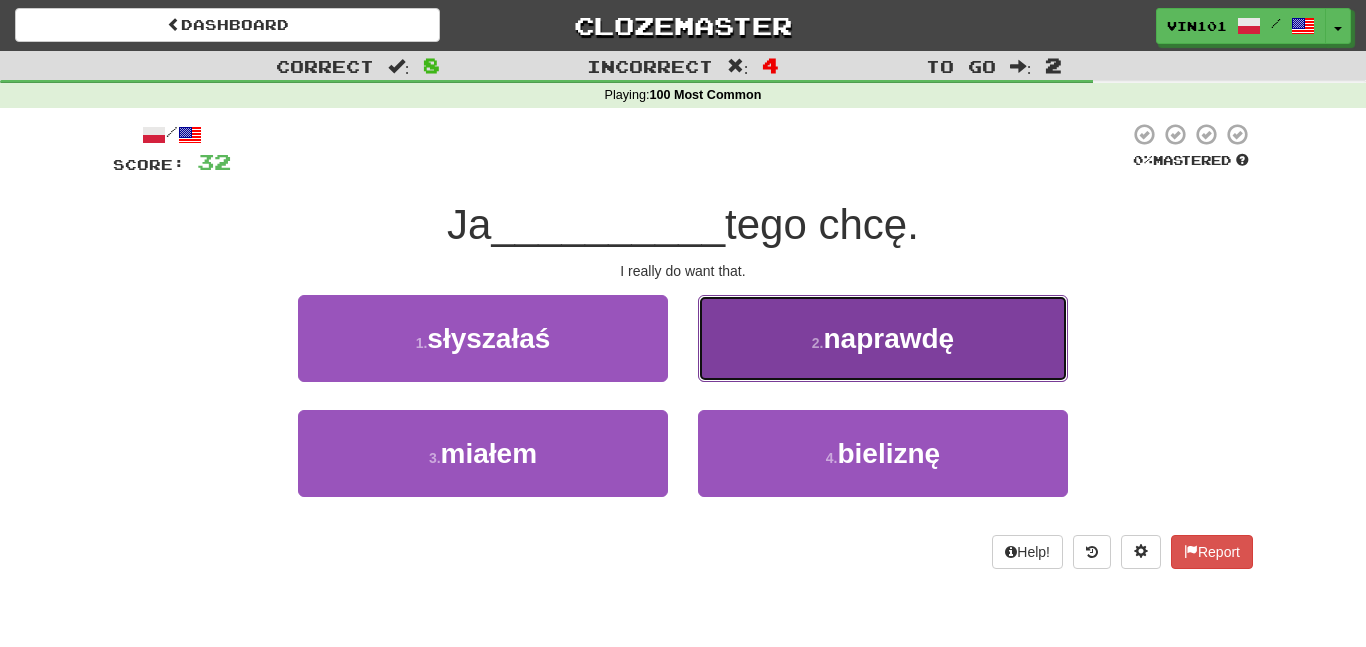 click on "2 .  naprawdę" at bounding box center [883, 338] 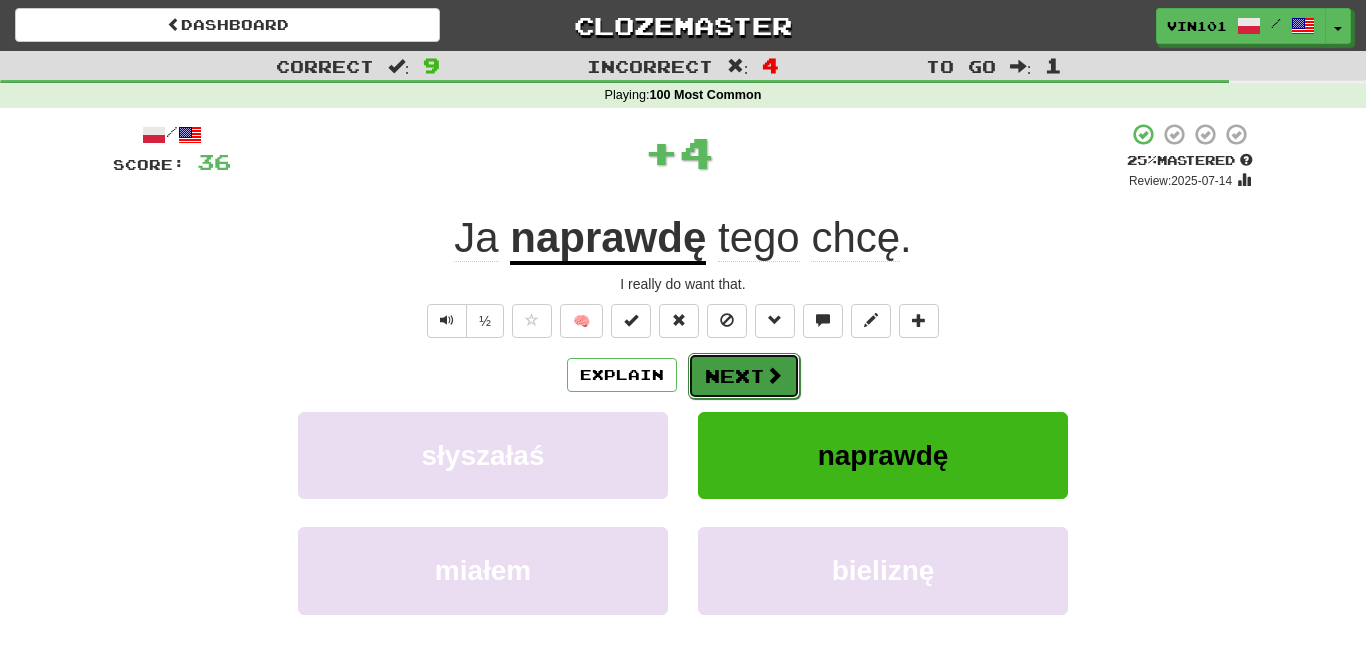 click on "Next" at bounding box center [744, 376] 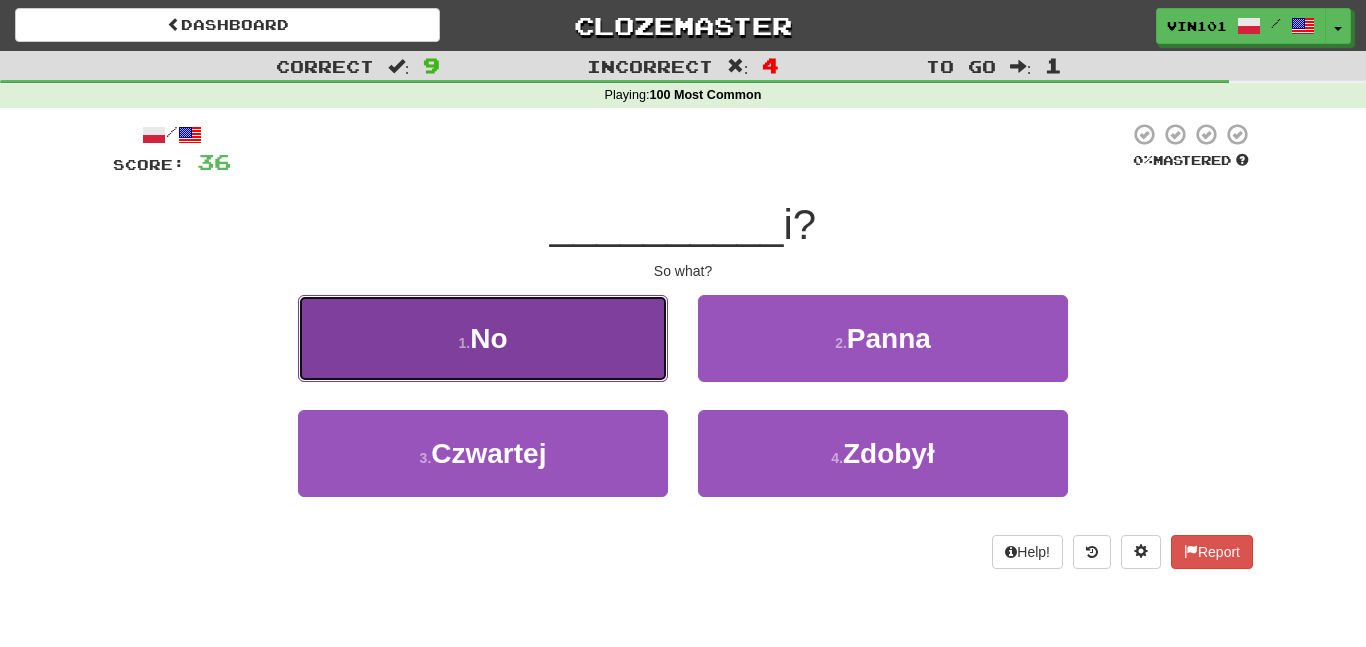click on "1 .  No" at bounding box center (483, 338) 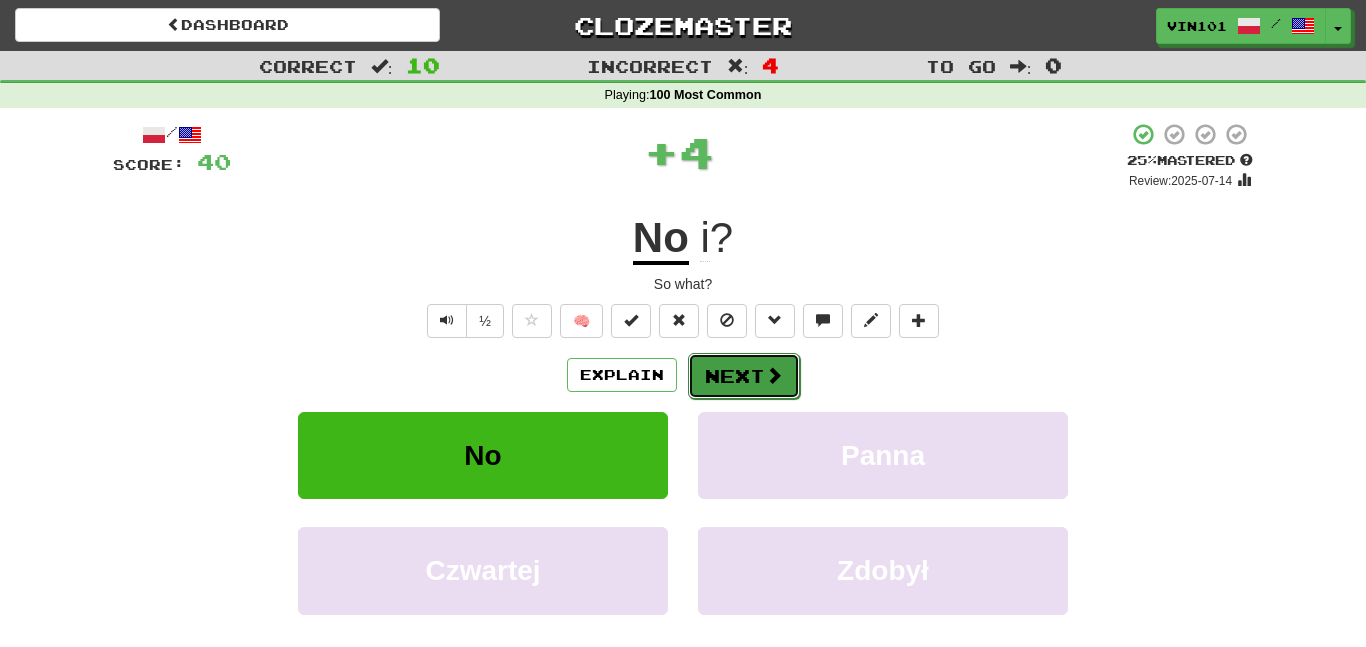 click on "Next" at bounding box center [744, 376] 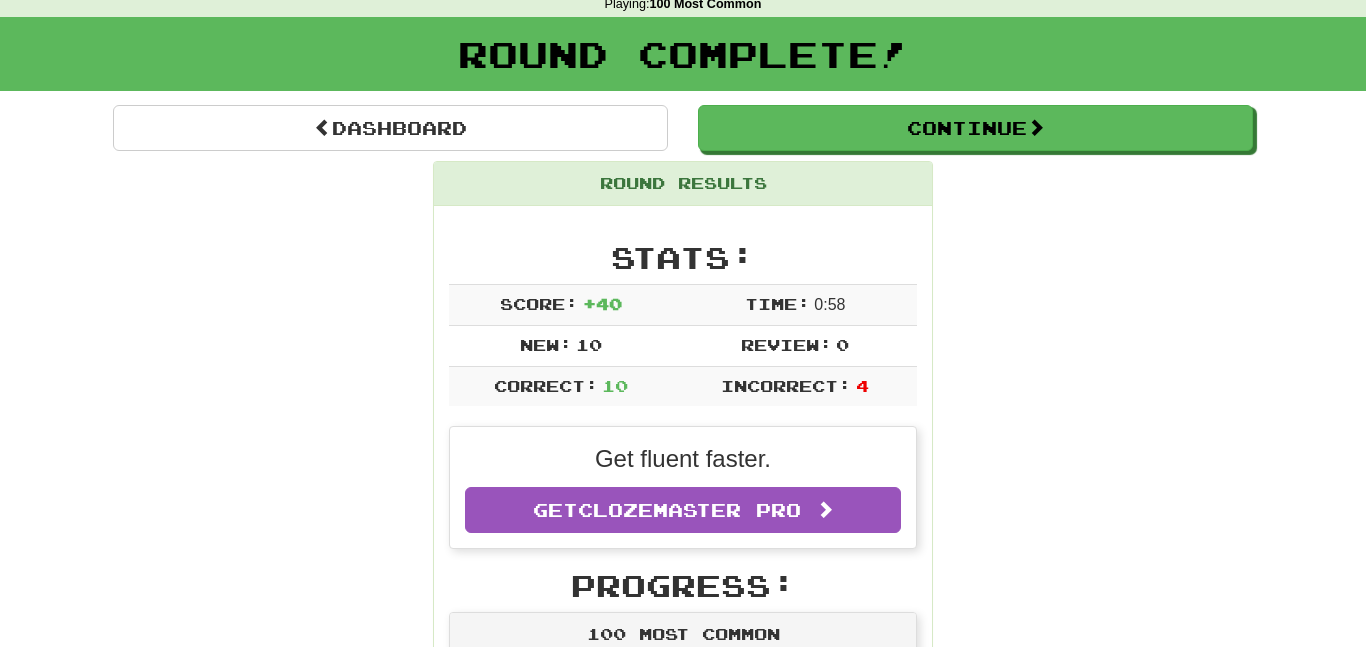 scroll, scrollTop: 0, scrollLeft: 0, axis: both 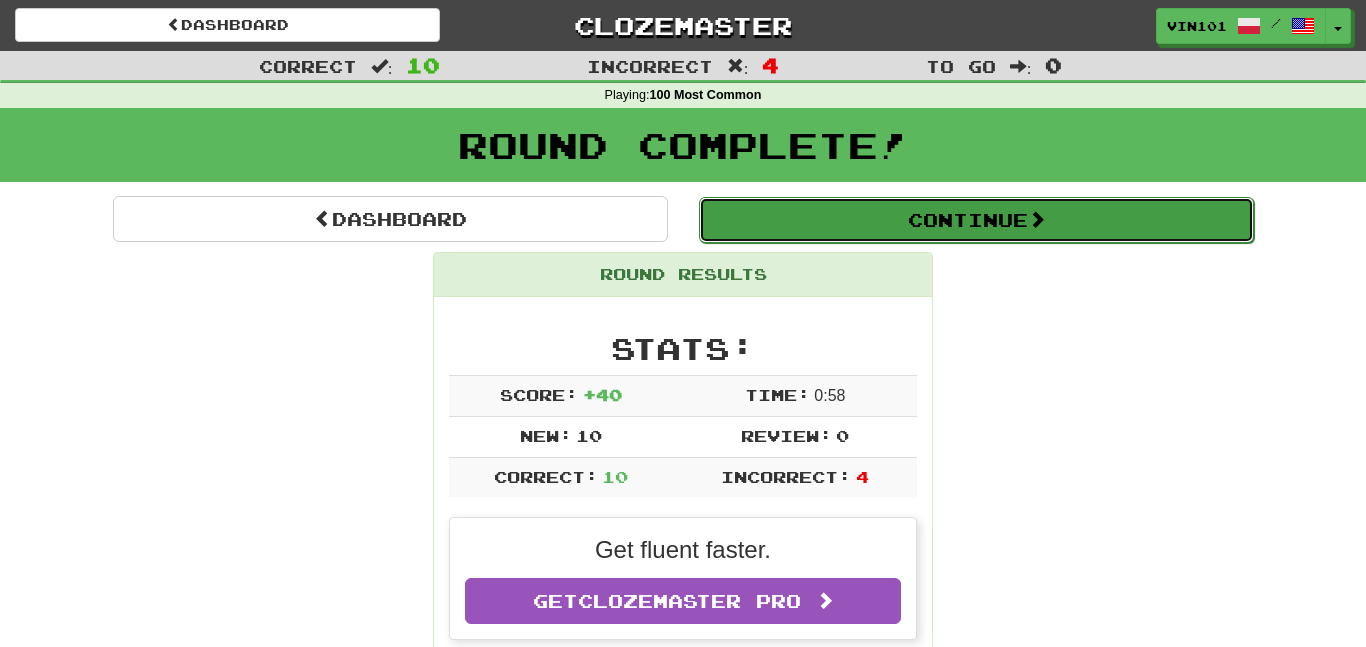 click on "Continue" at bounding box center (976, 220) 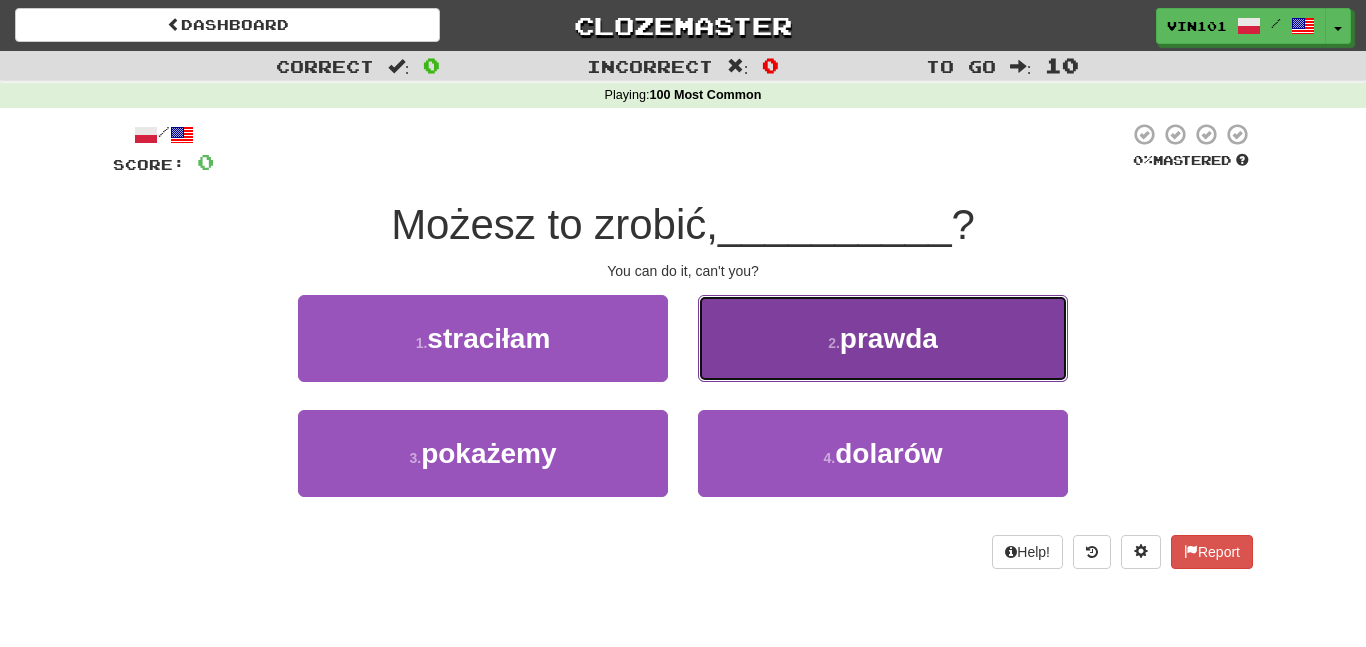 click on "2 .  prawda" at bounding box center (883, 338) 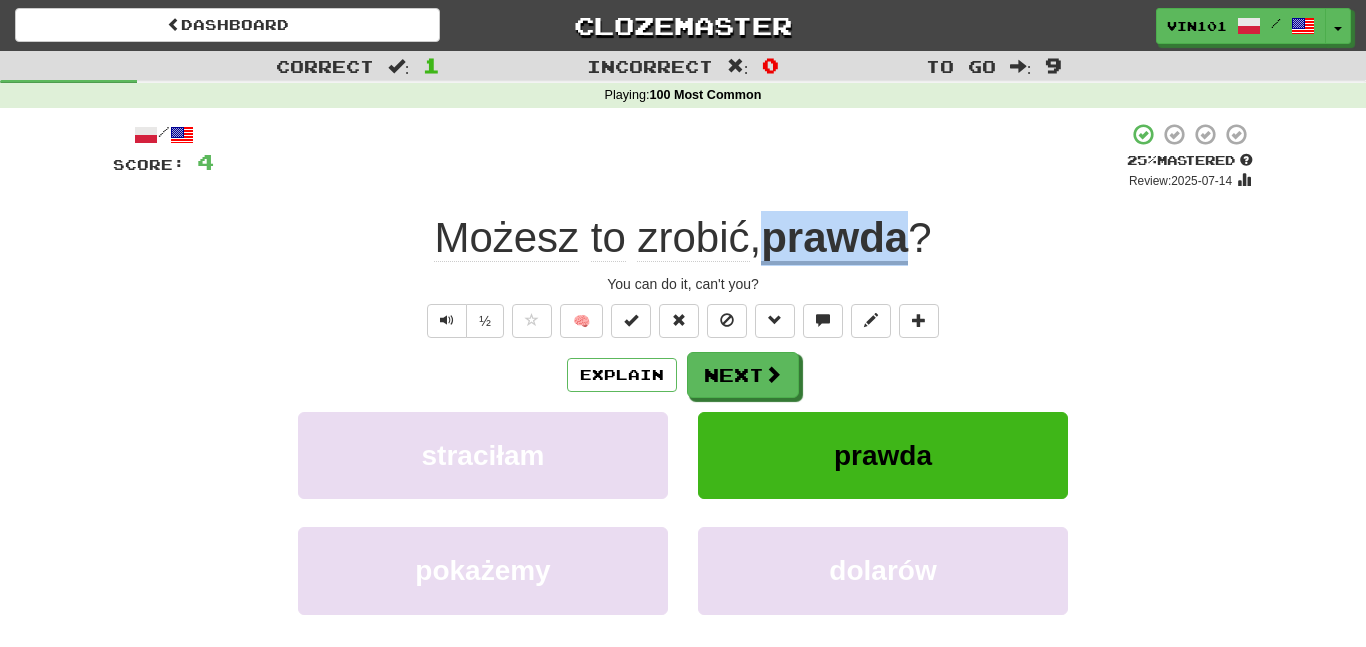 drag, startPoint x: 766, startPoint y: 242, endPoint x: 917, endPoint y: 256, distance: 151.64761 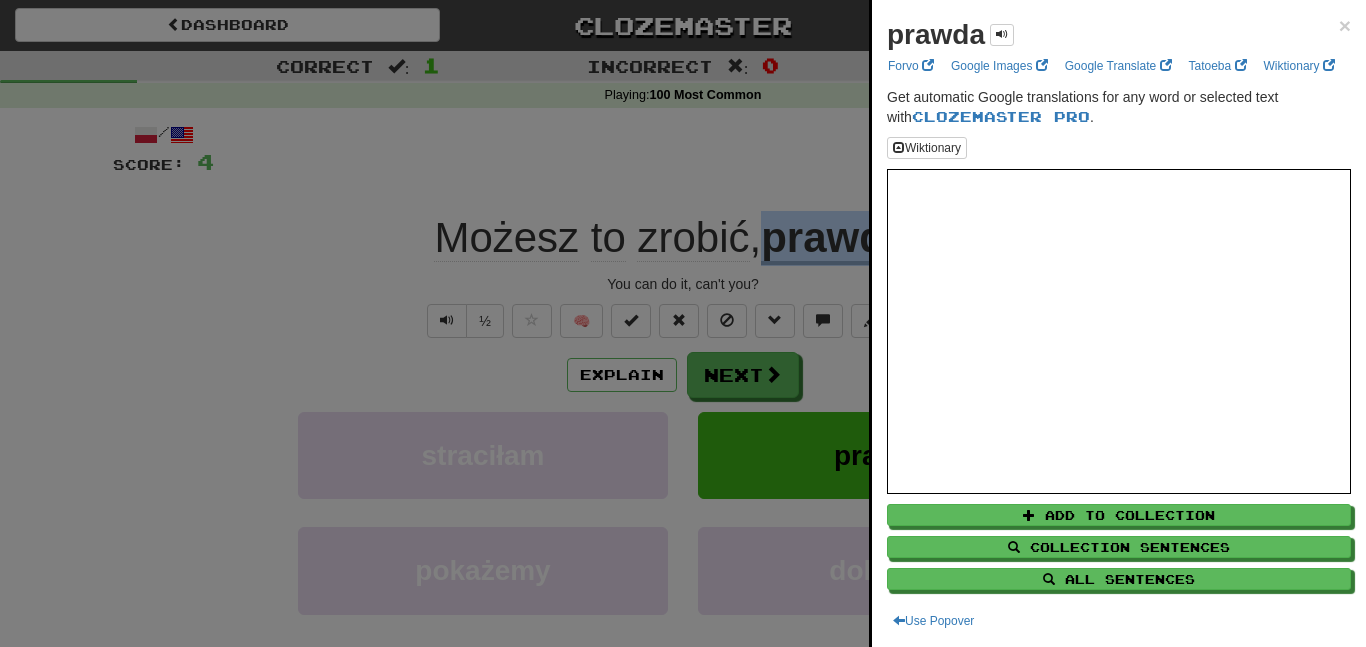 copy on "prawda" 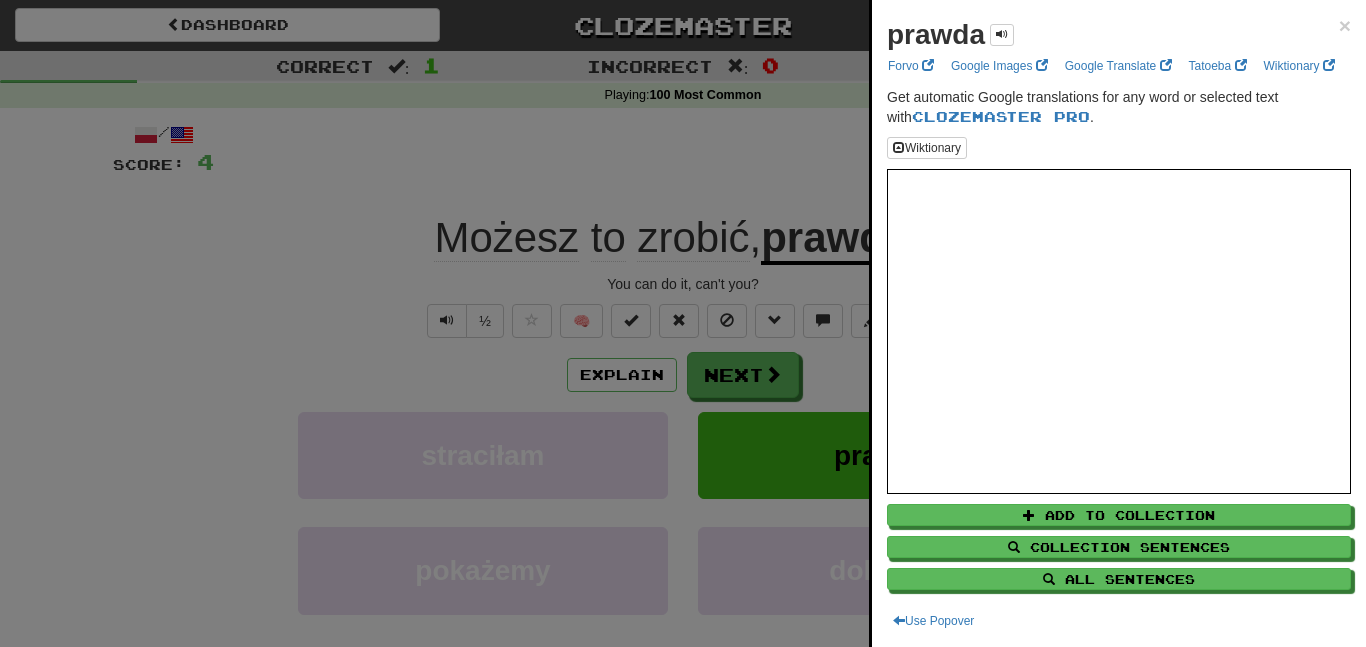 click at bounding box center [683, 323] 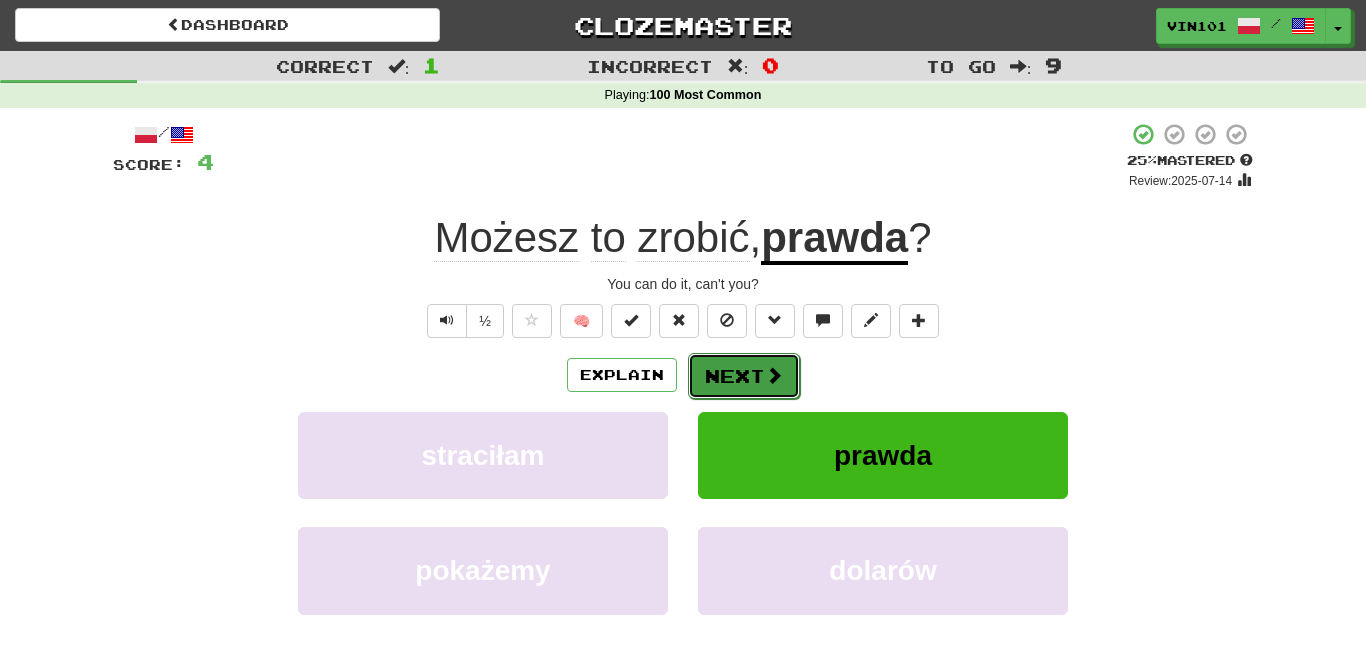 click on "Next" at bounding box center [744, 376] 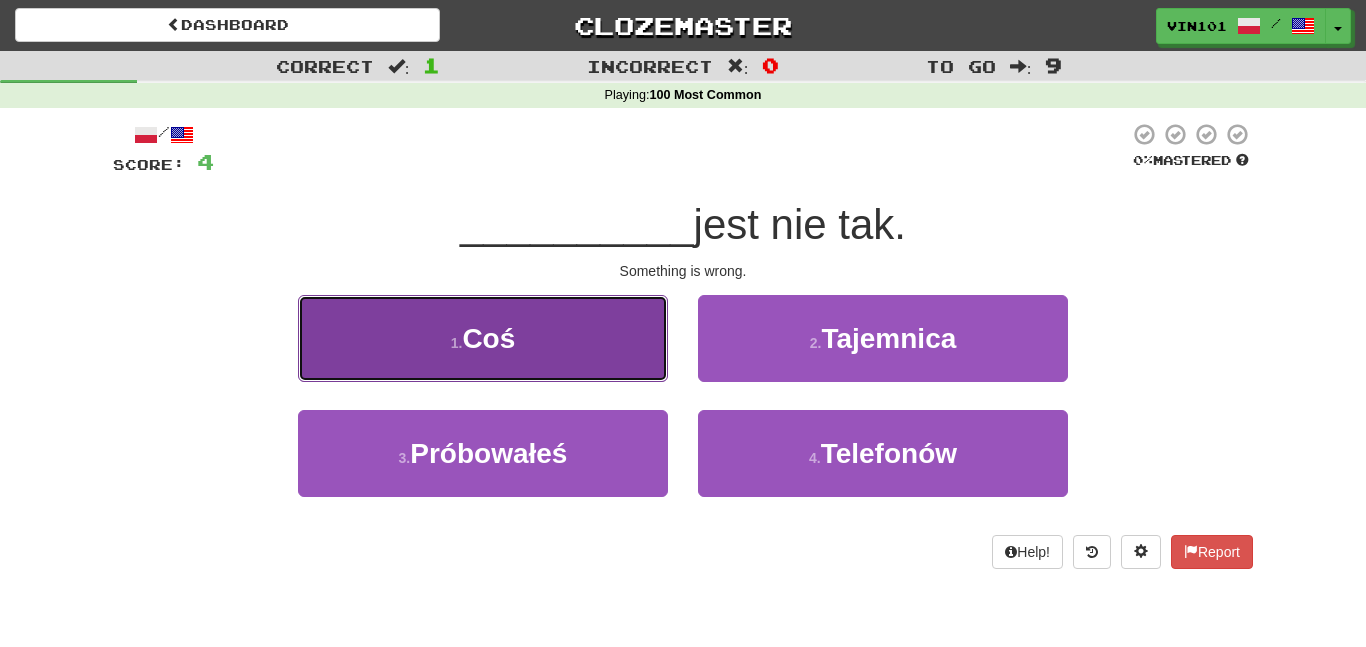 click on "1 .  Coś" at bounding box center [483, 338] 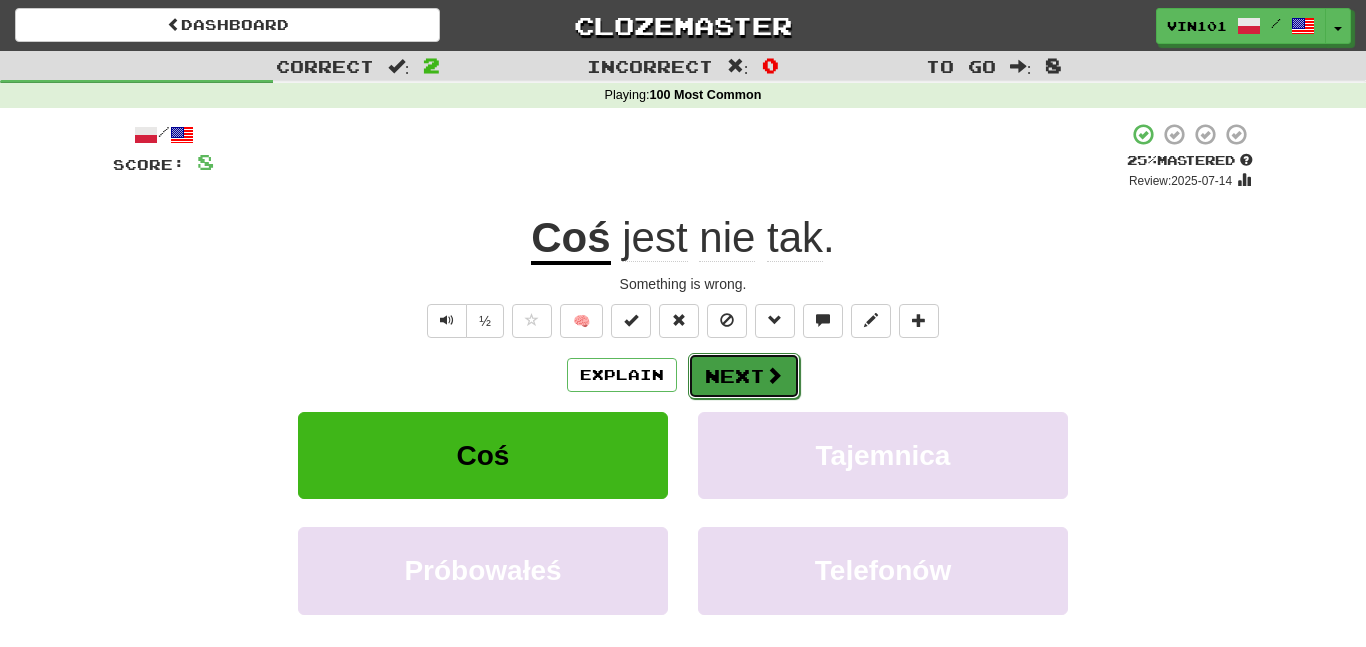 click on "Next" at bounding box center (744, 376) 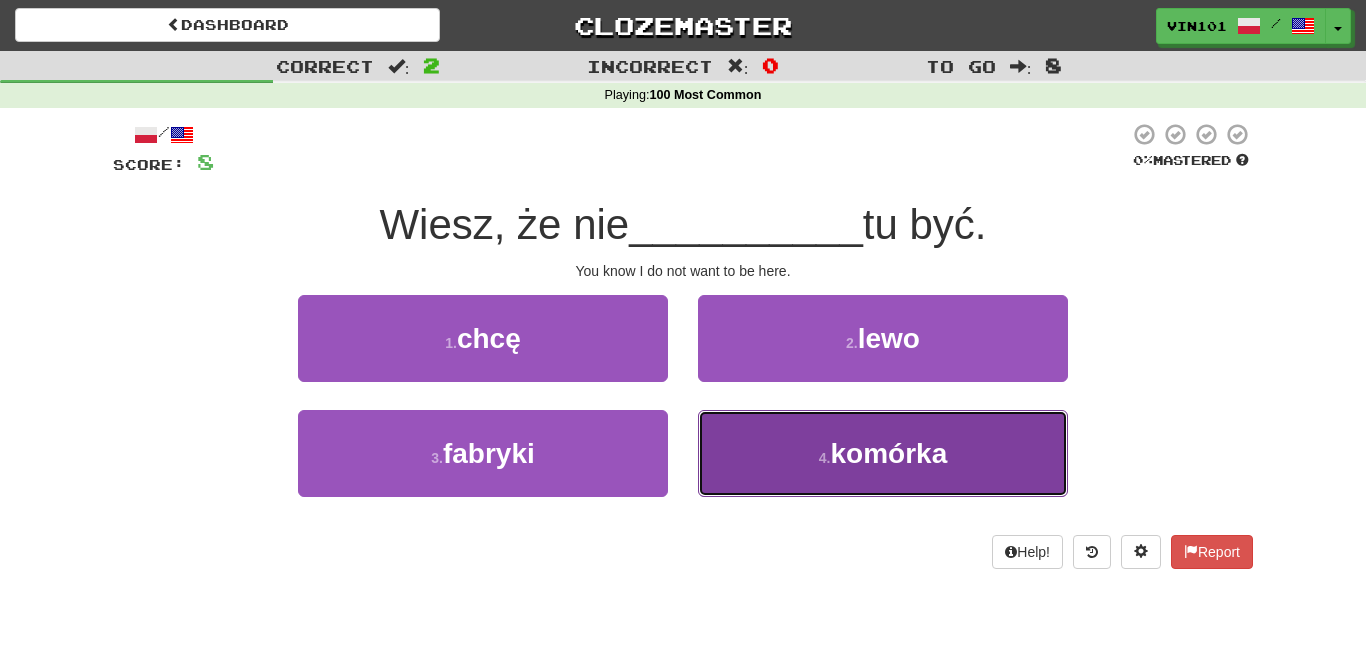 click on "4 .  komórka" at bounding box center [883, 453] 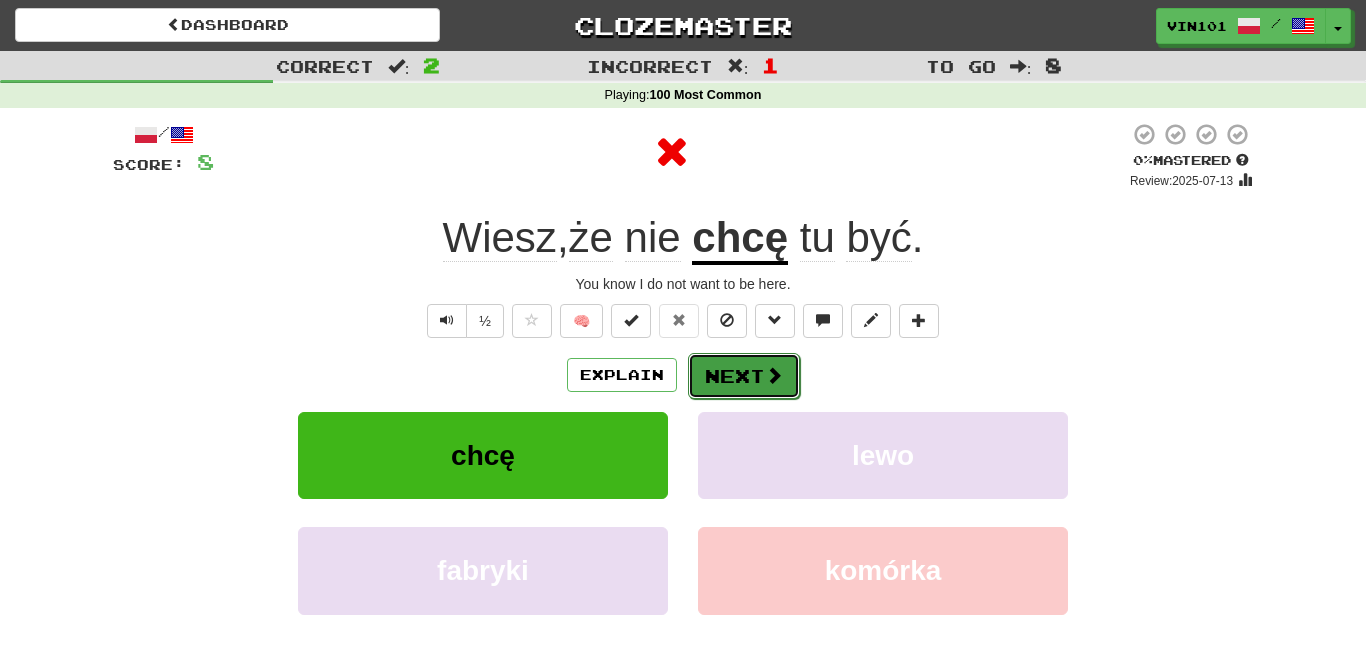 click on "Next" at bounding box center (744, 376) 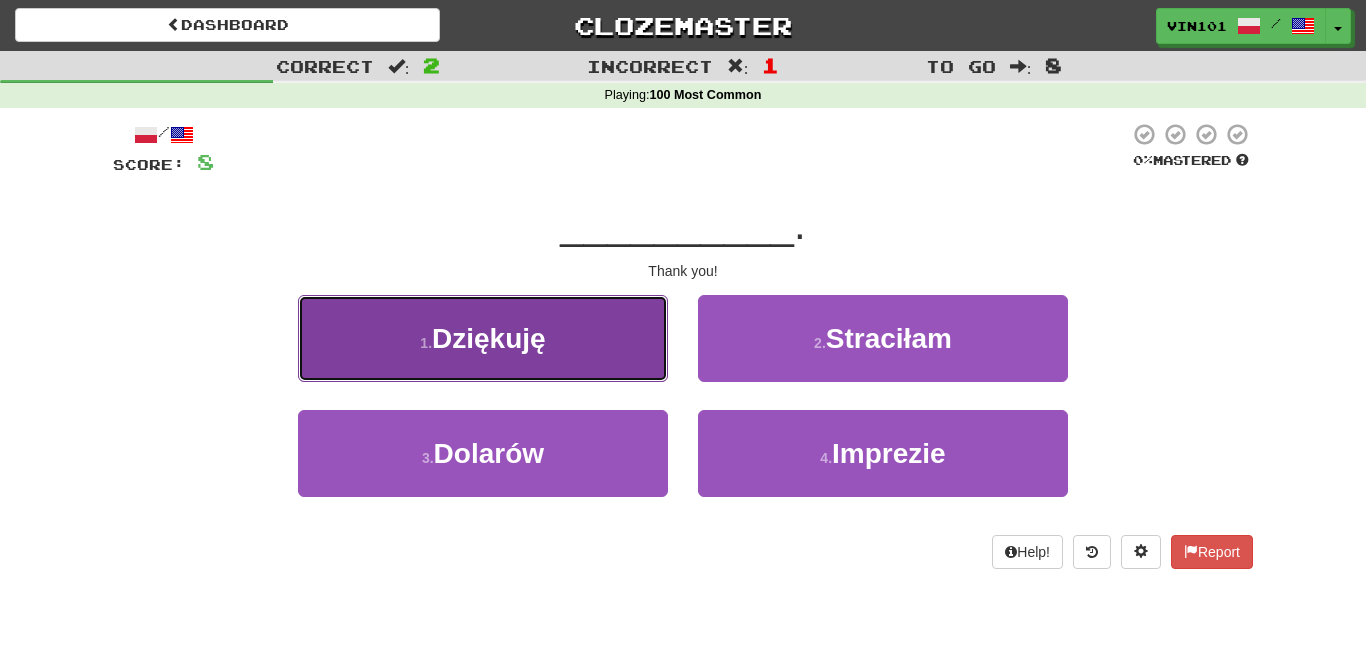 click on "1 .  Dziękuję" at bounding box center [483, 338] 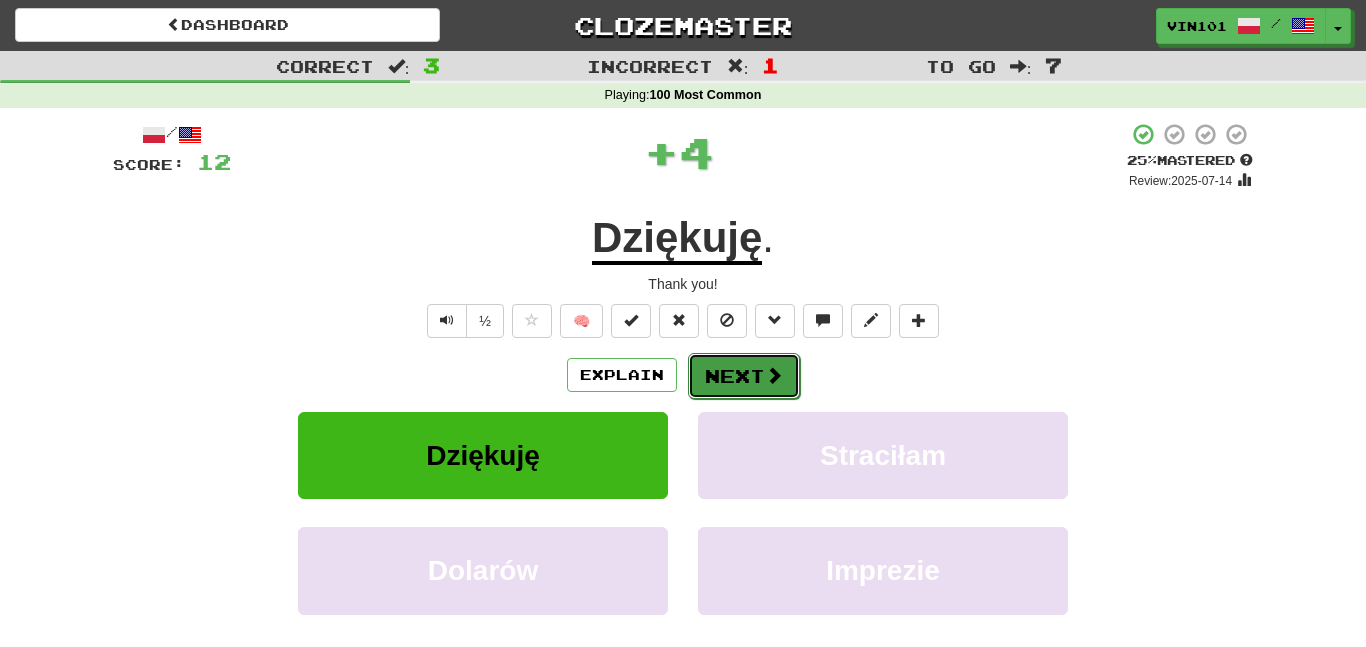 click on "Next" at bounding box center (744, 376) 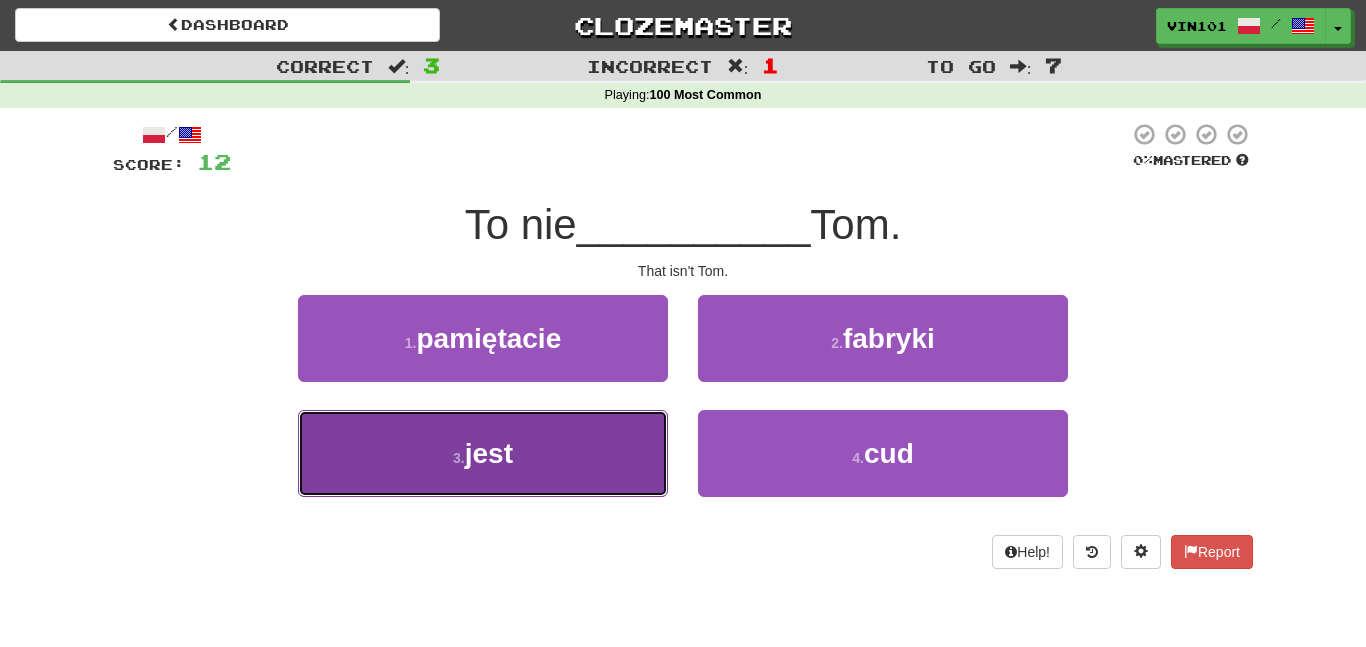 click on "3 .  jest" at bounding box center [483, 453] 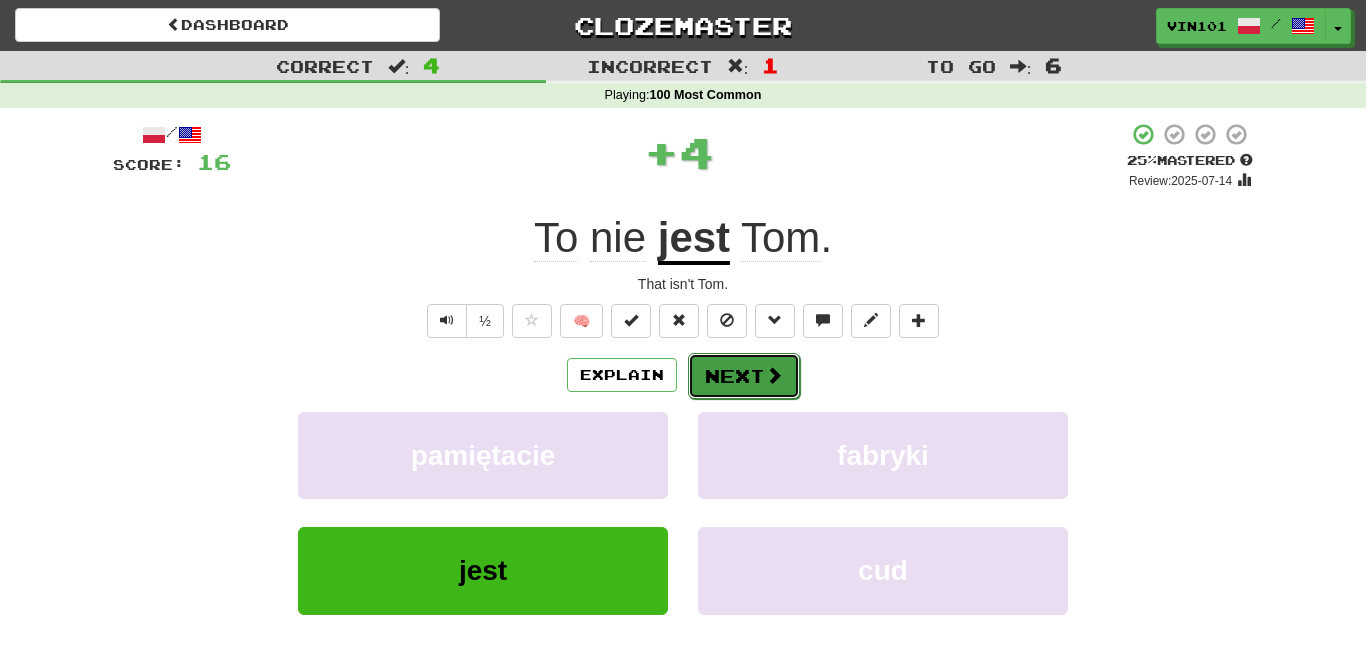 click on "Next" at bounding box center [744, 376] 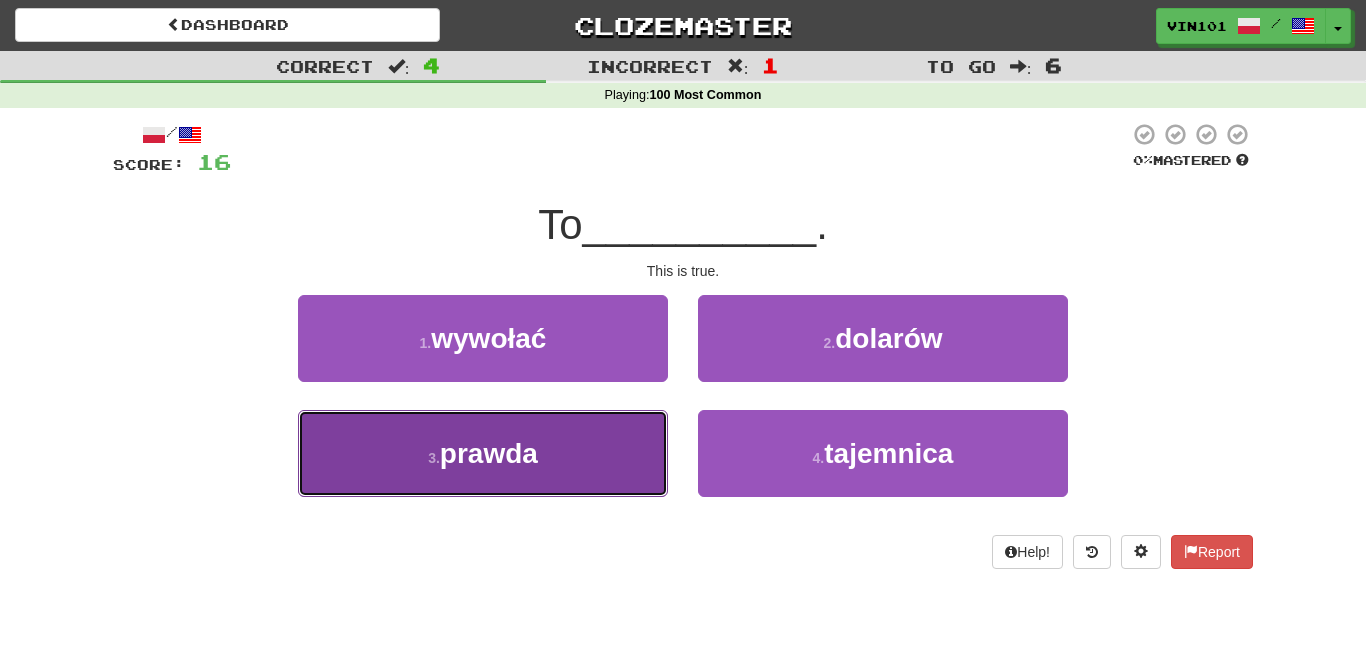click on "prawda" at bounding box center (489, 453) 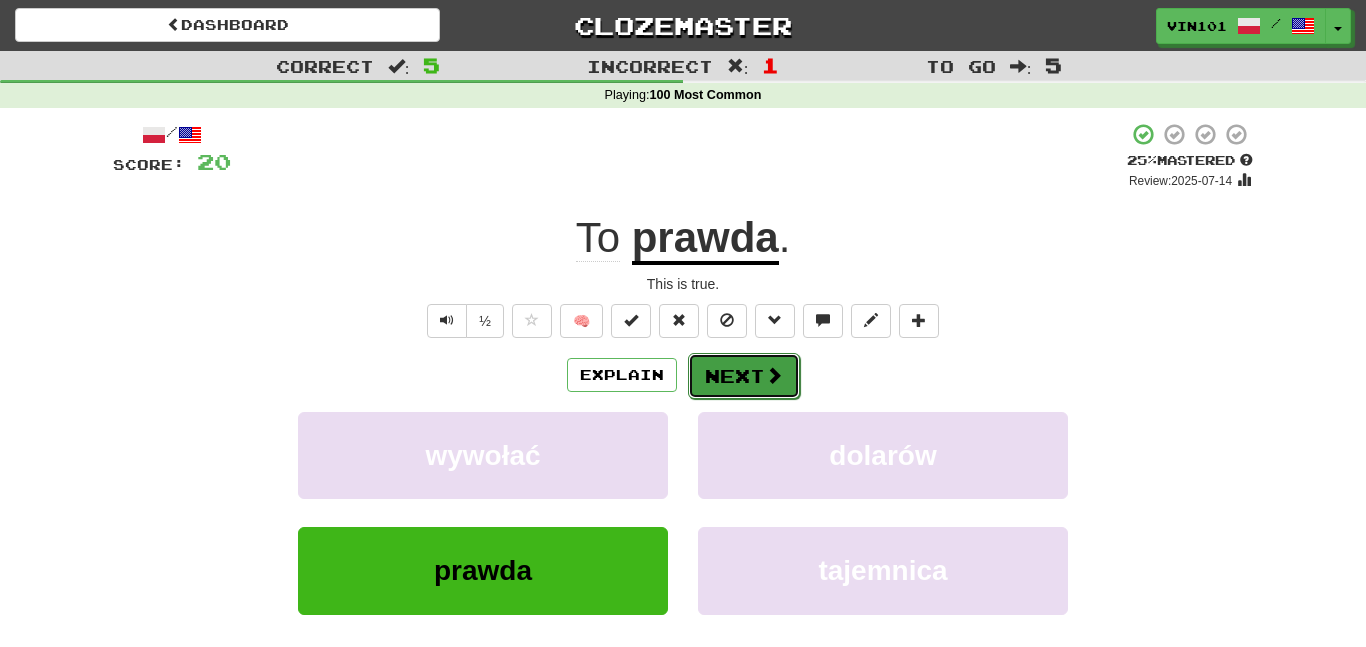 click on "Next" at bounding box center [744, 376] 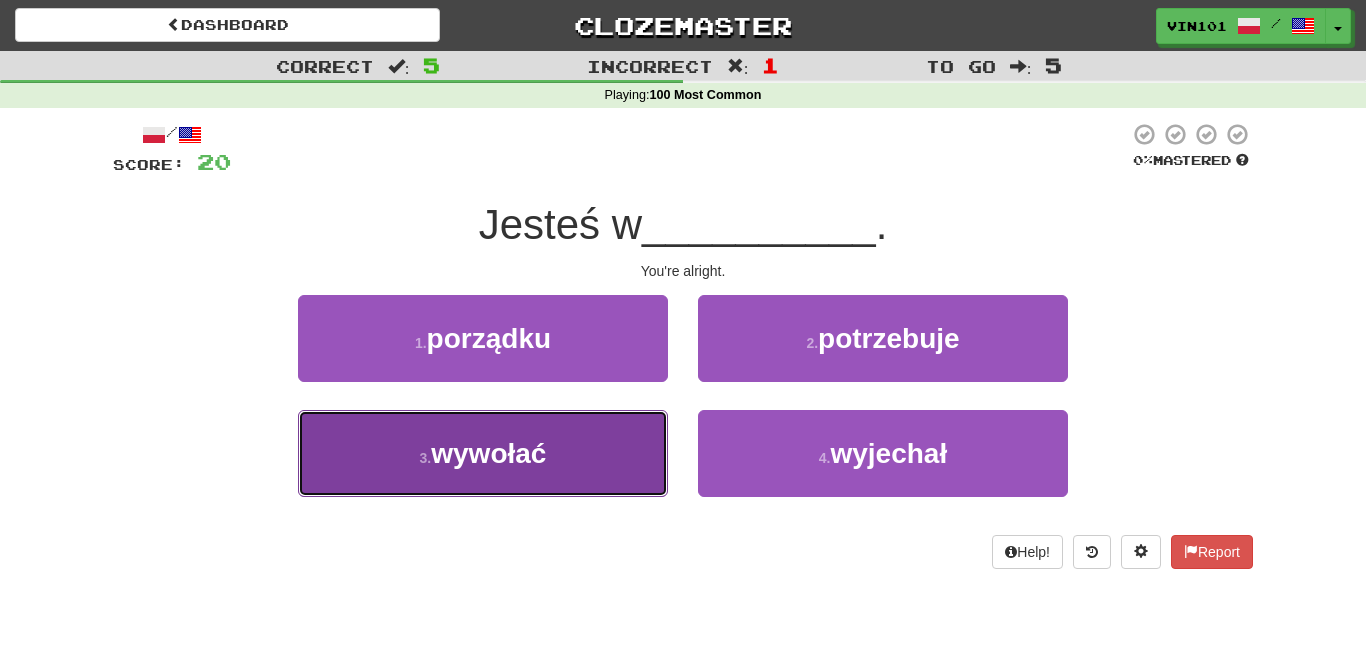 click on "3 .  wywołać" at bounding box center (483, 453) 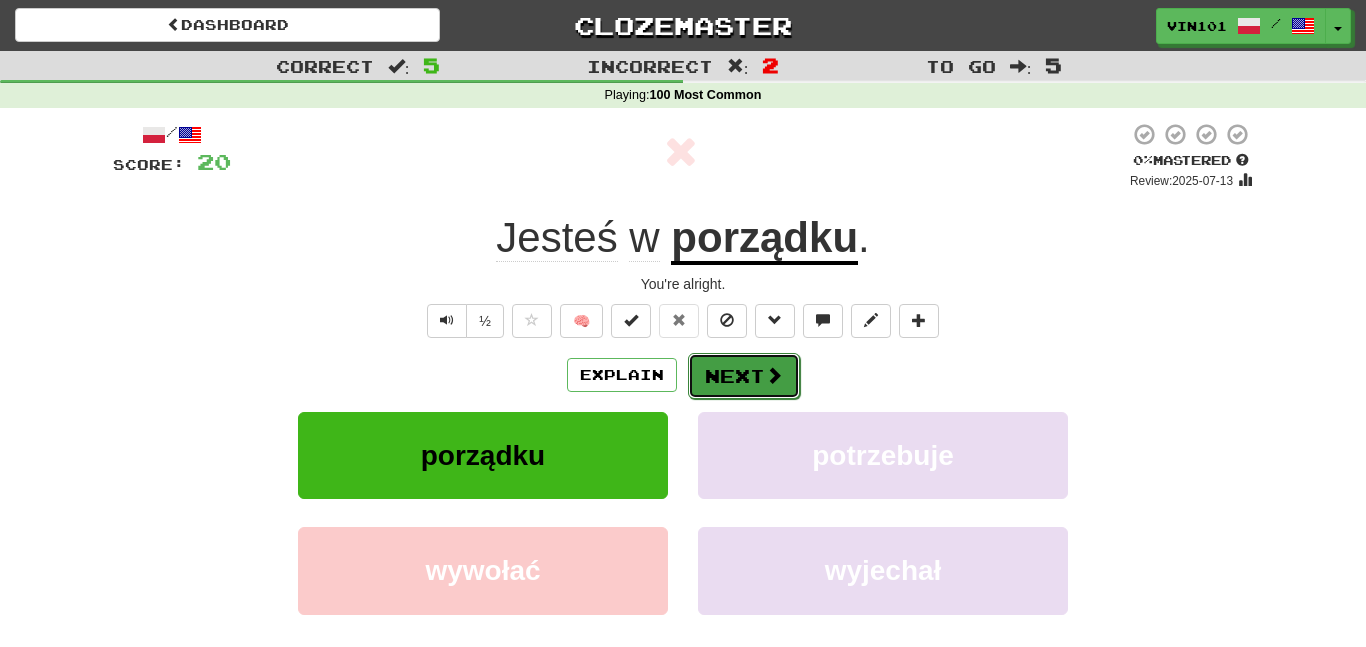 click on "Next" at bounding box center (744, 376) 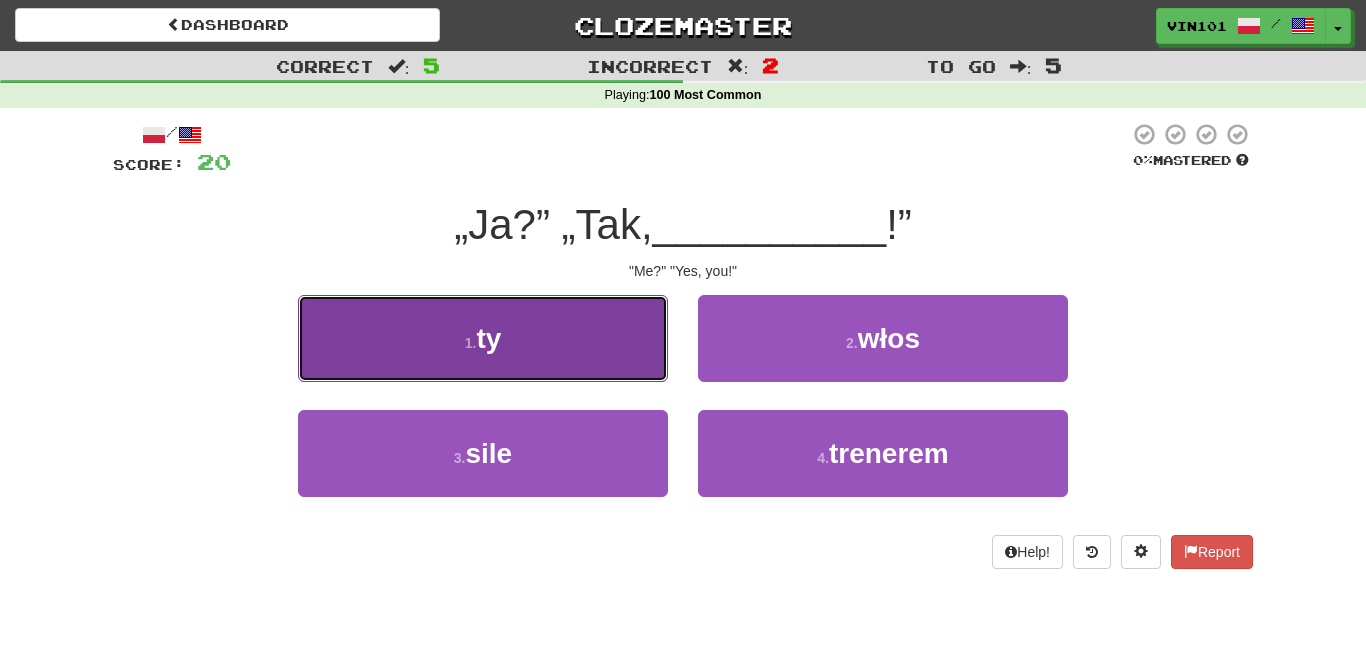 click on "1 .  ty" at bounding box center (483, 338) 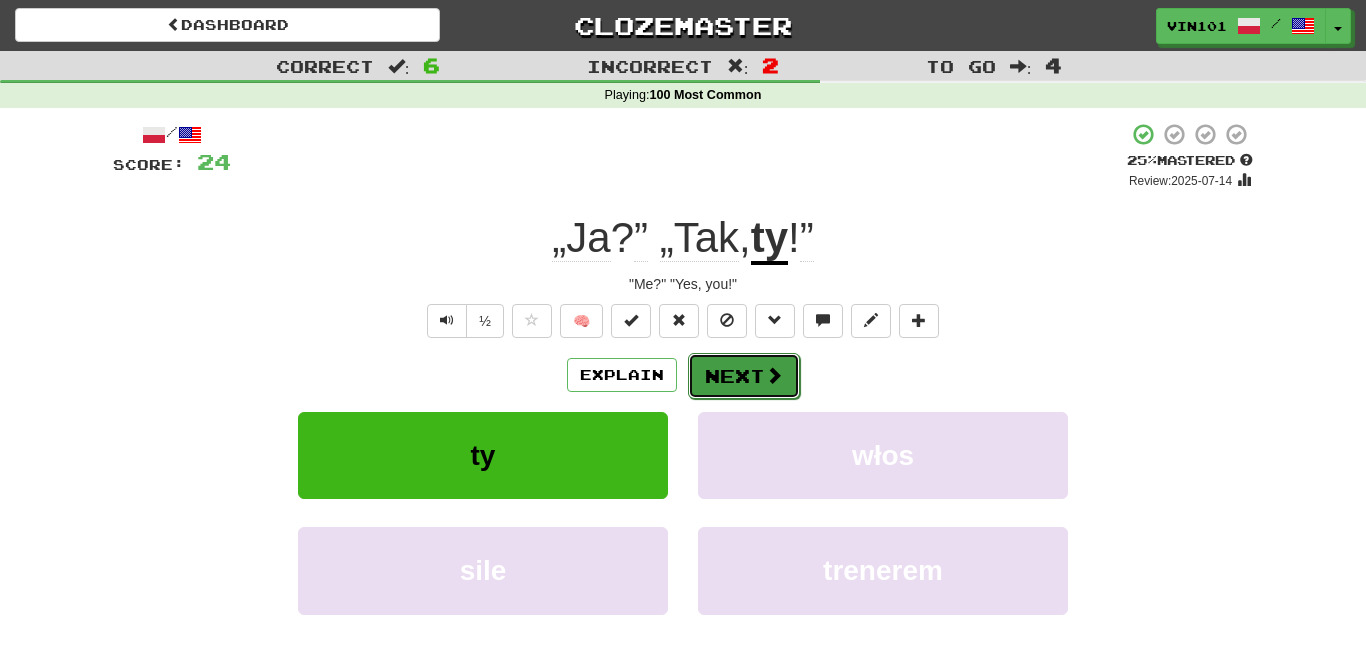 click on "Next" at bounding box center (744, 376) 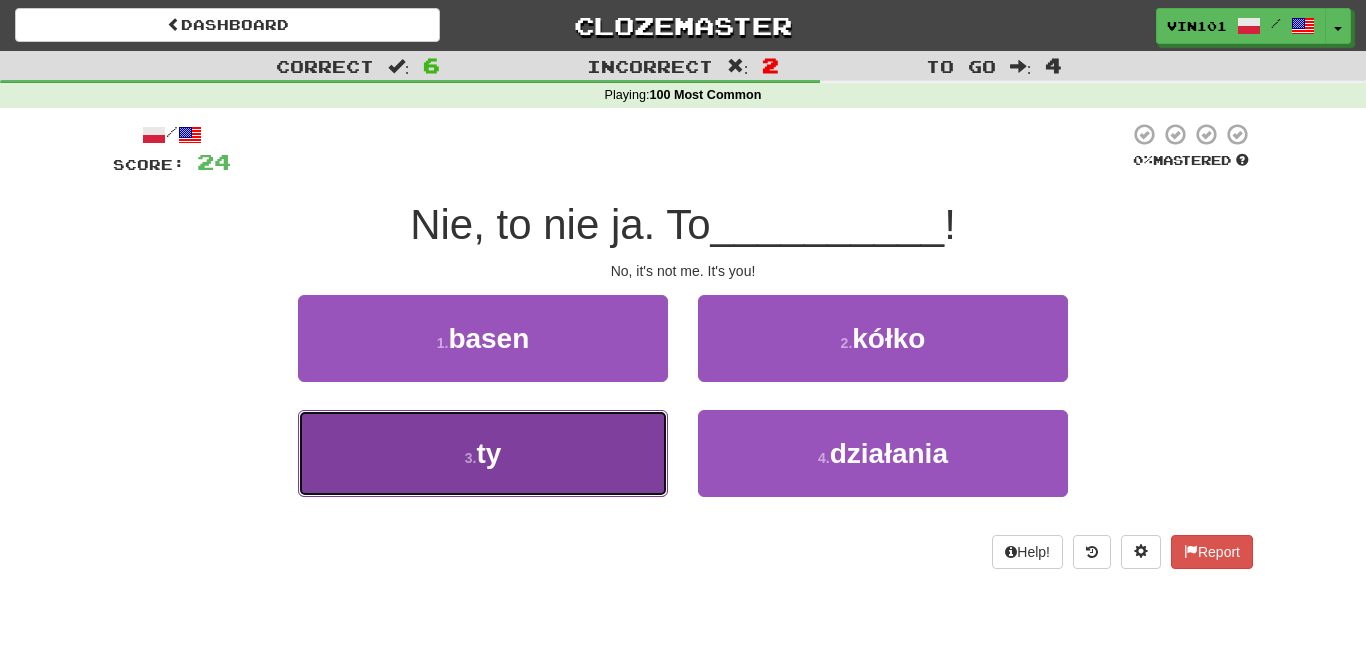 click on "3 .  ty" at bounding box center [483, 453] 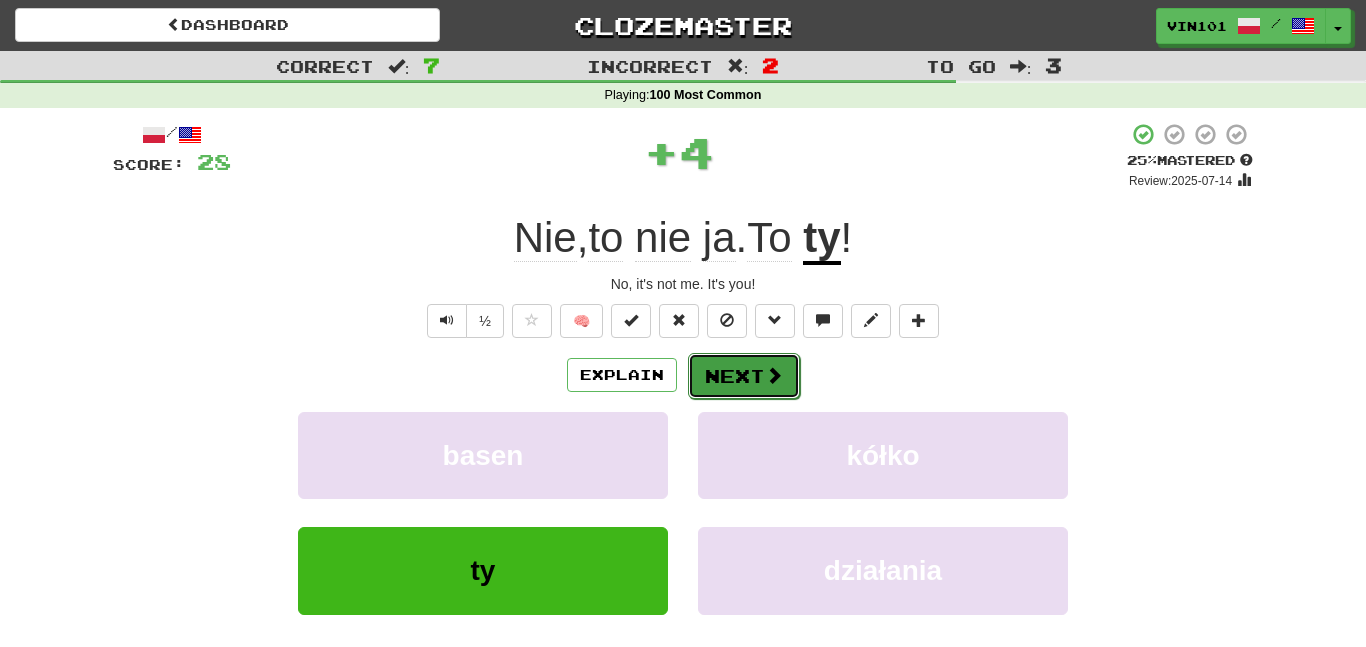 click on "Next" at bounding box center [744, 376] 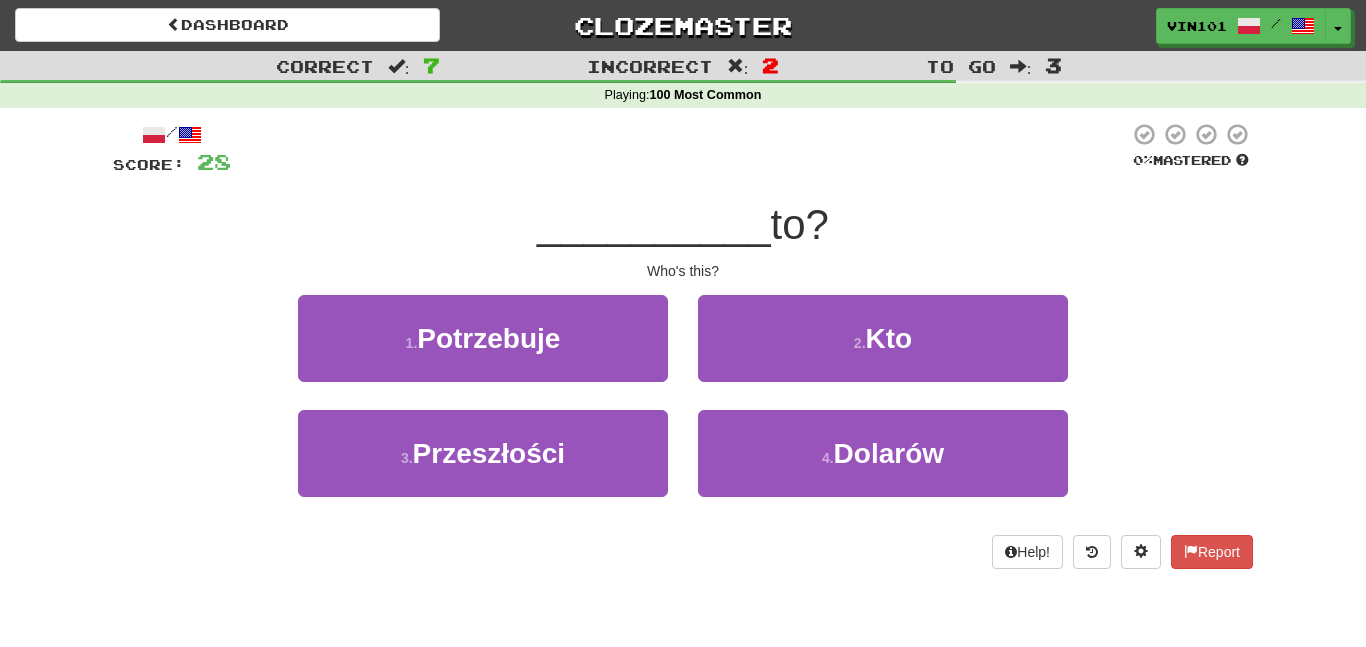 click on "2 .  Kto" at bounding box center (883, 352) 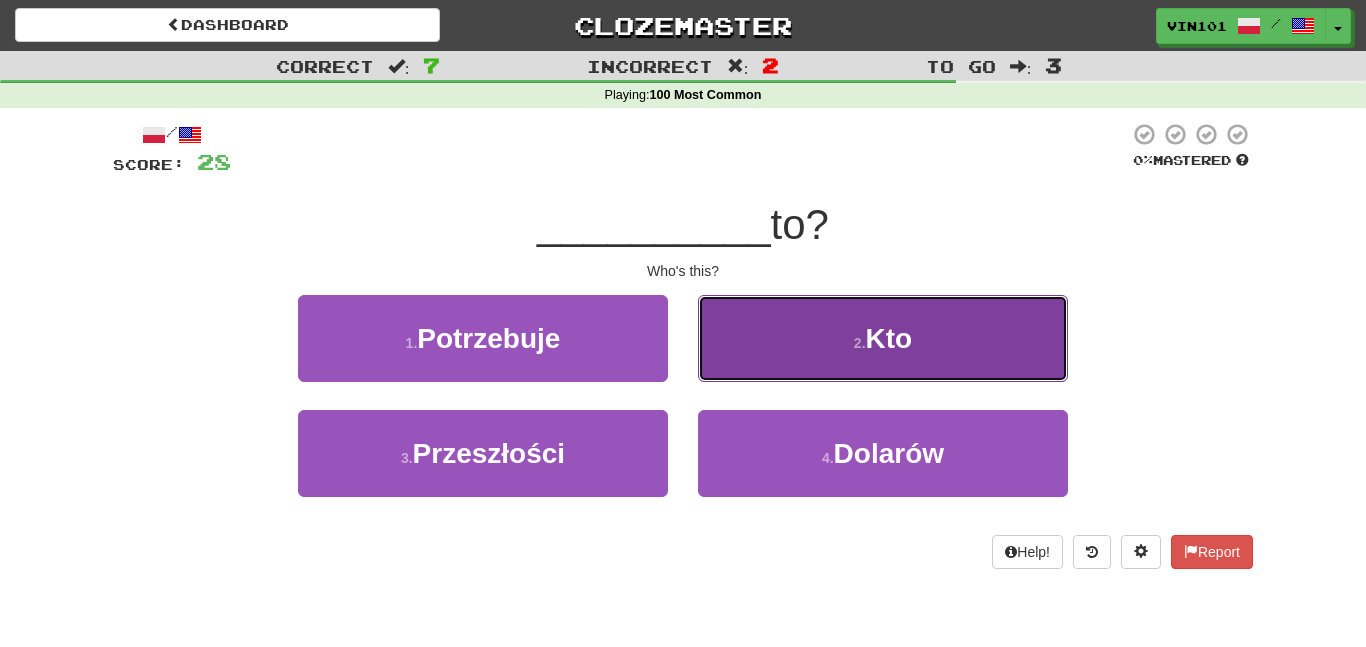 click on "2 .  Kto" at bounding box center (883, 338) 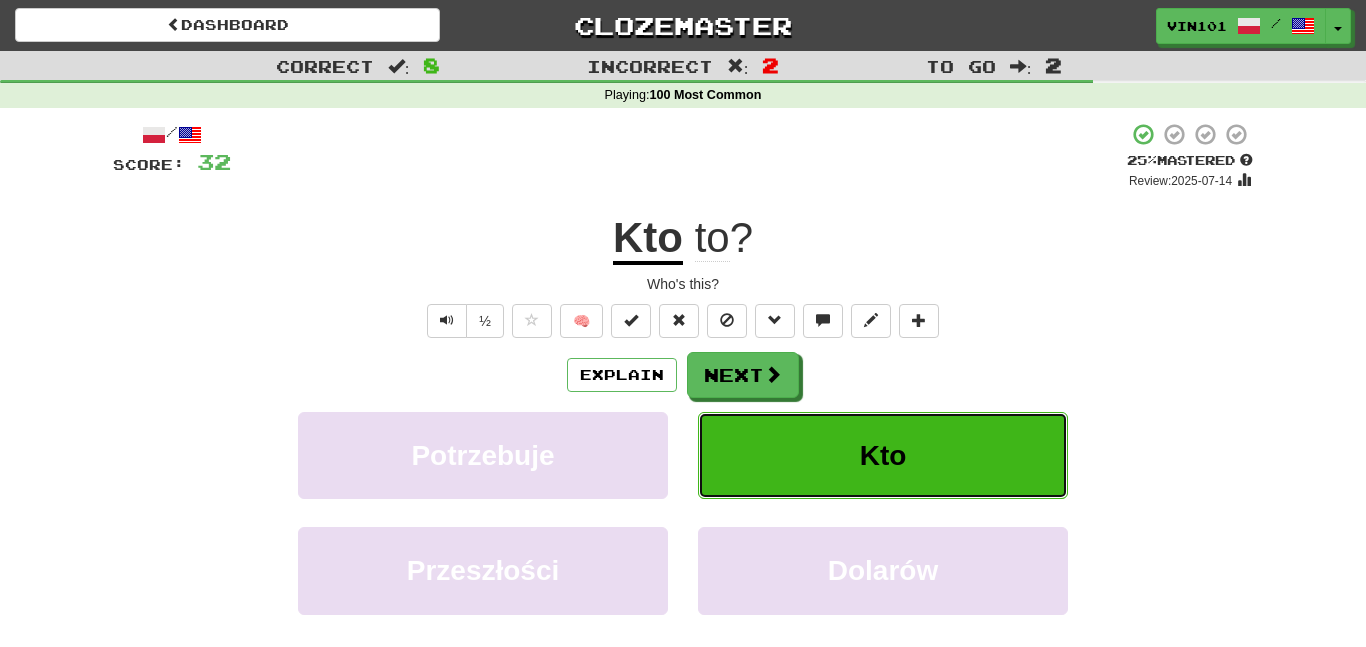 click on "Kto" at bounding box center (883, 455) 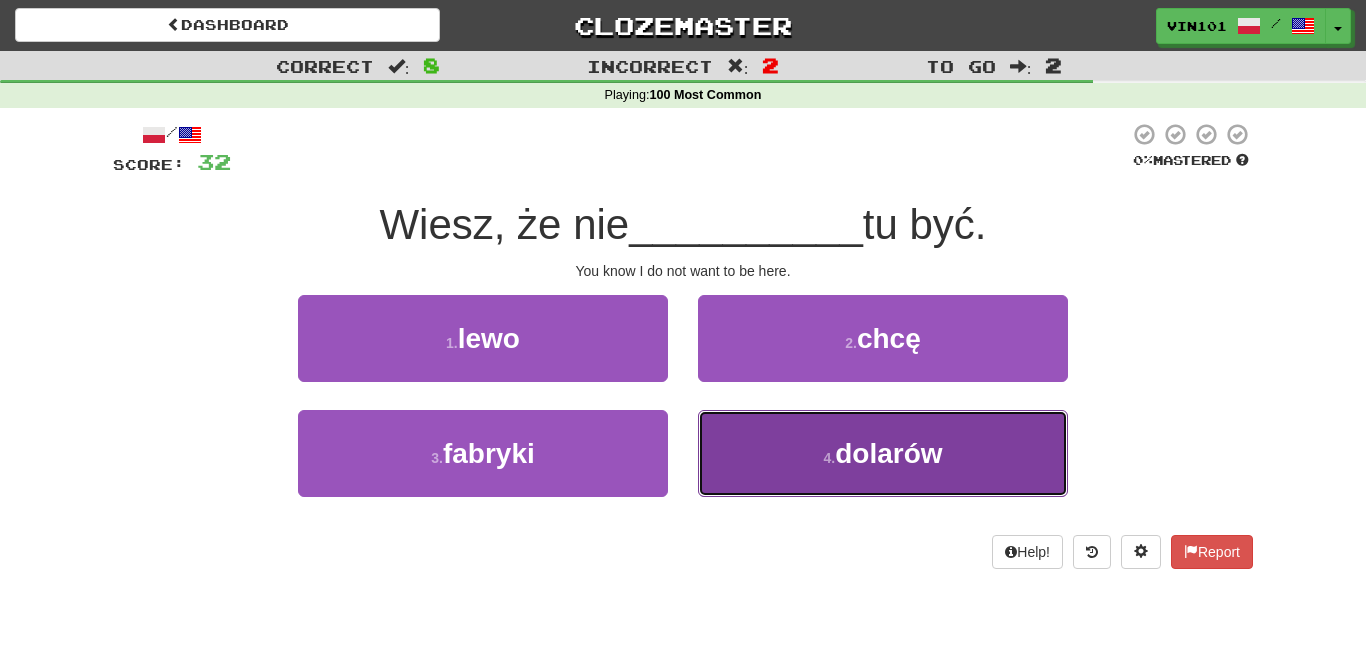 click on "4 .  dolarów" at bounding box center [883, 453] 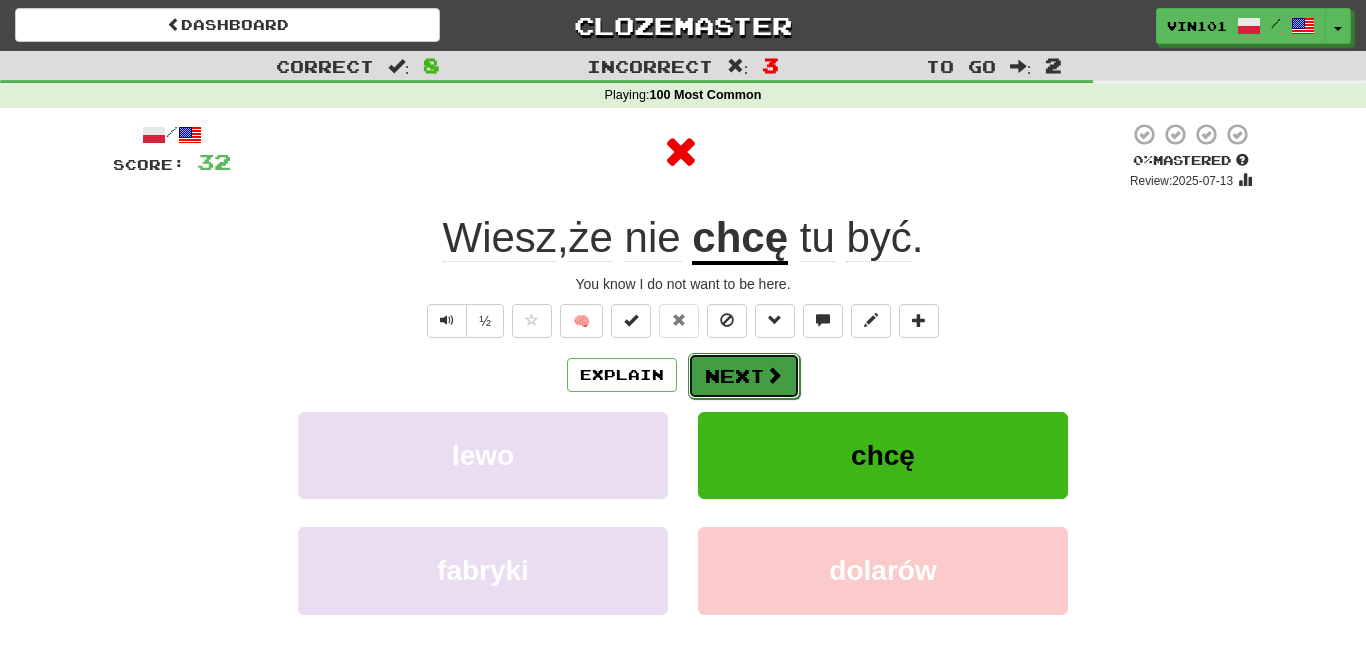 click on "Next" at bounding box center [744, 376] 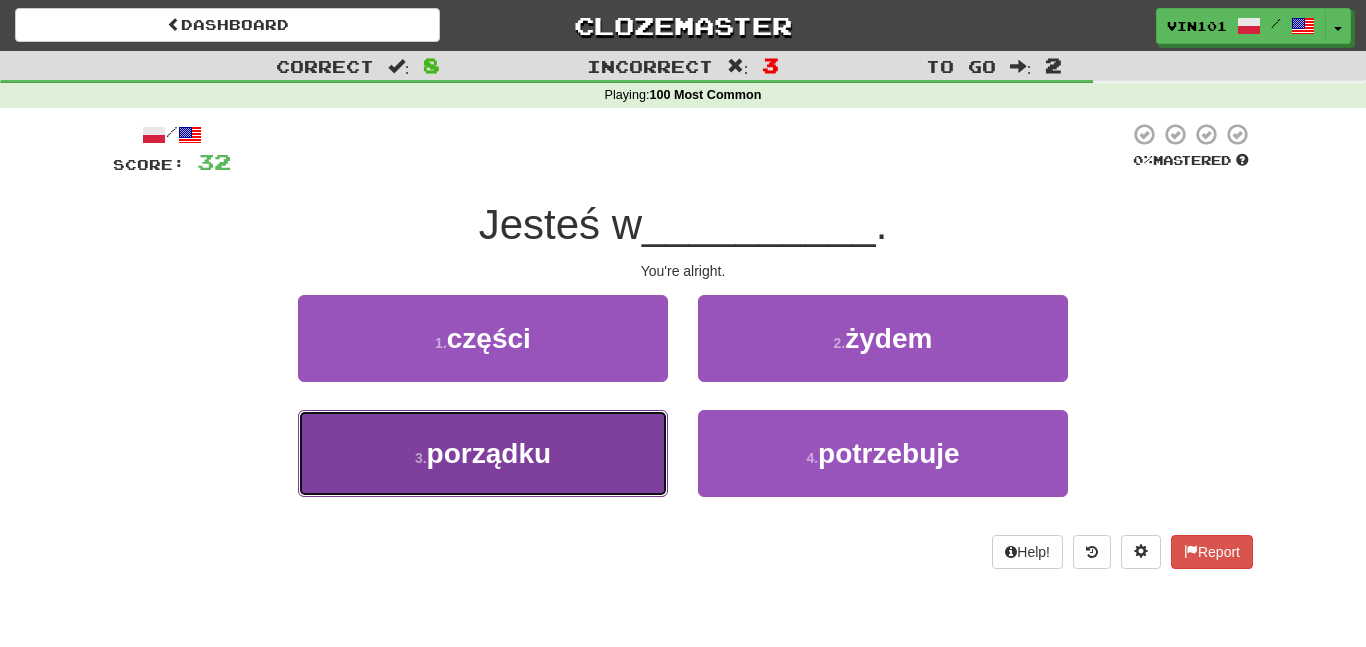 click on "3 .  porządku" at bounding box center [483, 453] 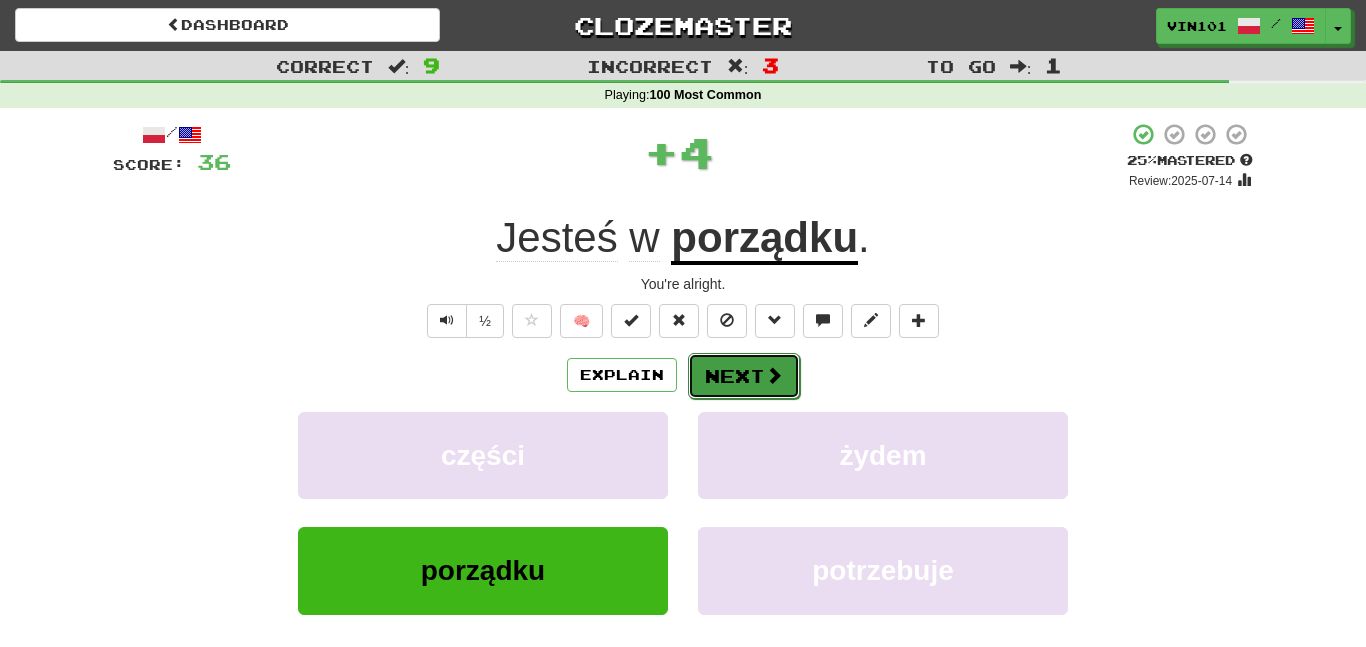 click at bounding box center (774, 375) 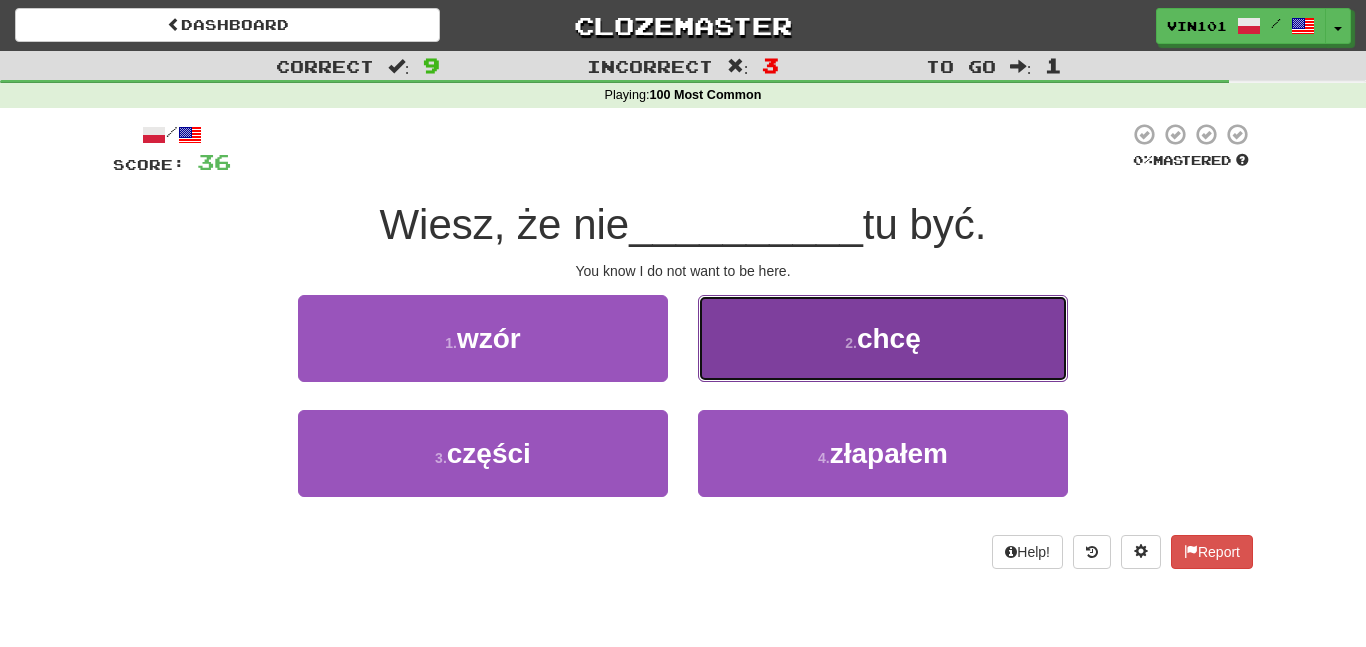 click on "2 .  chcę" at bounding box center [883, 338] 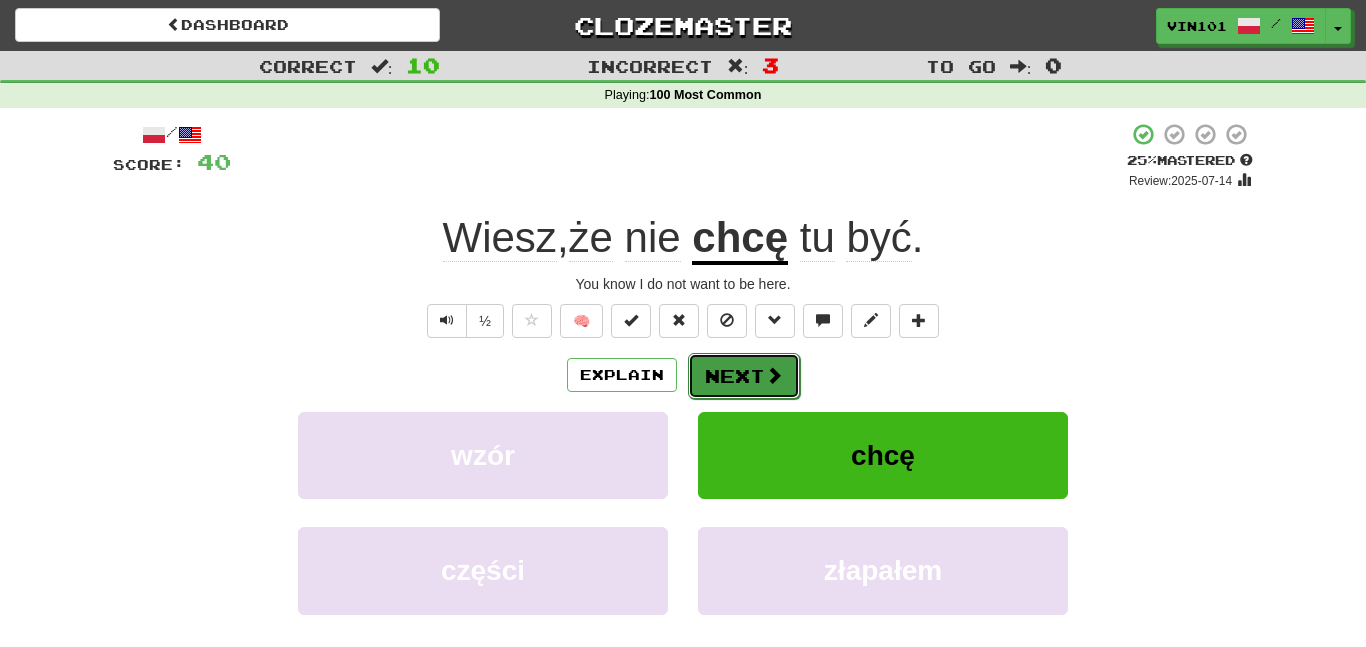 click on "Next" at bounding box center (744, 376) 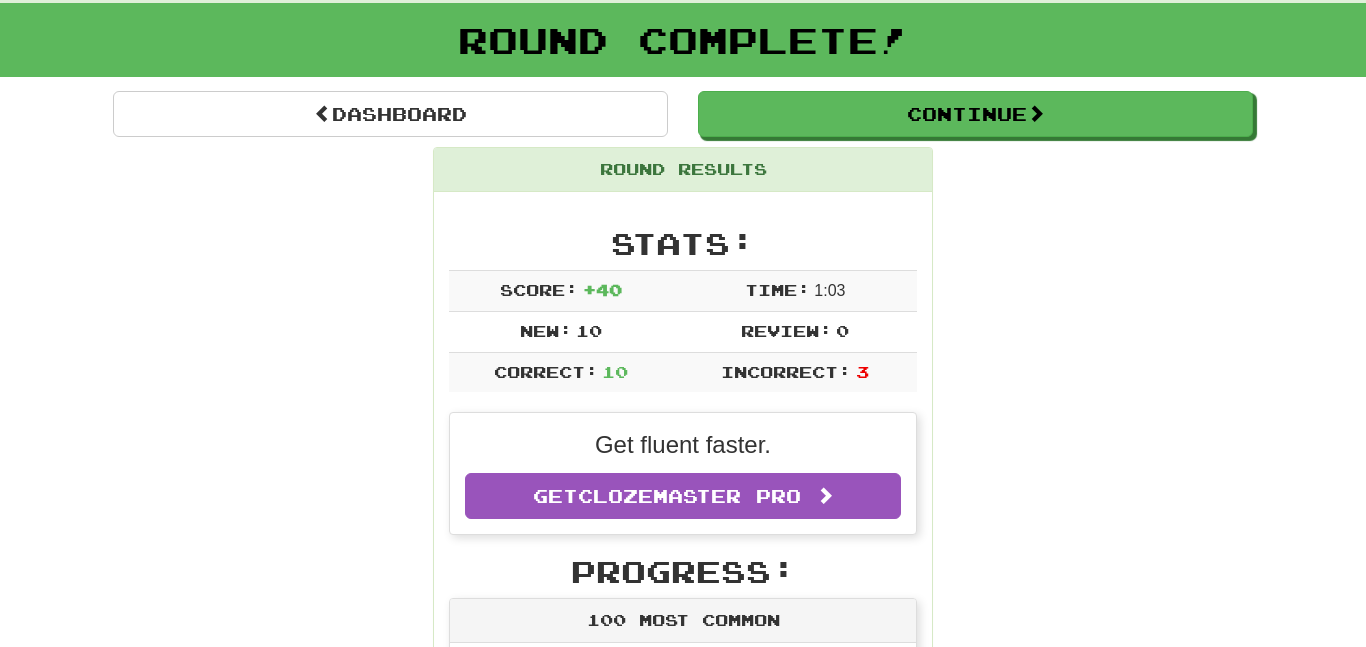 scroll, scrollTop: 0, scrollLeft: 0, axis: both 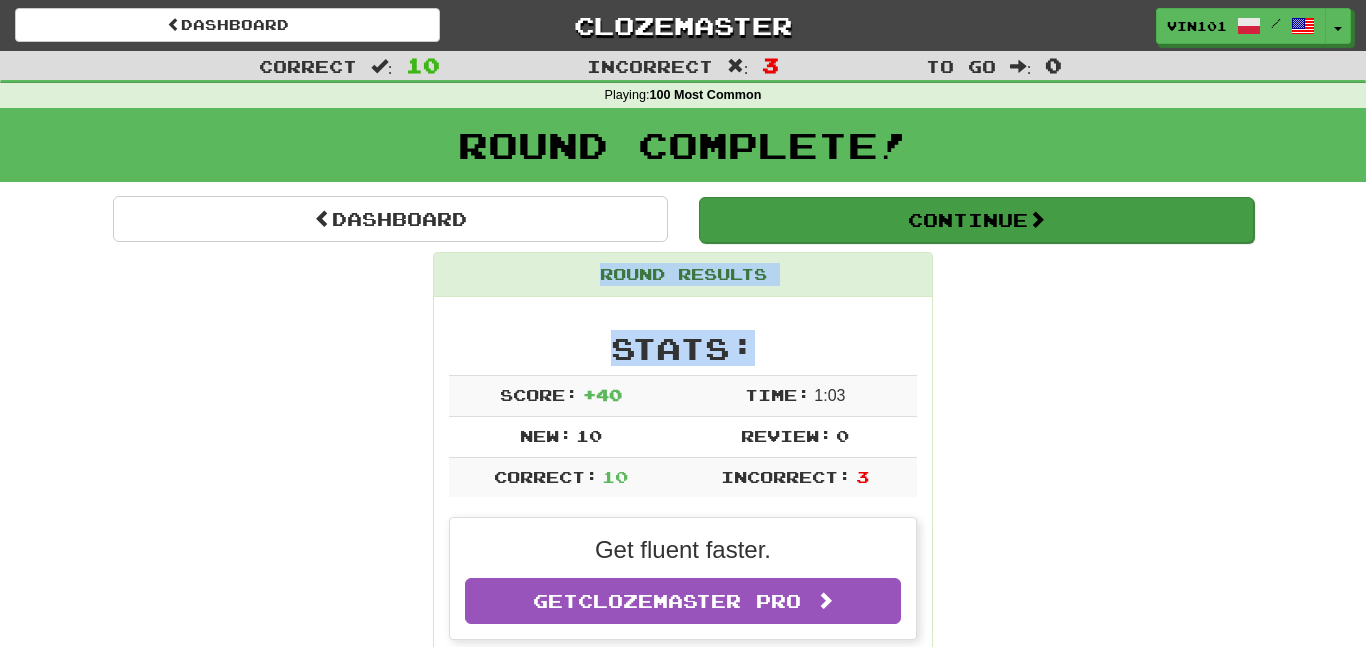 drag, startPoint x: 746, startPoint y: 369, endPoint x: 860, endPoint y: 218, distance: 189.20096 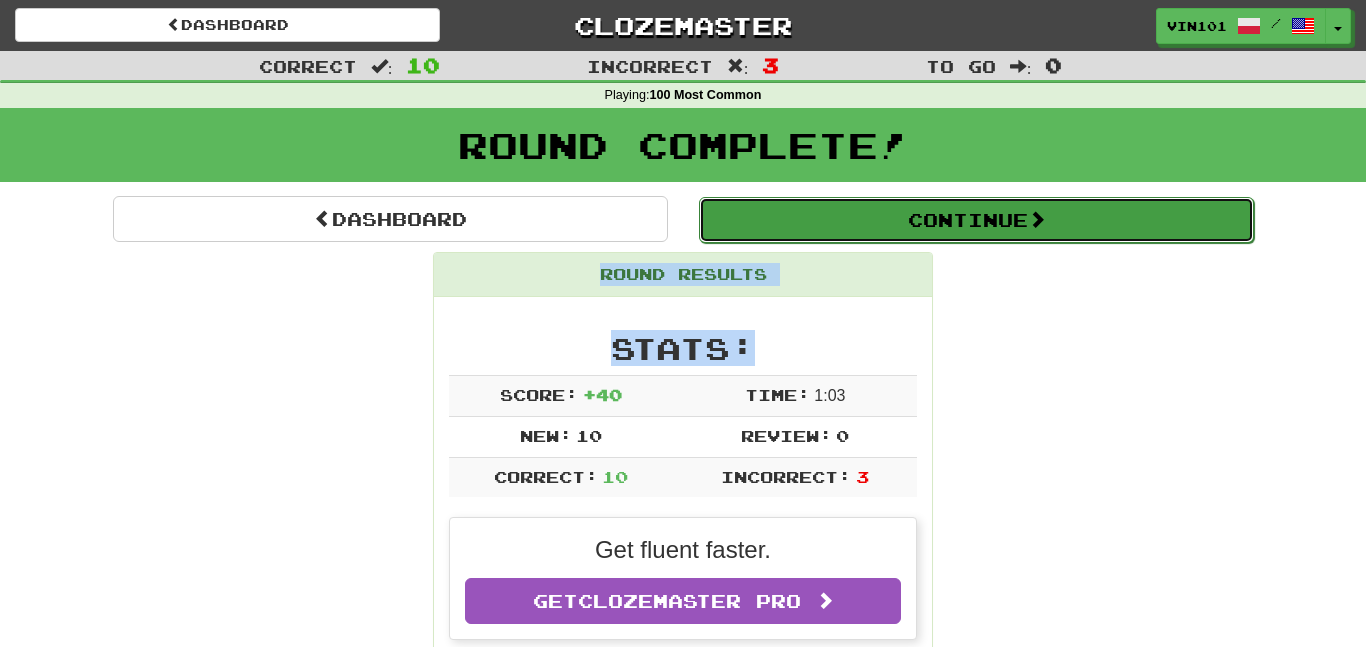 click on "Continue" at bounding box center (976, 220) 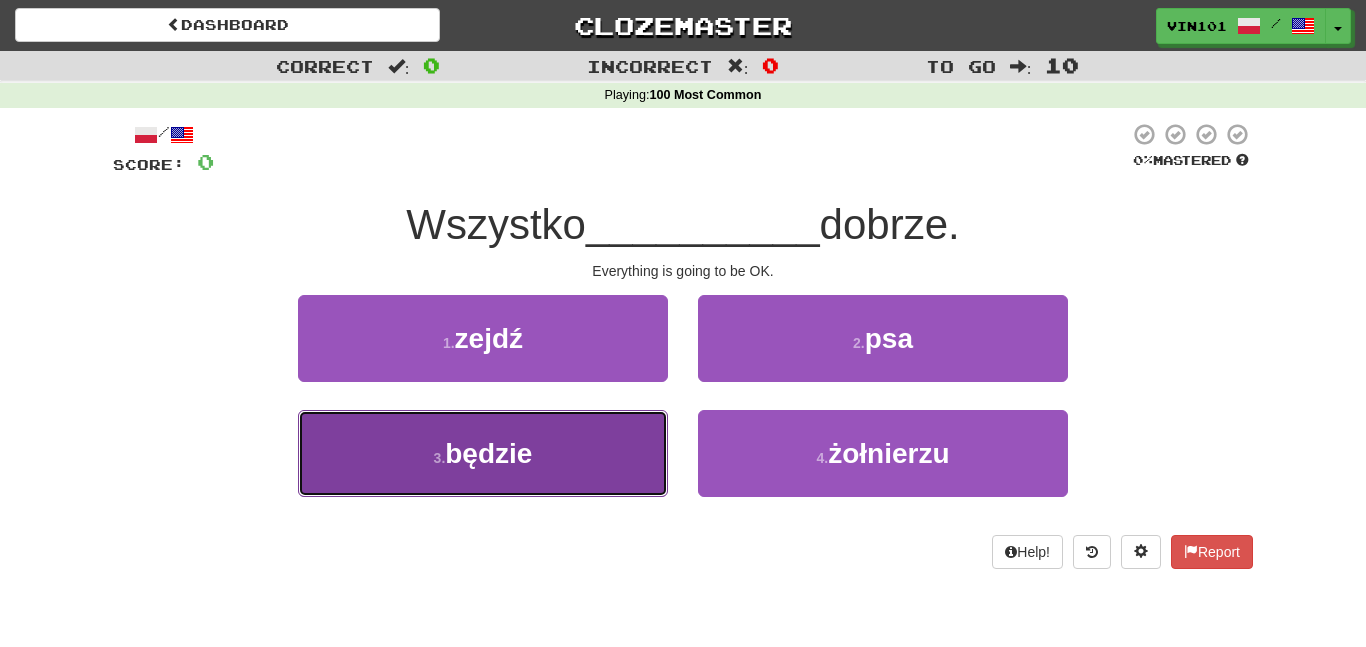 click on "3 .  będzie" at bounding box center [483, 453] 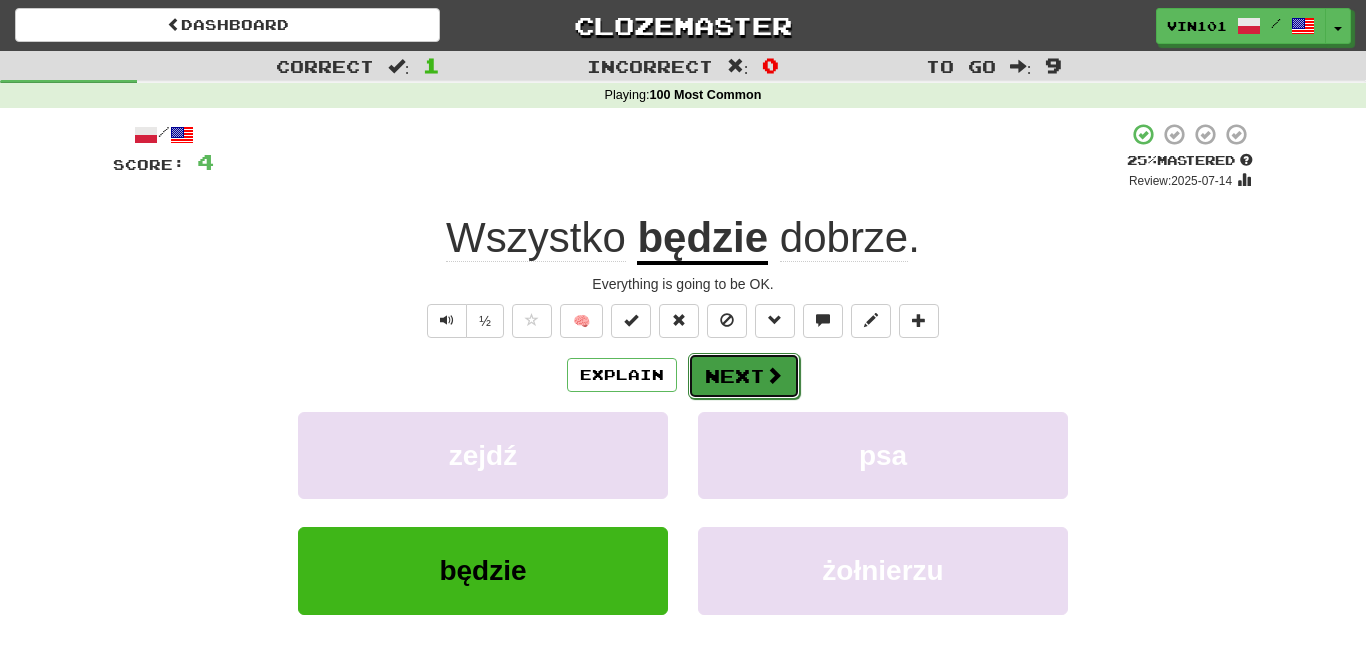 click at bounding box center (774, 375) 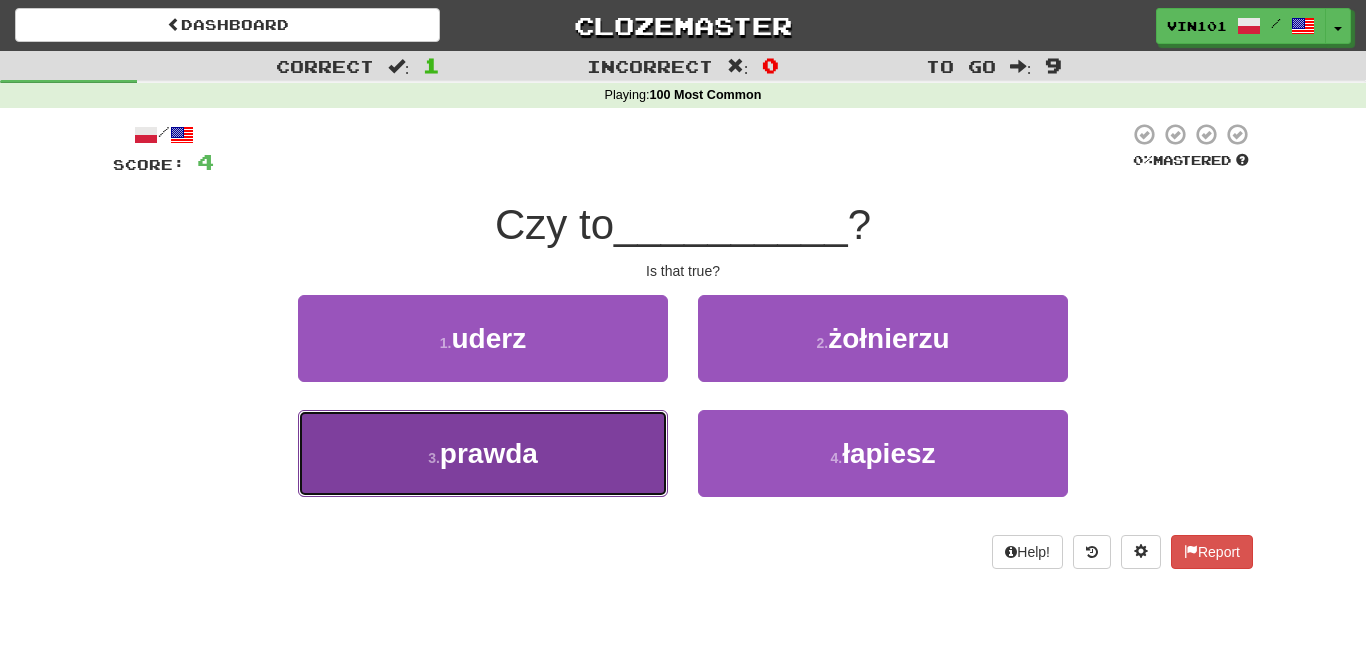 click on "3 .  prawda" at bounding box center (483, 453) 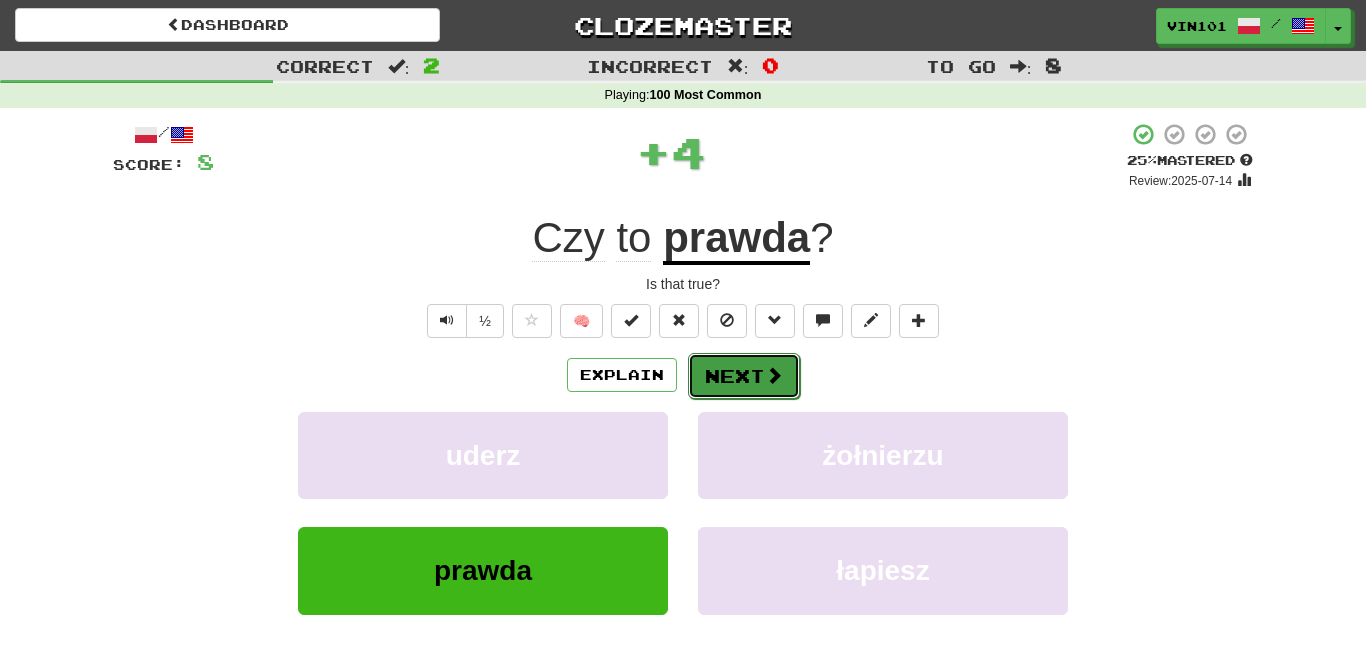 click on "Next" at bounding box center [744, 376] 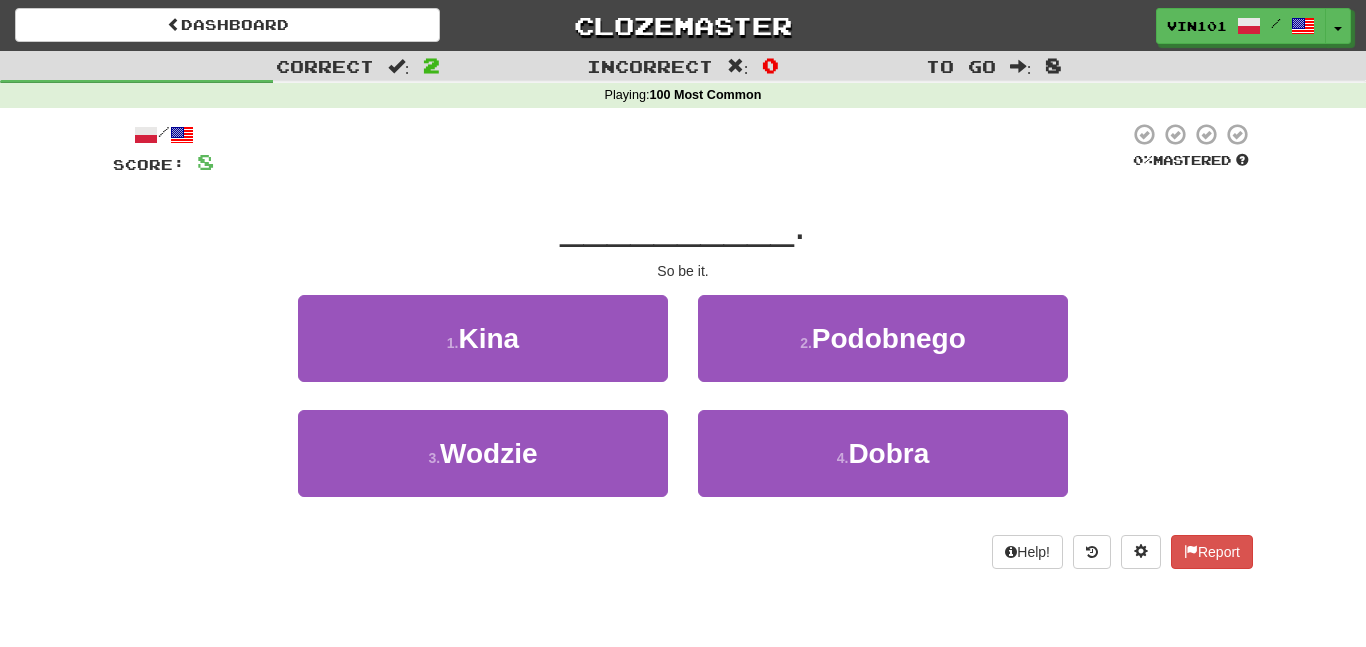 click on "2 .  Podobnego" at bounding box center (883, 352) 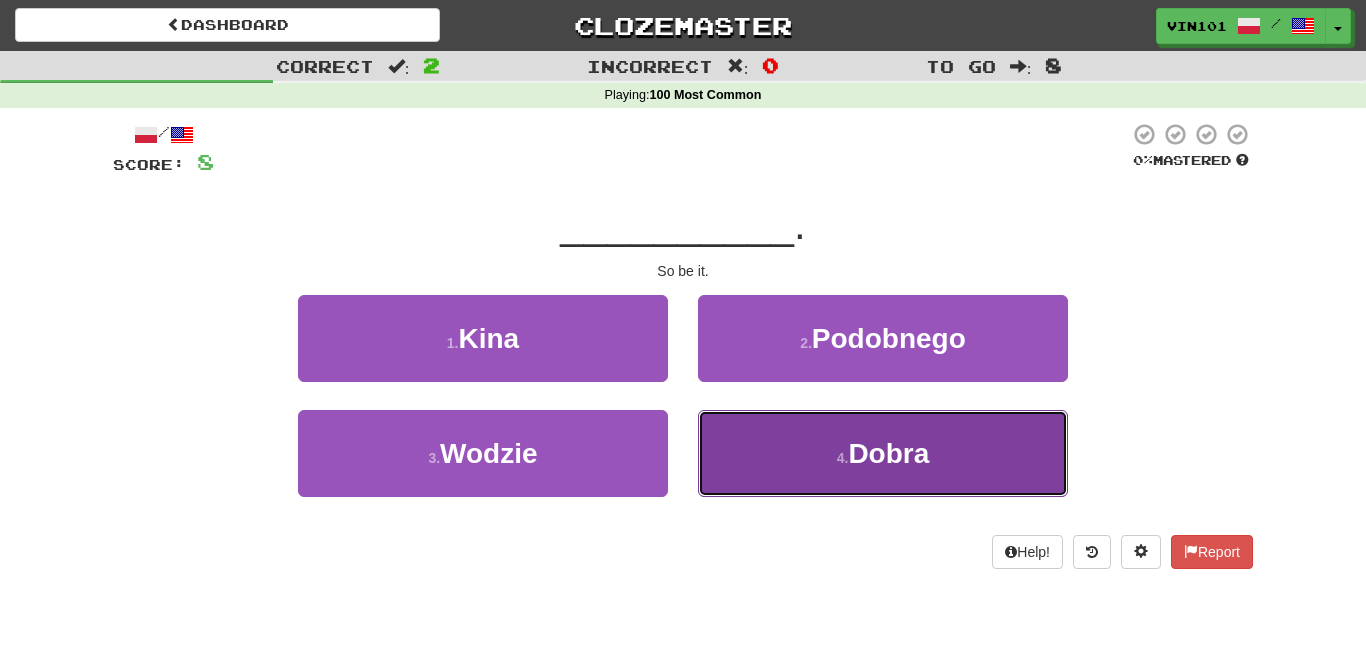 click on "4 .  Dobra" at bounding box center (883, 453) 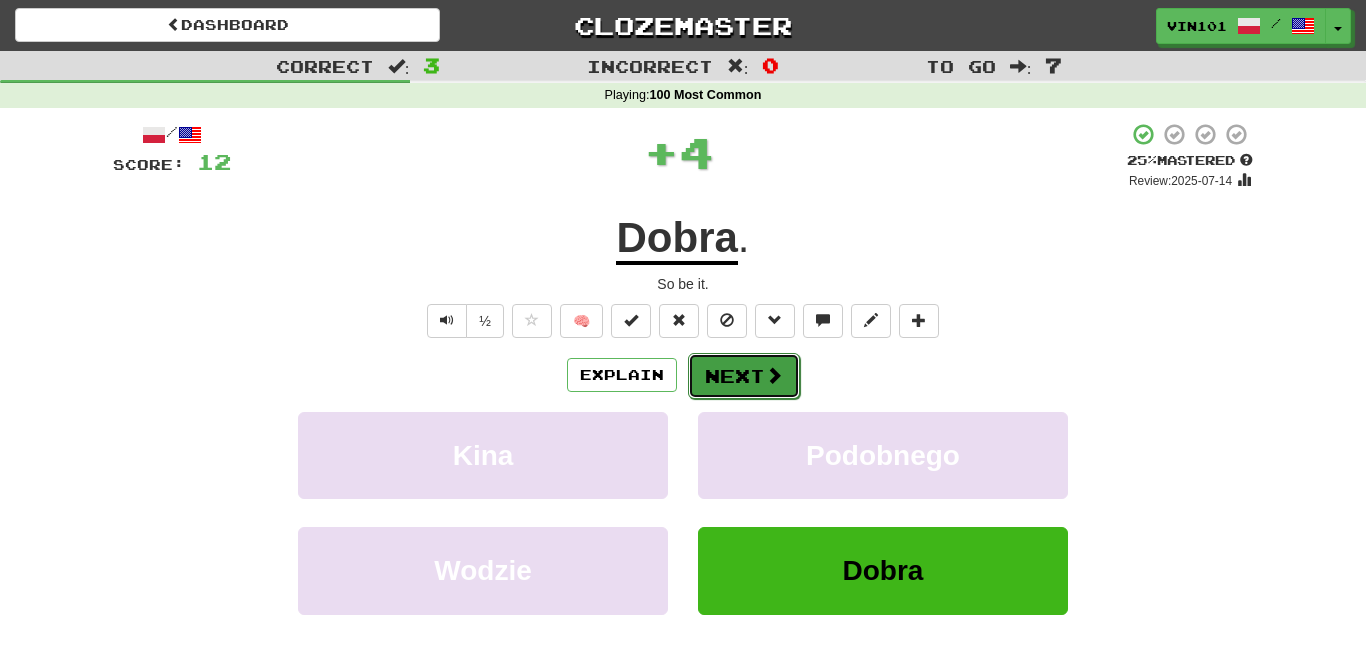 click on "Next" at bounding box center (744, 376) 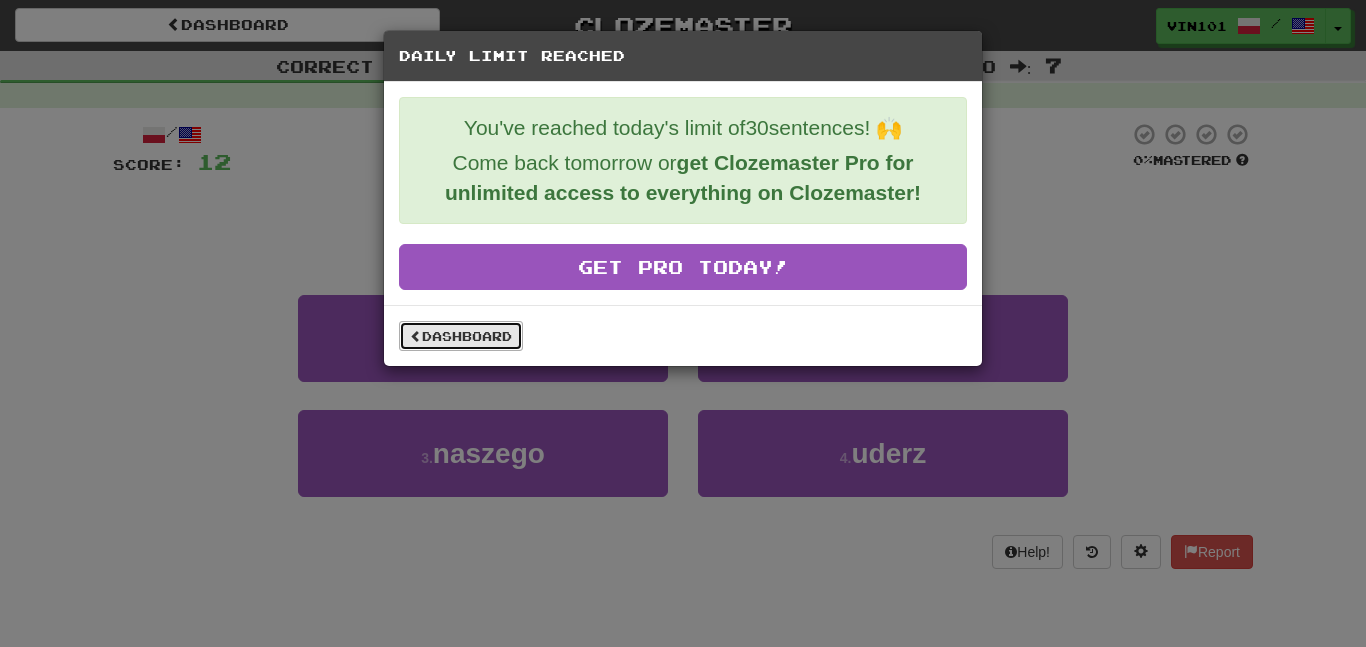 click on "Dashboard" at bounding box center (461, 336) 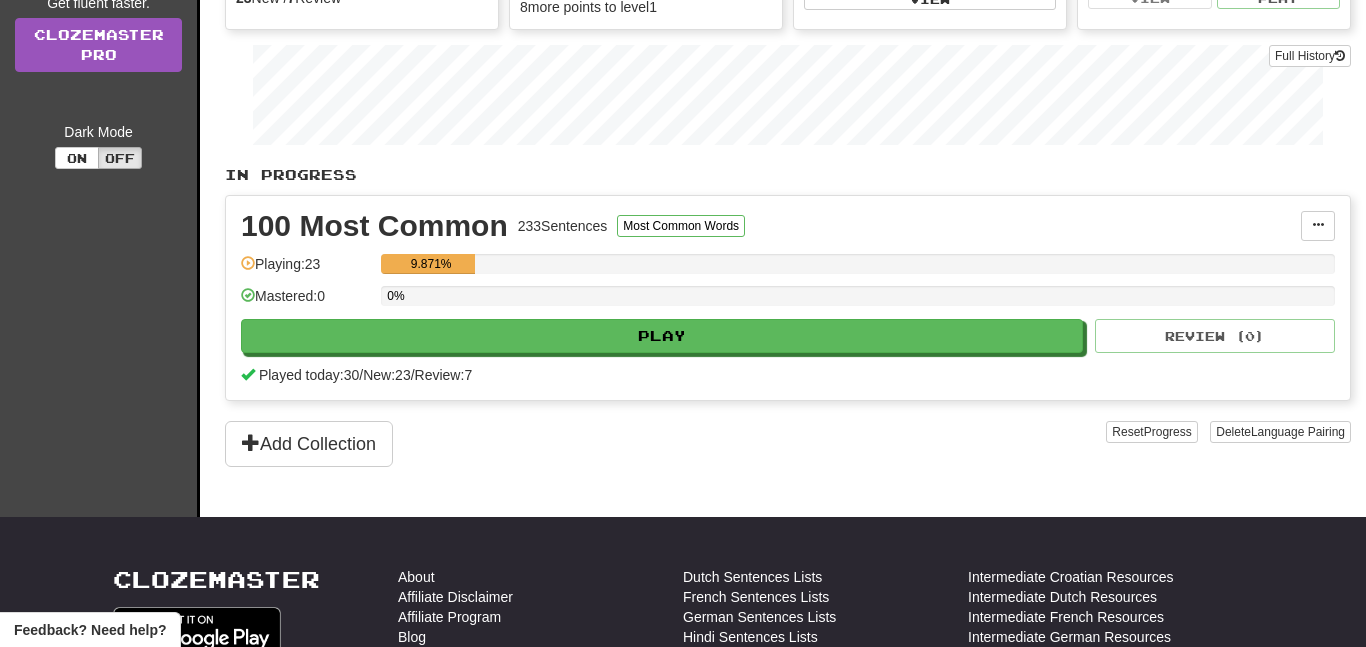 scroll, scrollTop: 298, scrollLeft: 0, axis: vertical 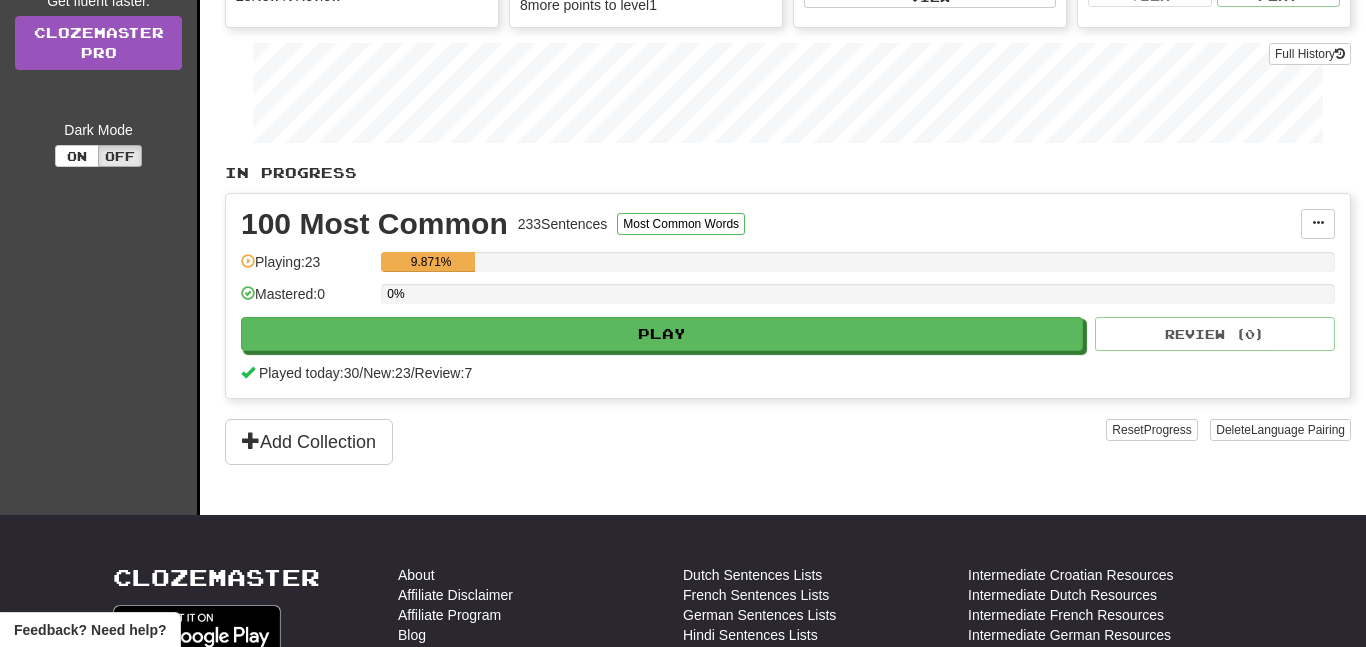 click on "100 Most Common 233  Sentences Most Common Words" at bounding box center (771, 224) 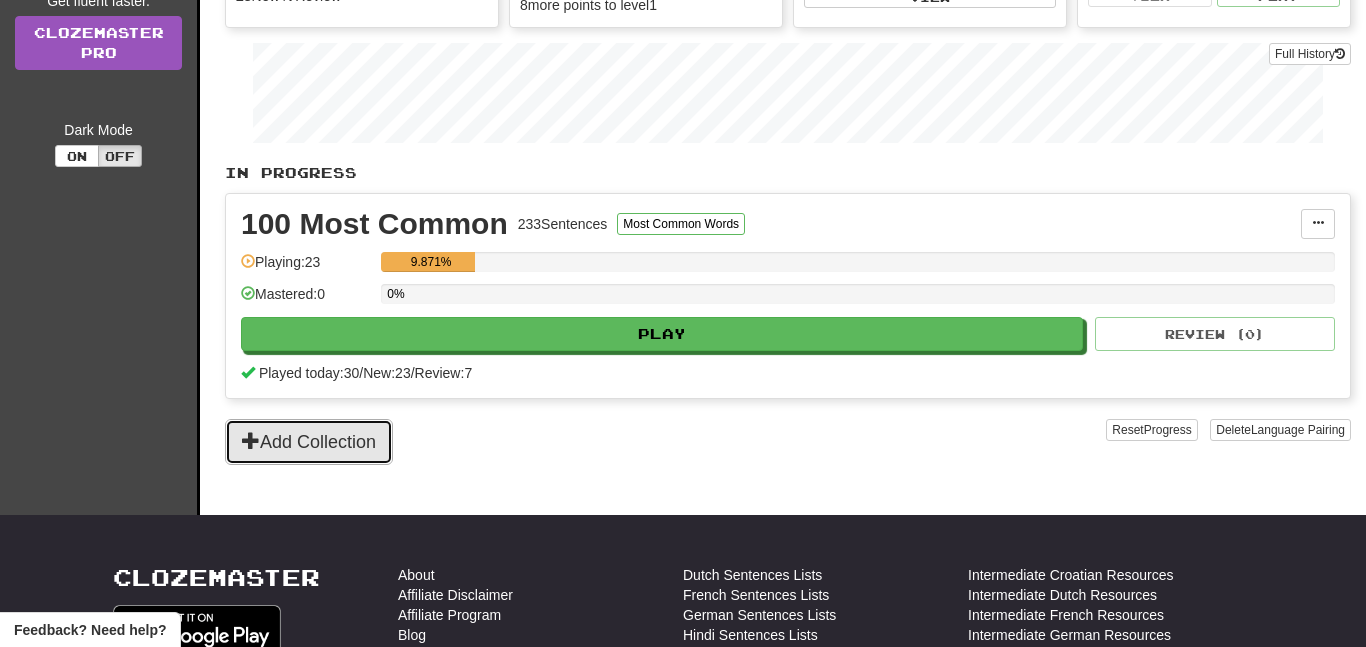 click on "Add Collection" at bounding box center [309, 442] 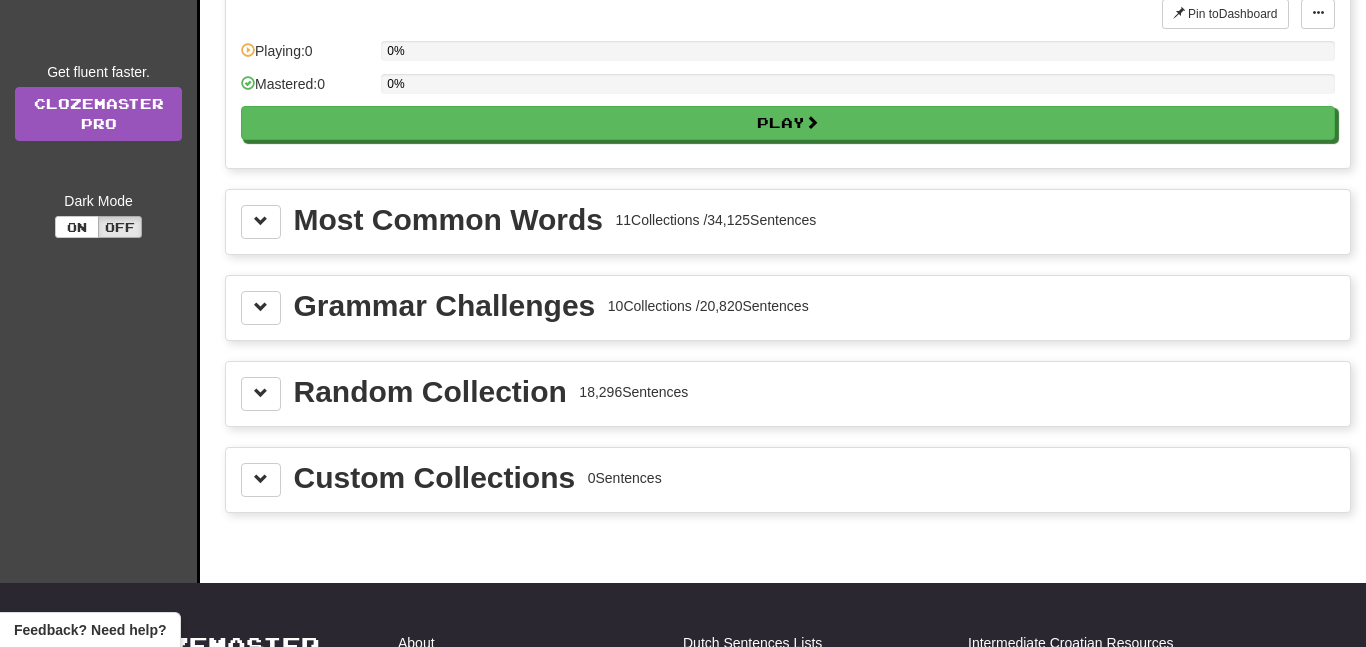 scroll, scrollTop: 230, scrollLeft: 0, axis: vertical 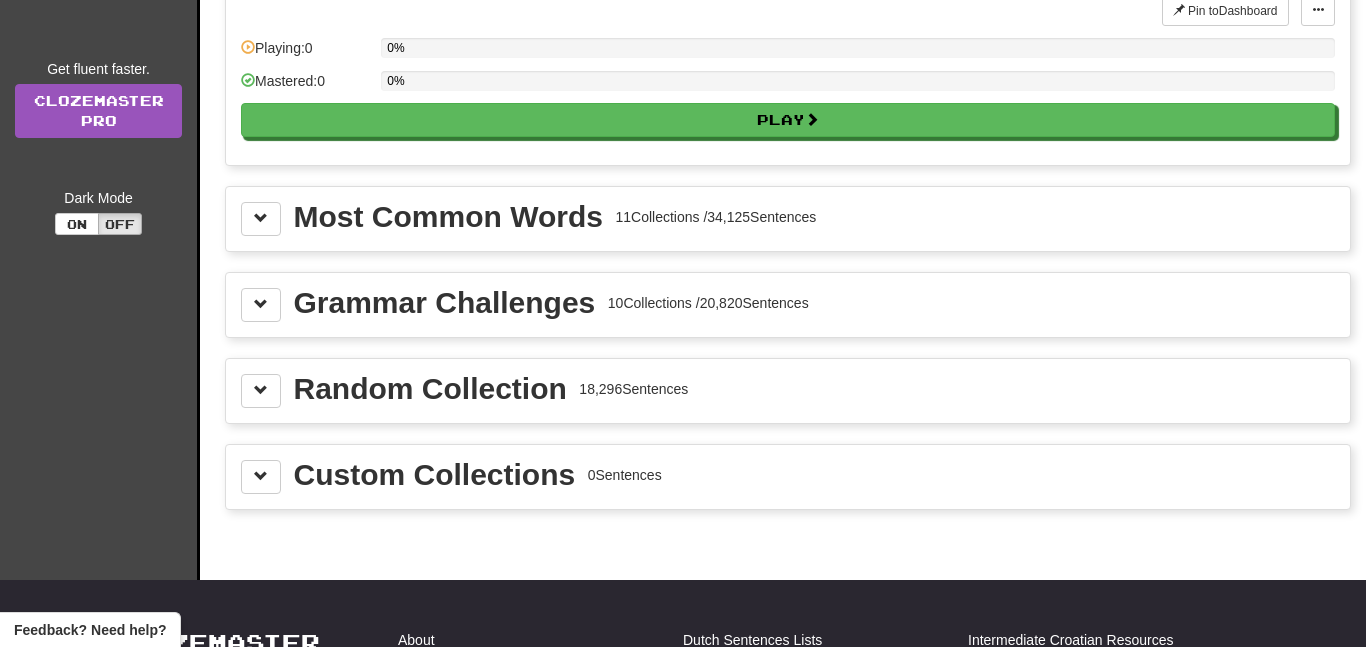click on "Grammar Challenges" at bounding box center [445, 303] 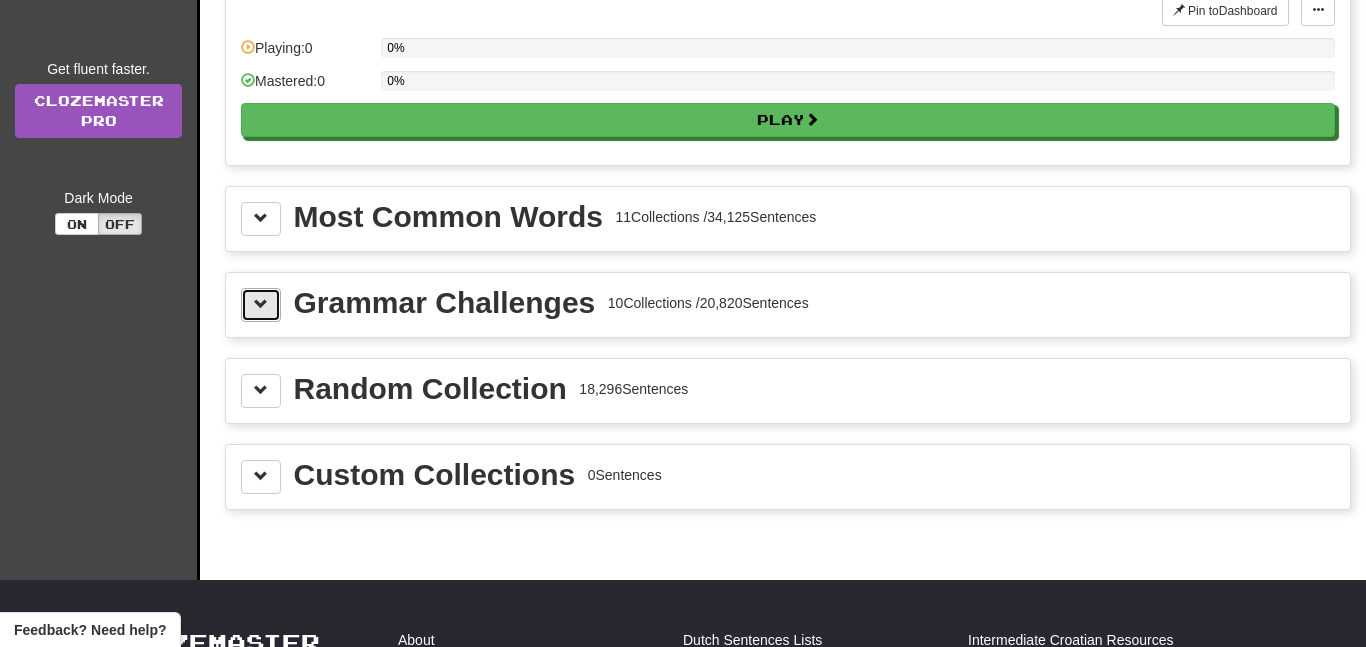 click at bounding box center (261, 305) 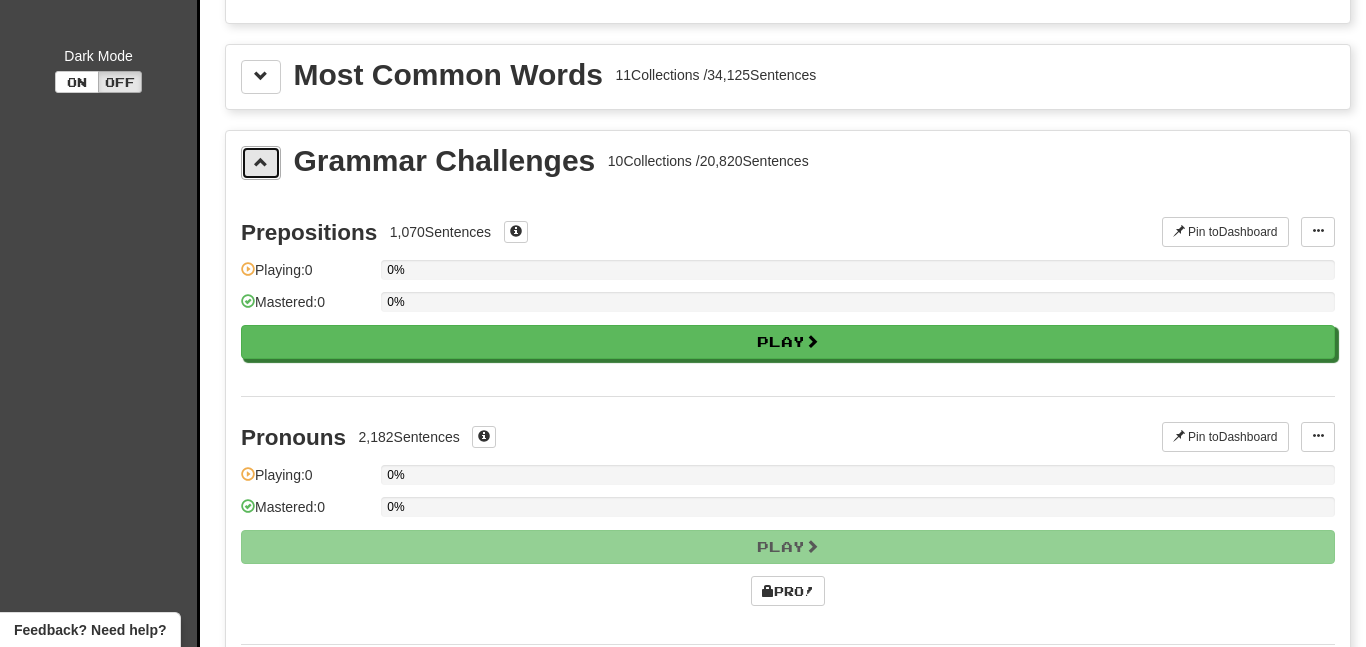 scroll, scrollTop: 377, scrollLeft: 0, axis: vertical 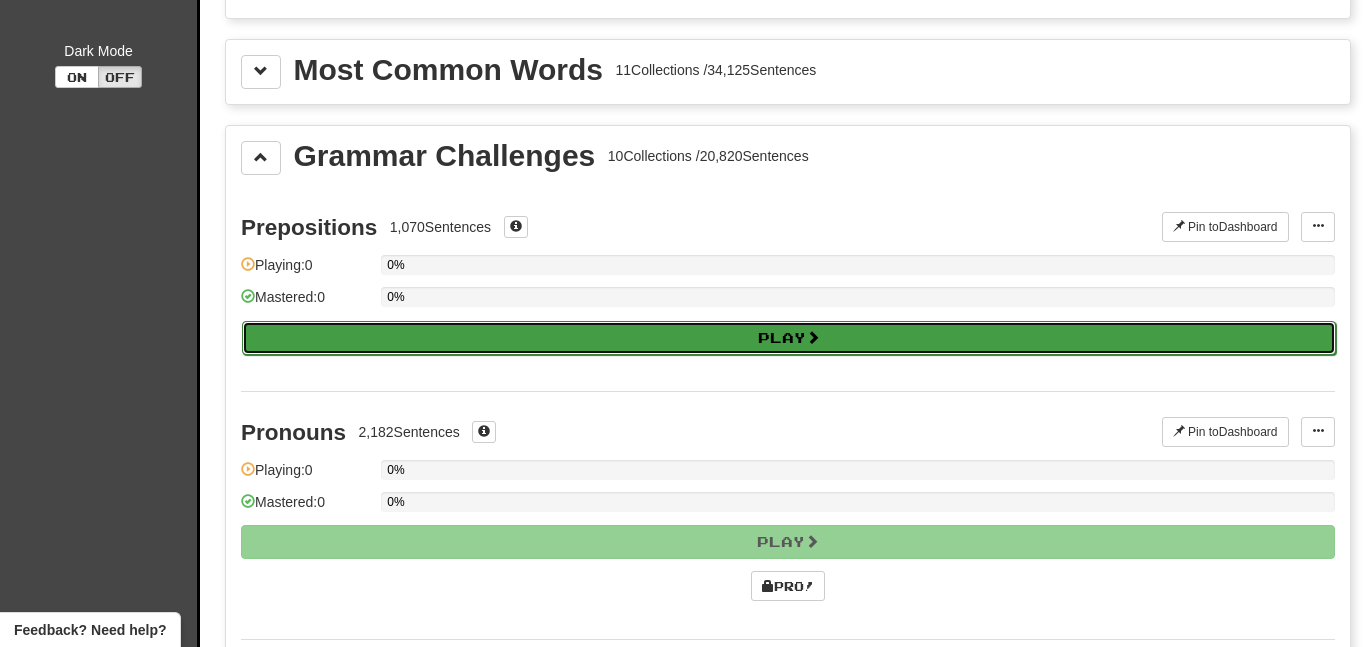 click on "Play" at bounding box center [789, 338] 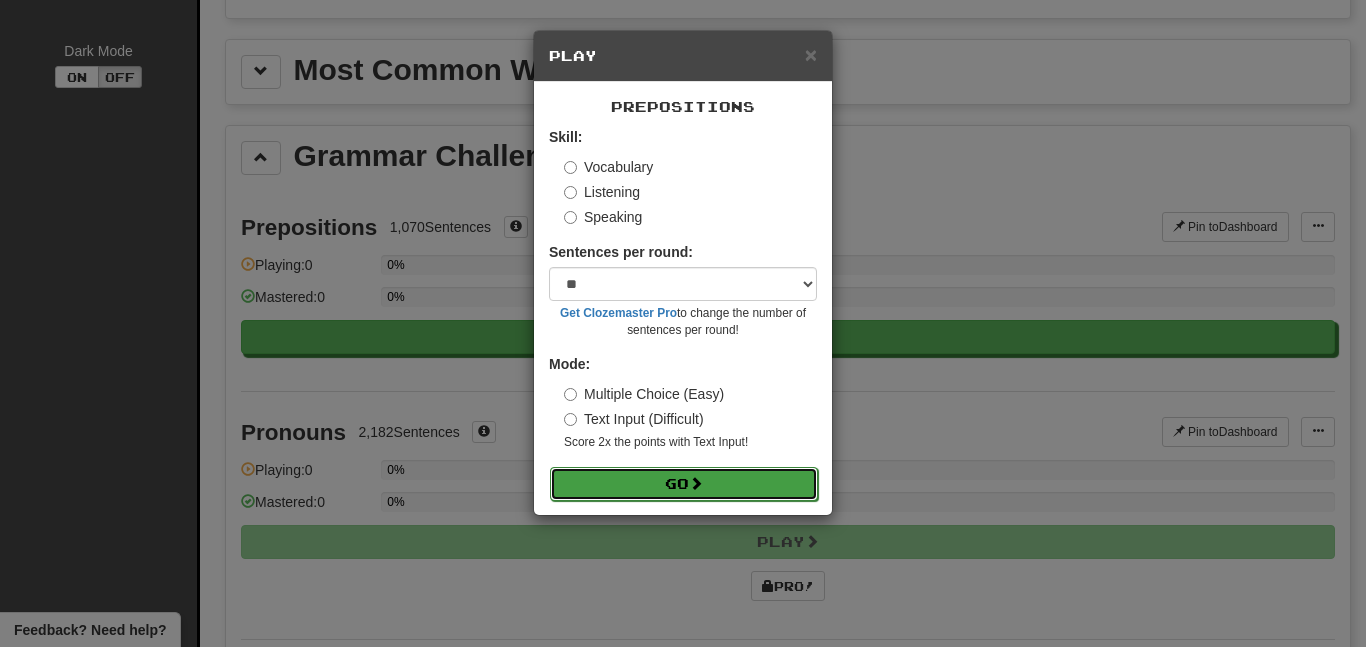 click on "Go" at bounding box center [684, 484] 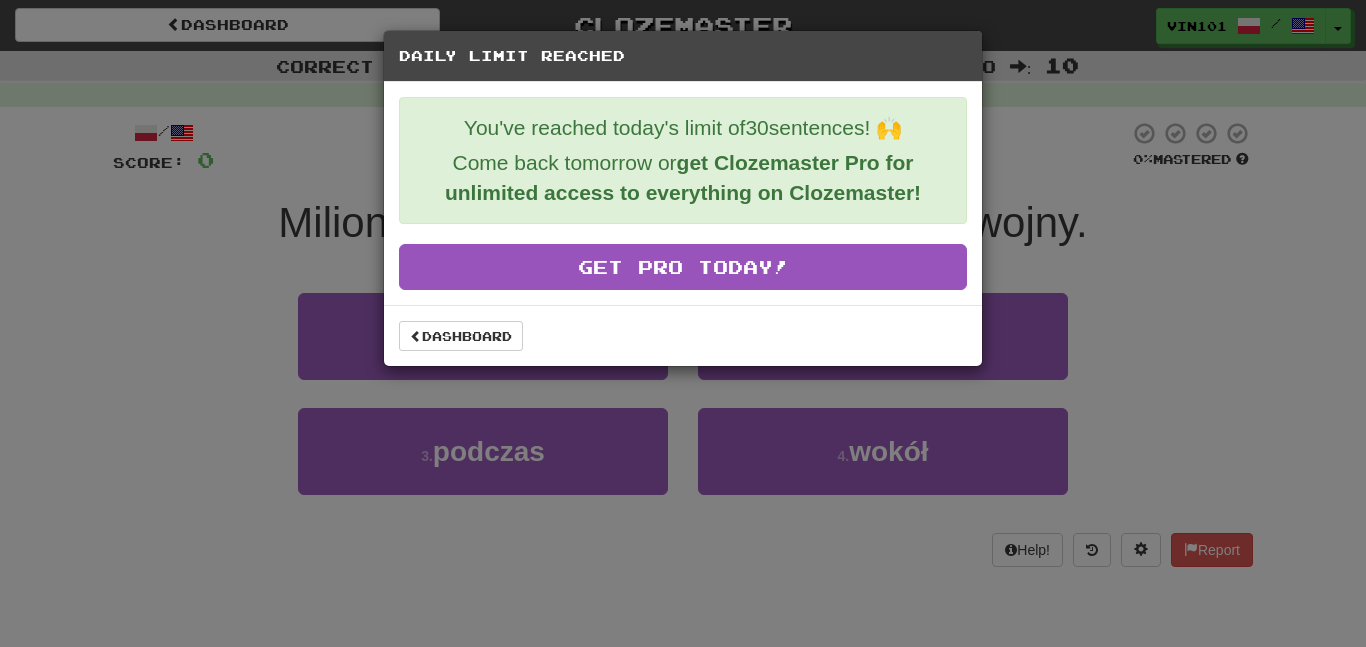 scroll, scrollTop: 0, scrollLeft: 0, axis: both 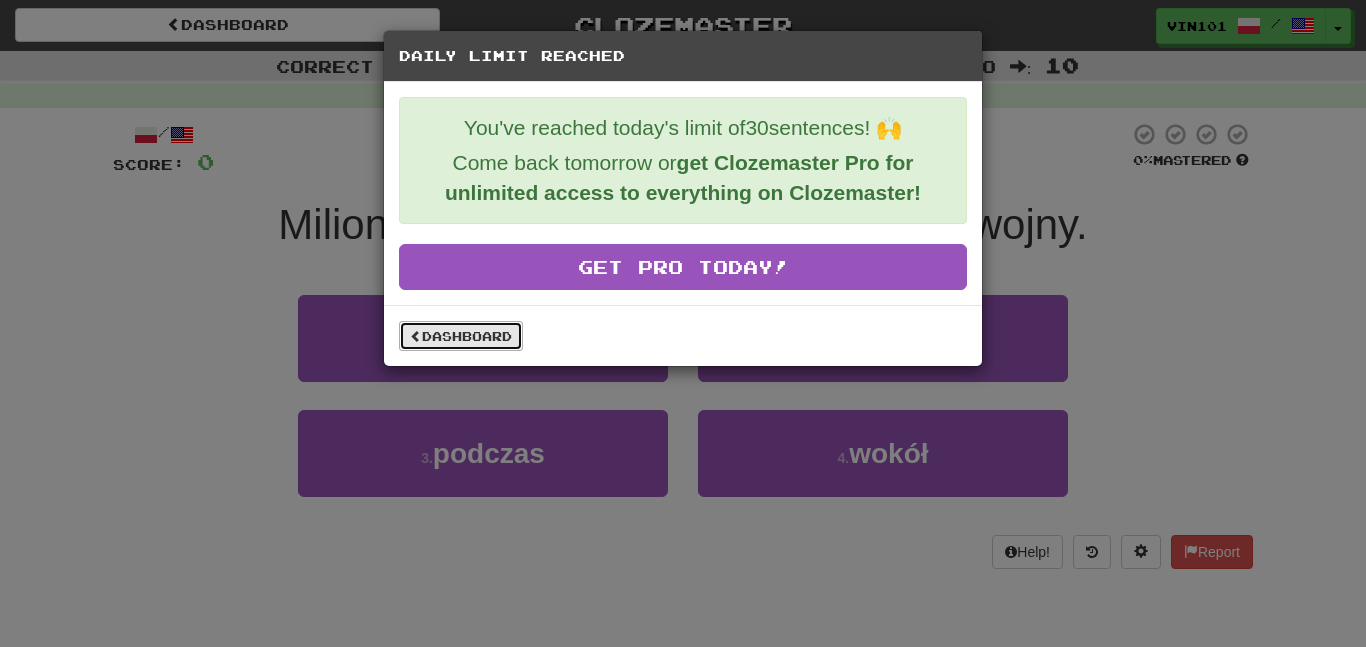 click on "Dashboard" at bounding box center (461, 336) 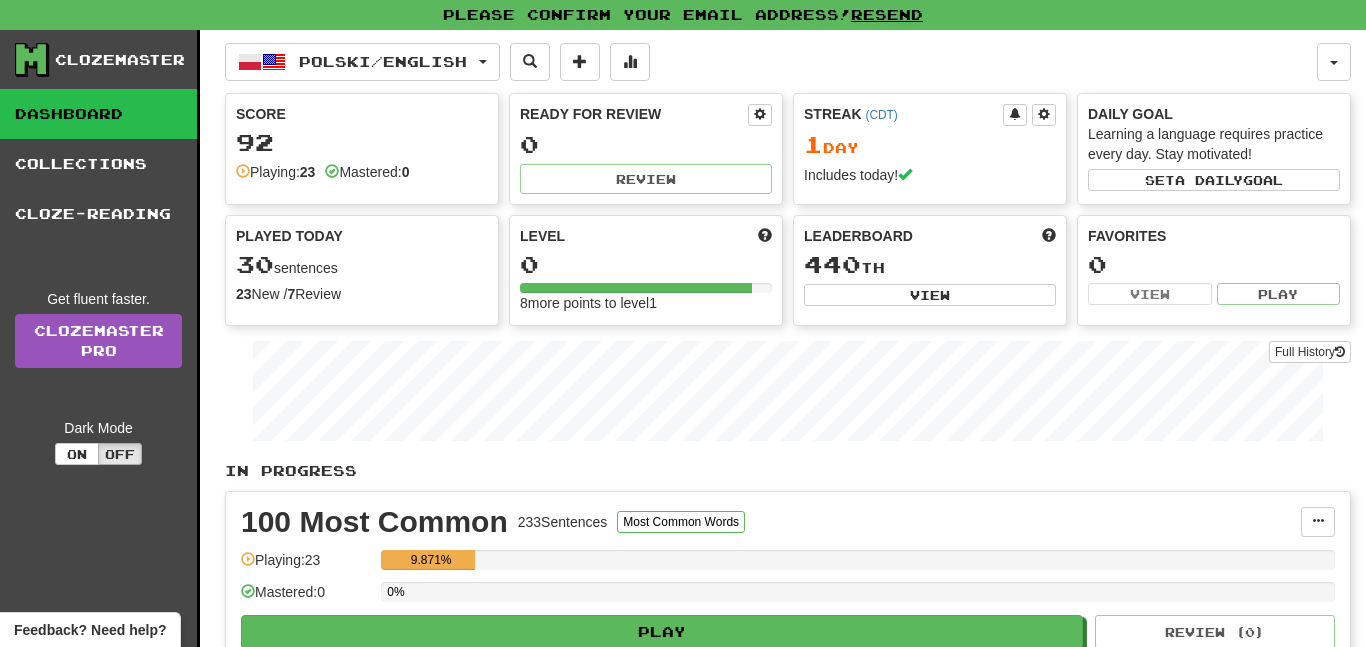scroll, scrollTop: 0, scrollLeft: 0, axis: both 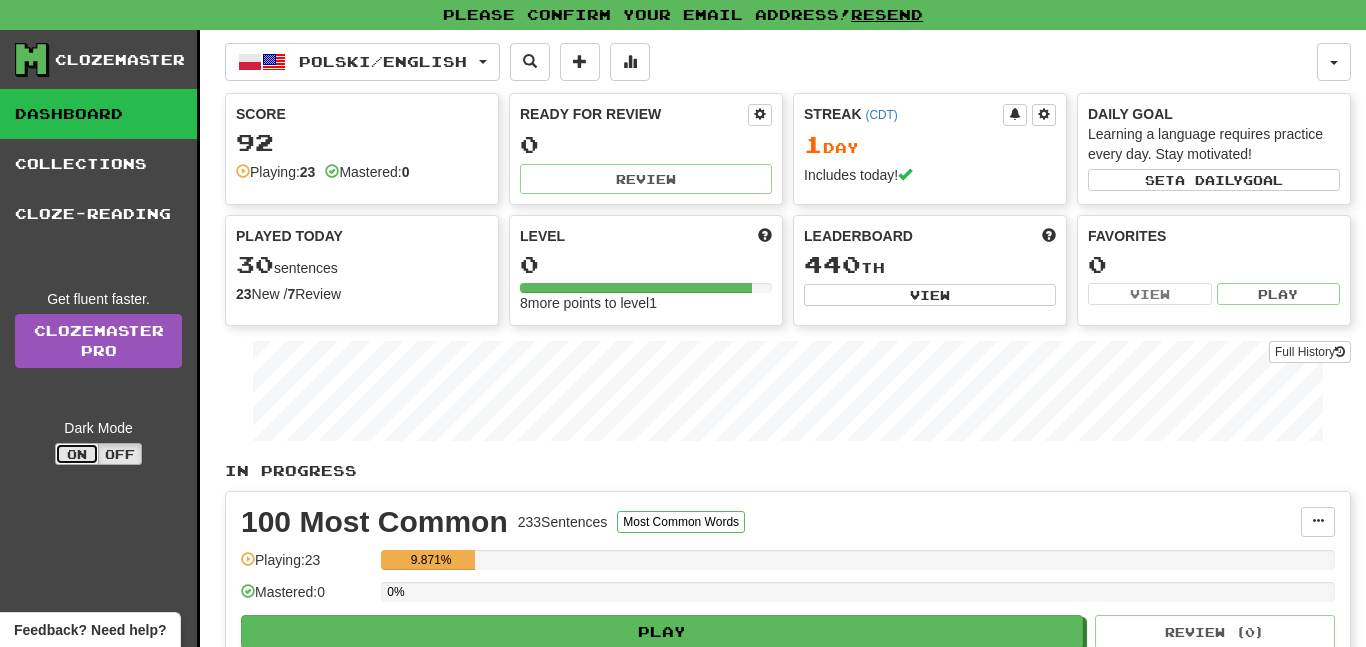 click on "On" at bounding box center [77, 454] 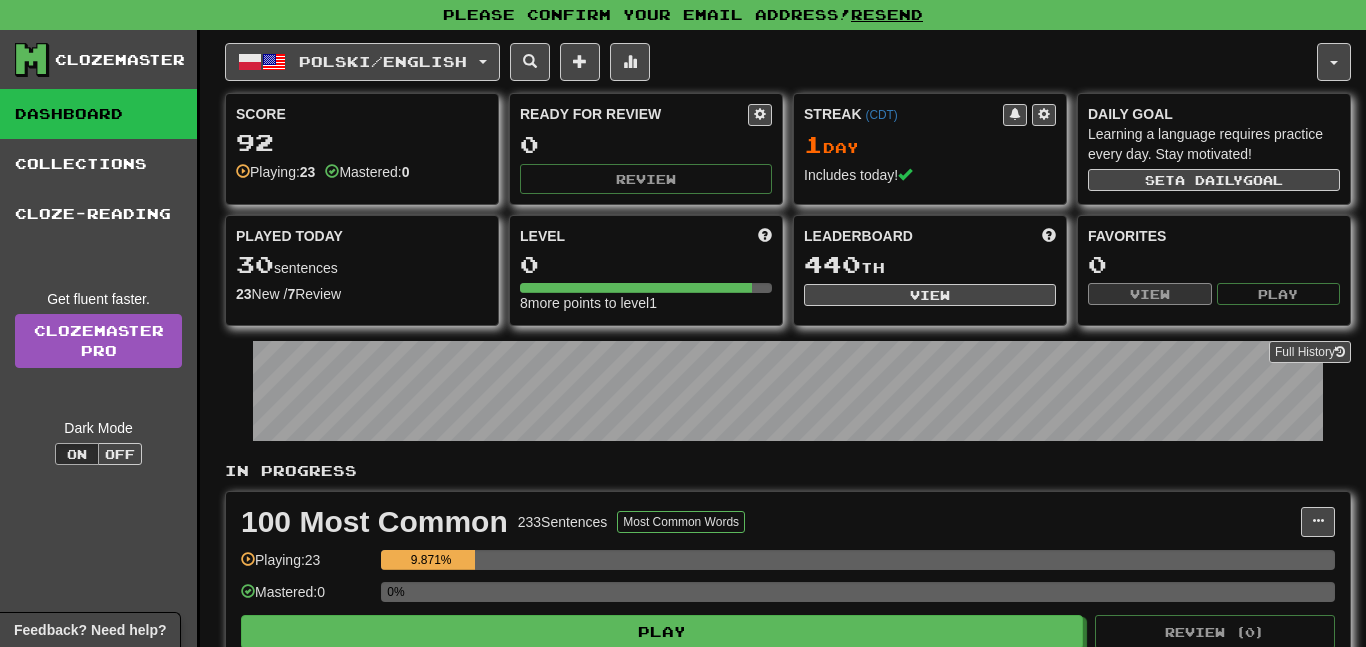 scroll, scrollTop: 0, scrollLeft: 0, axis: both 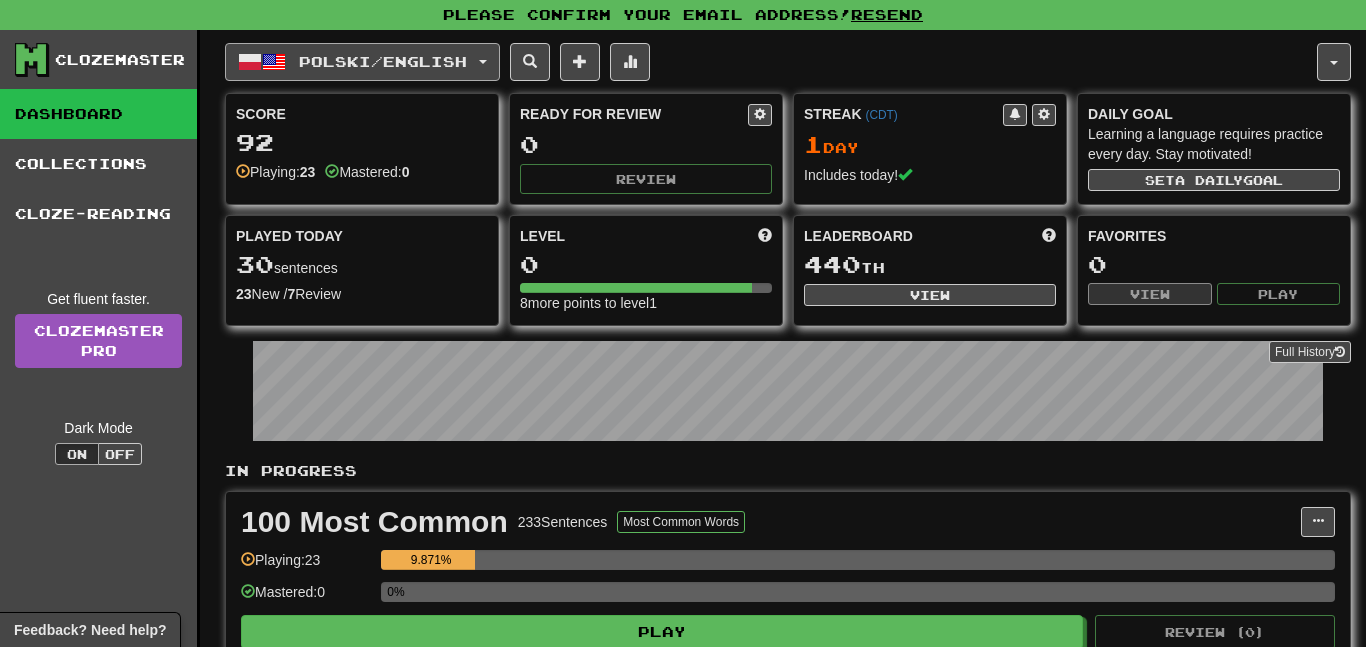 click on "Polski  /  English" at bounding box center [383, 61] 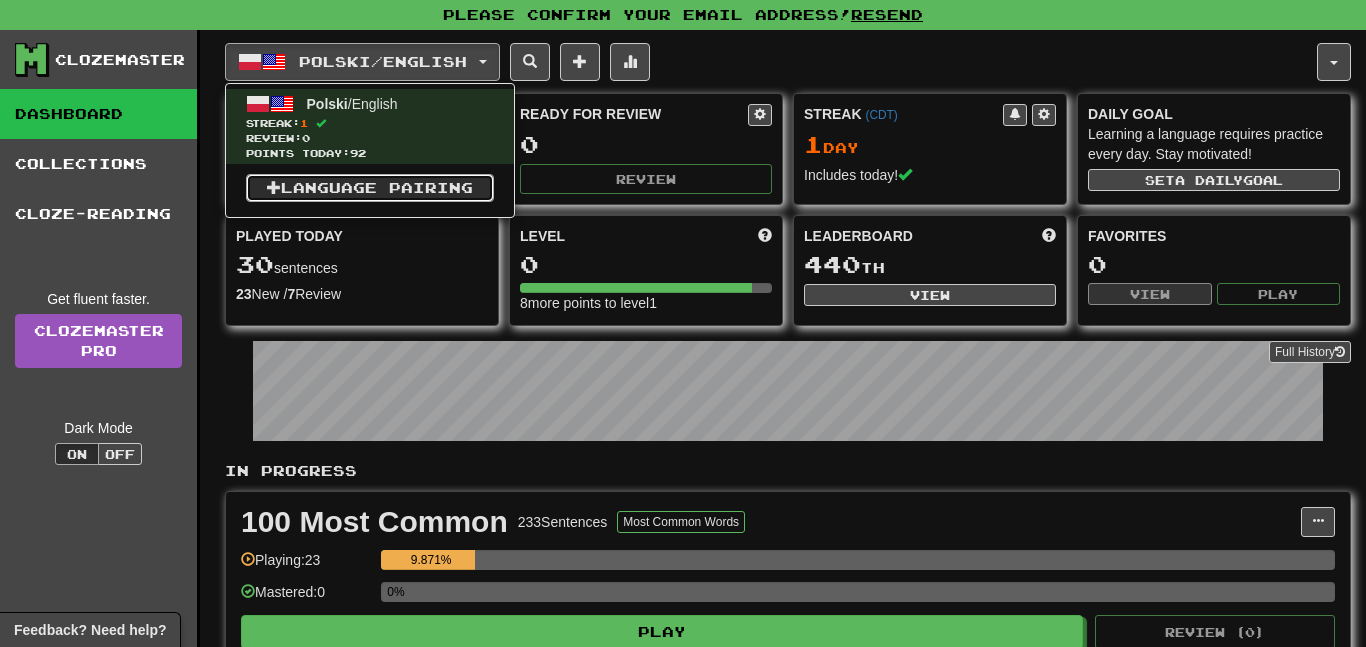 click on "Language Pairing" at bounding box center [370, 188] 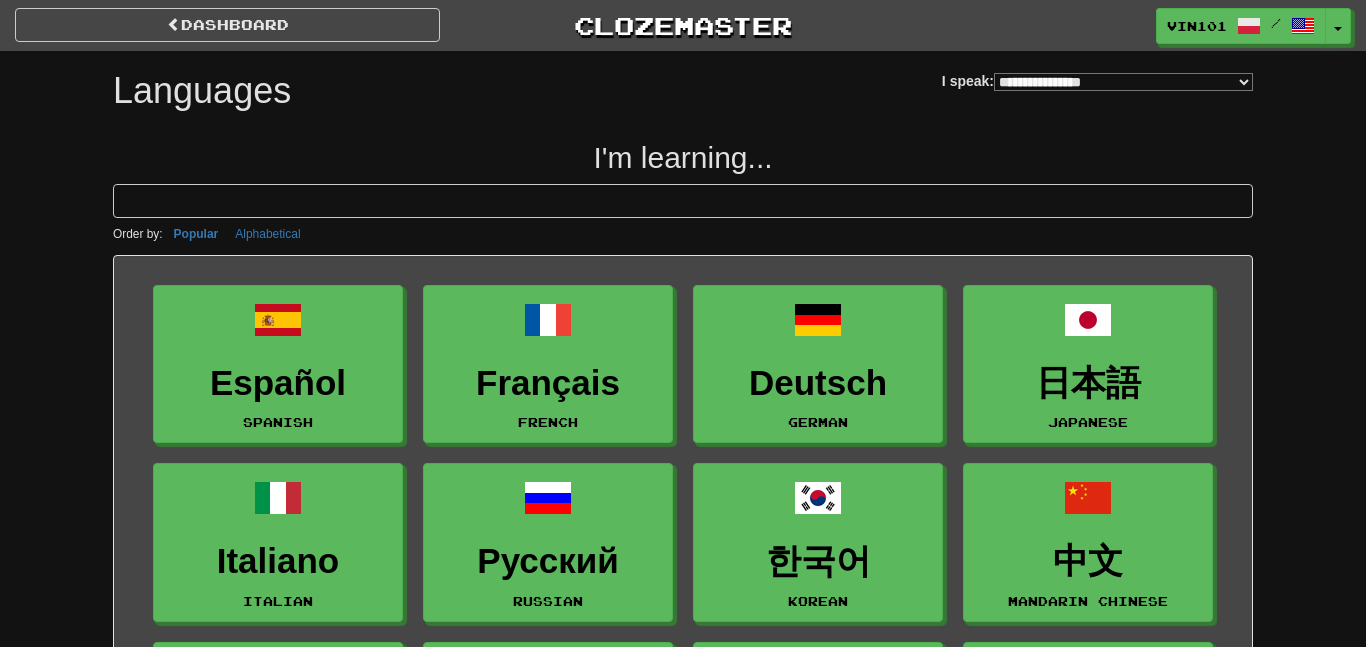 select on "*******" 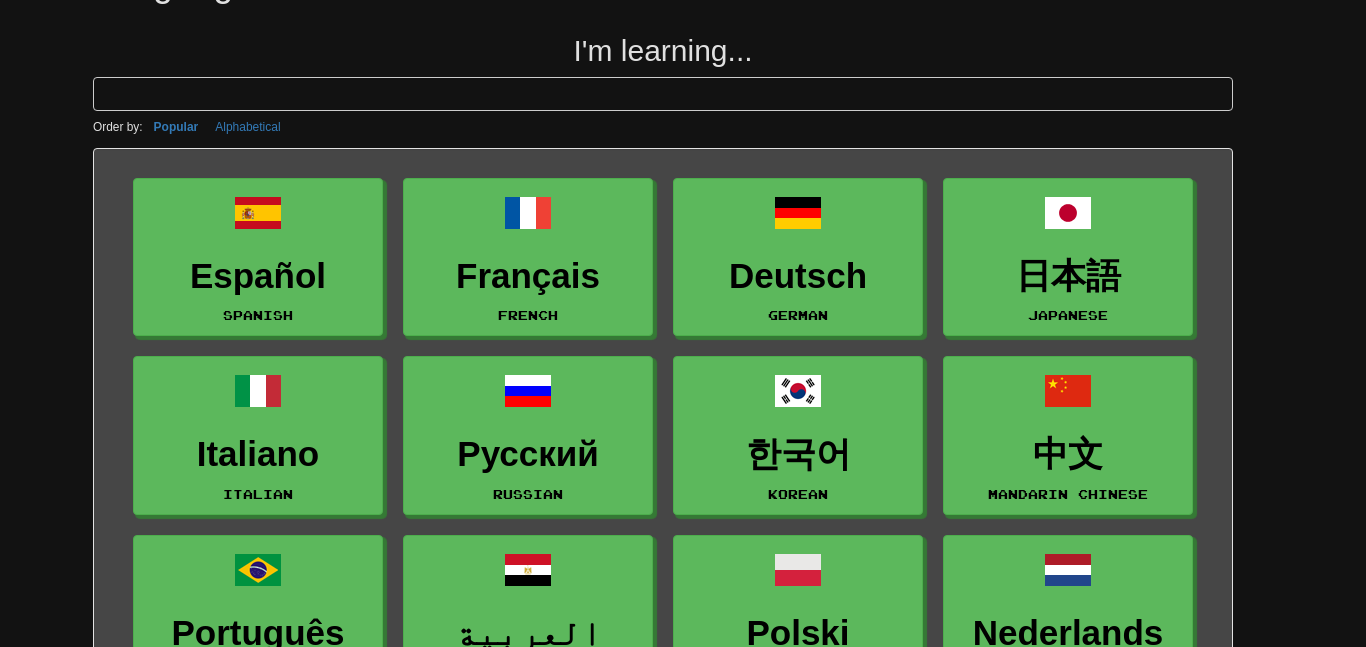 scroll, scrollTop: 107, scrollLeft: 21, axis: both 